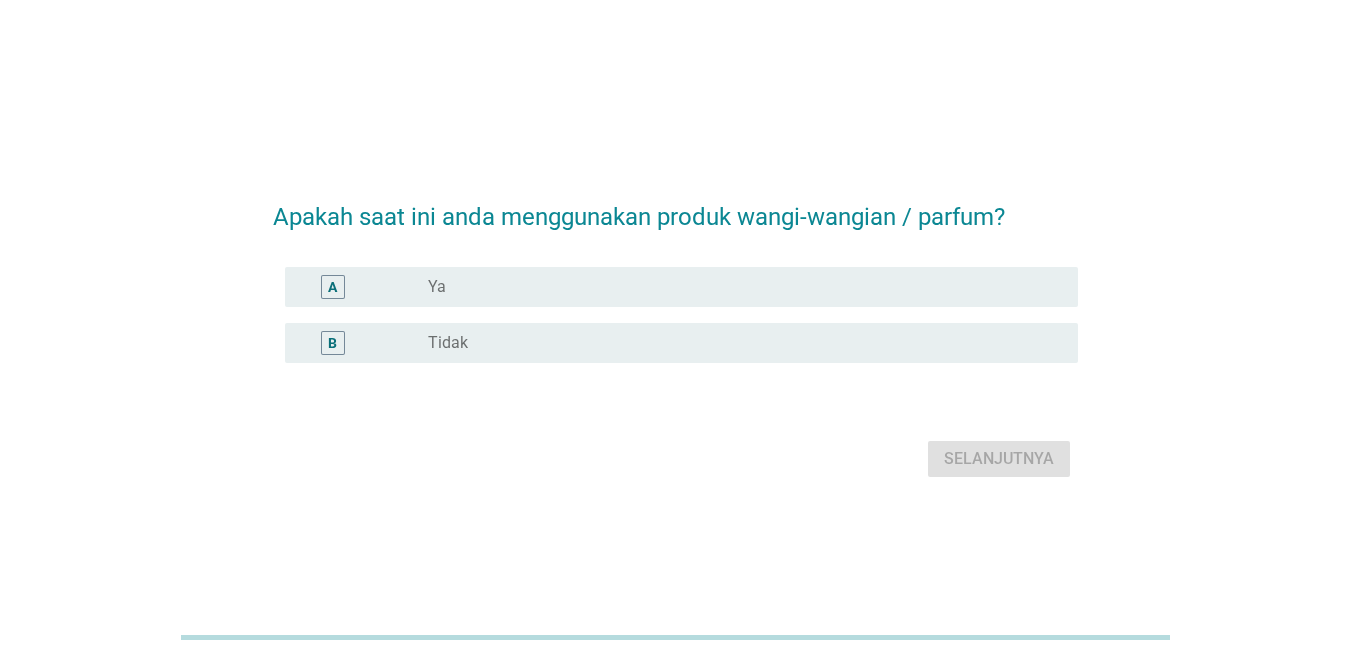 scroll, scrollTop: 0, scrollLeft: 0, axis: both 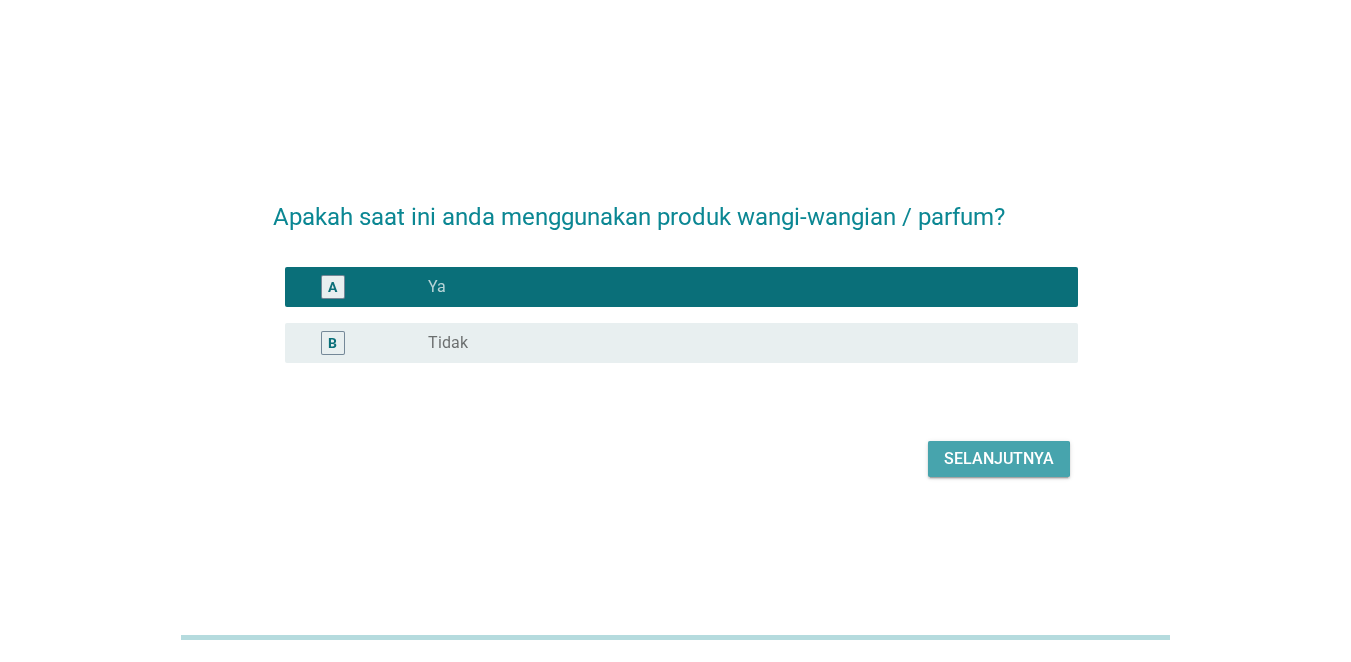 click on "Selanjutnya" at bounding box center (999, 459) 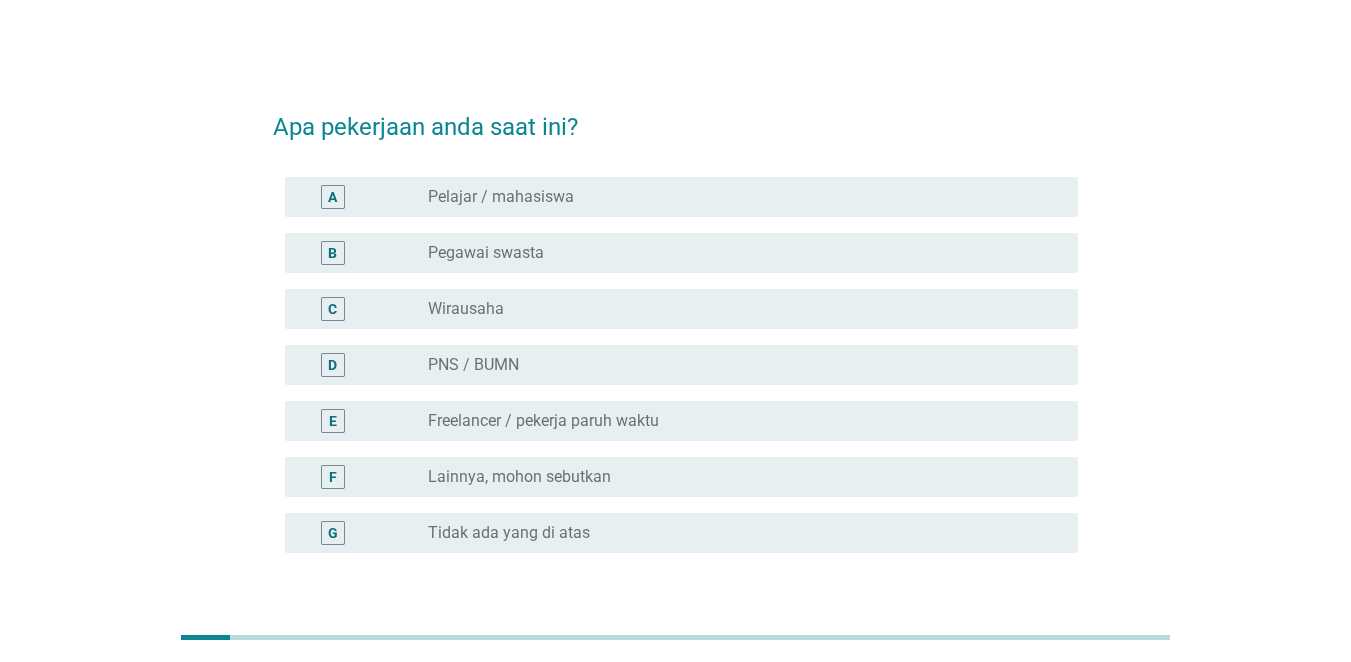 click on "radio_button_unchecked Pelajar / mahasiswa" at bounding box center [737, 197] 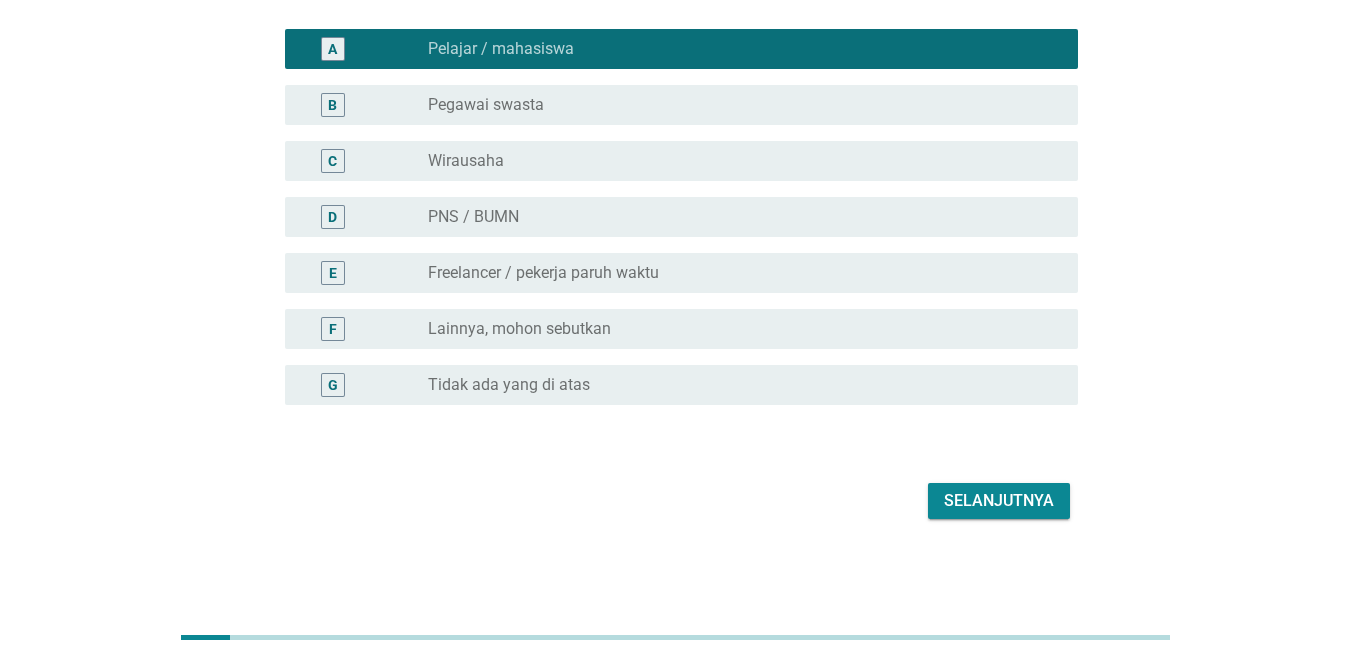 scroll, scrollTop: 146, scrollLeft: 0, axis: vertical 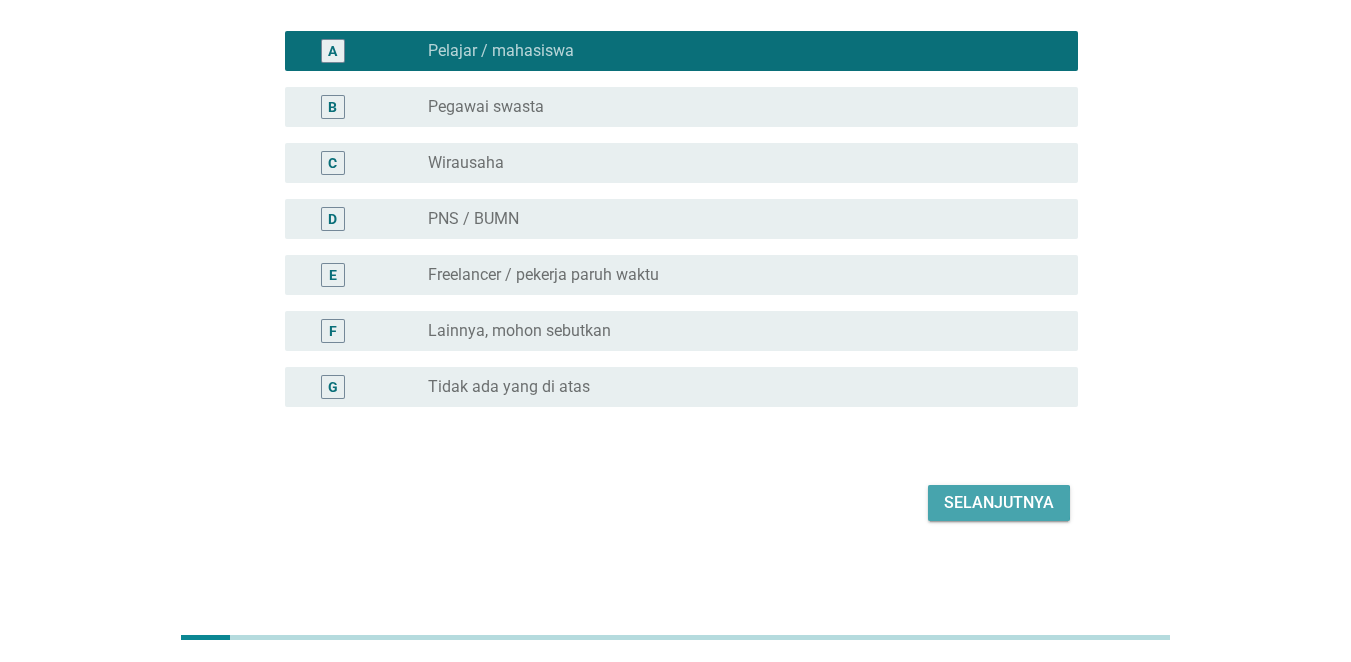 click on "Selanjutnya" at bounding box center (999, 503) 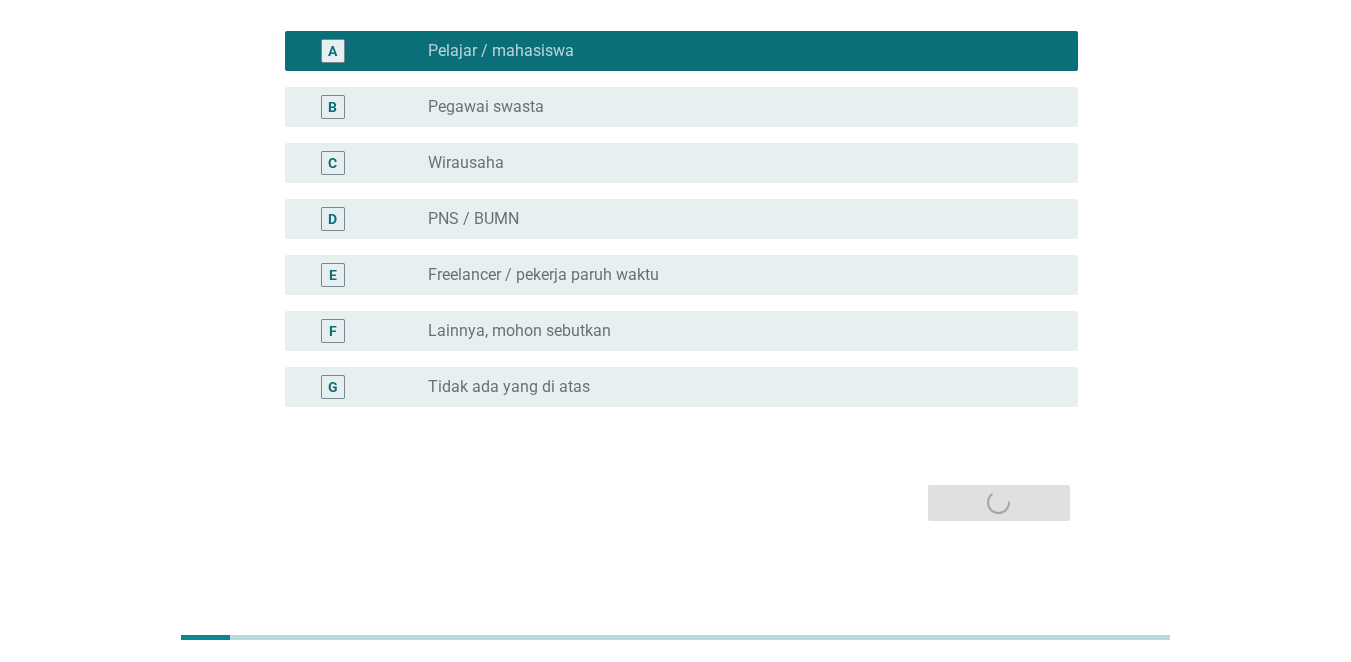 scroll, scrollTop: 0, scrollLeft: 0, axis: both 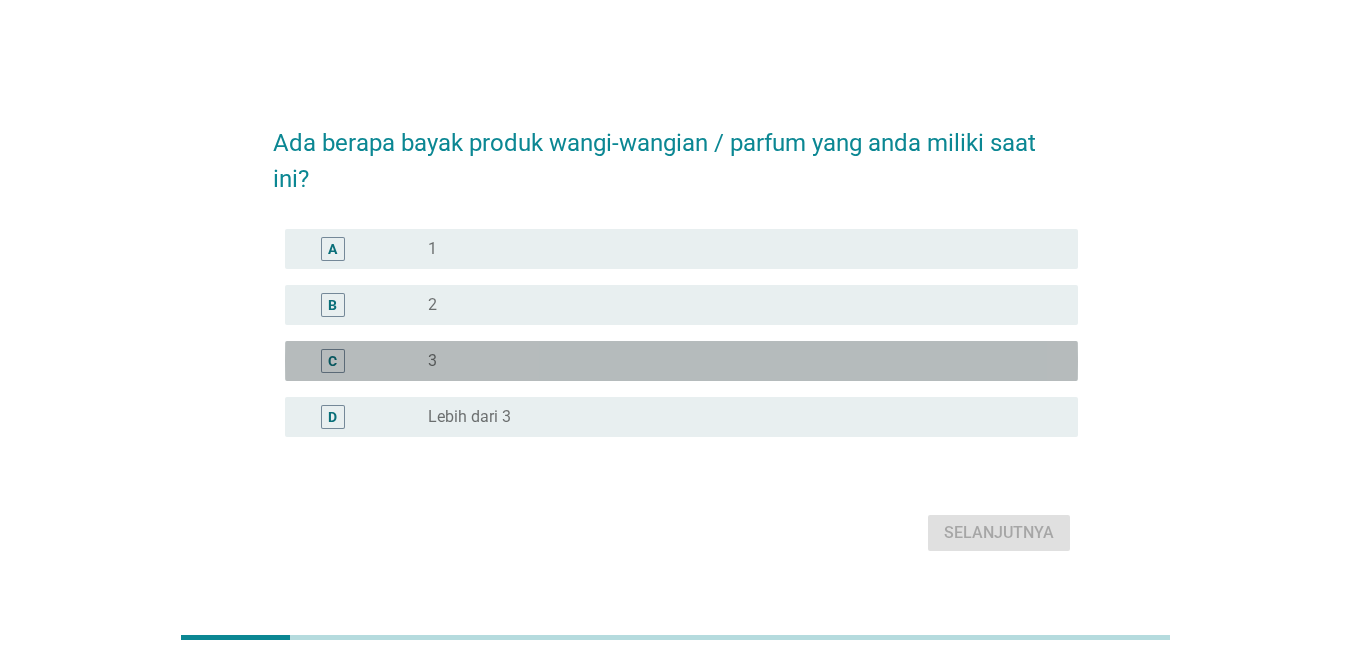 click on "radio_button_unchecked 3" at bounding box center [737, 361] 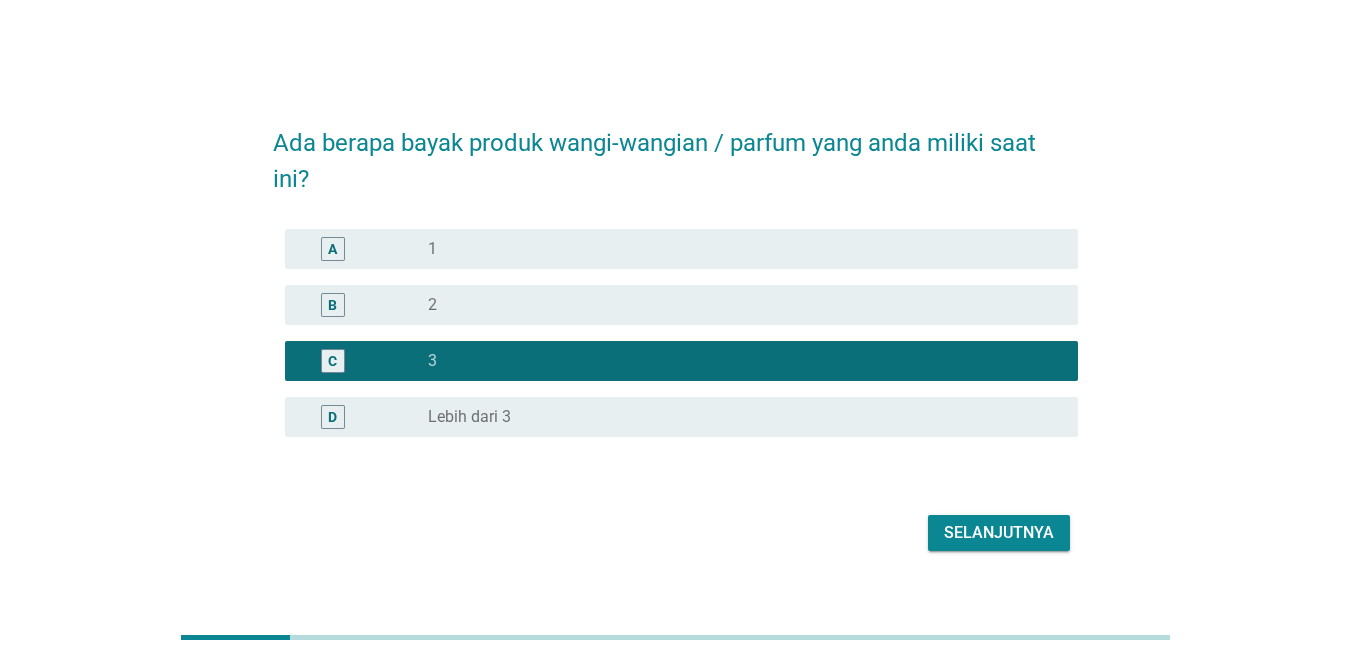 click on "Selanjutnya" at bounding box center (999, 533) 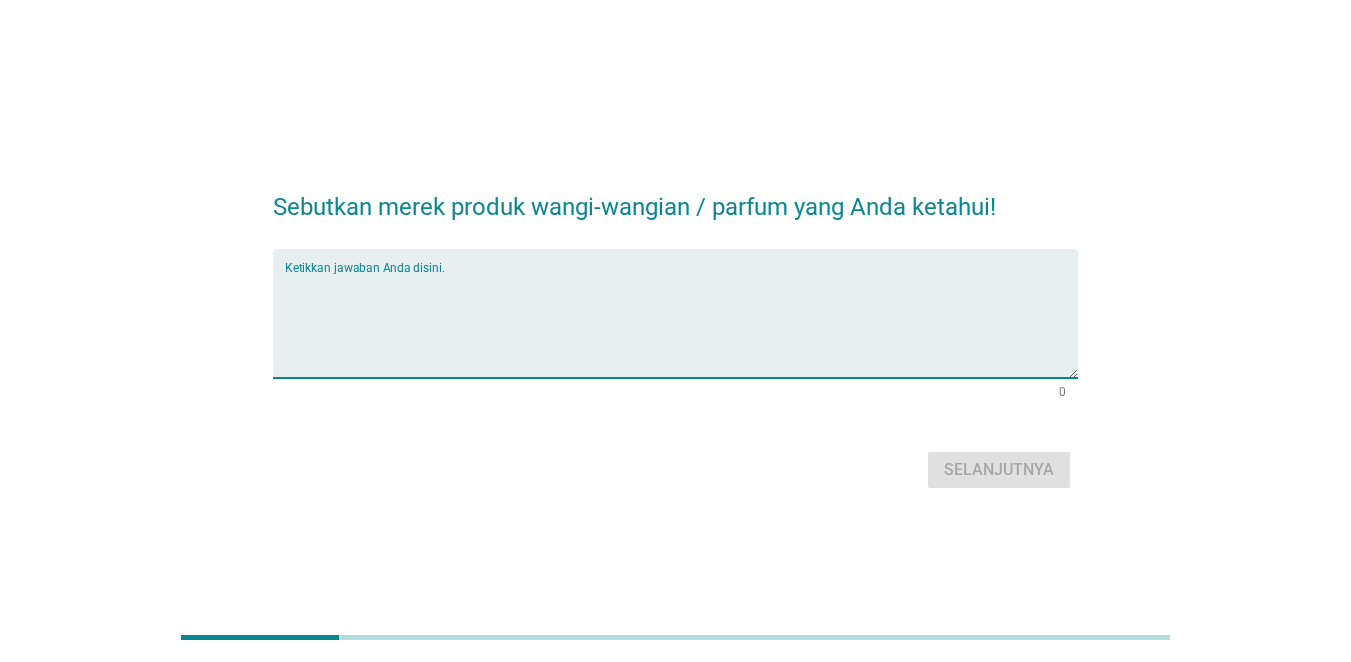 click at bounding box center [681, 325] 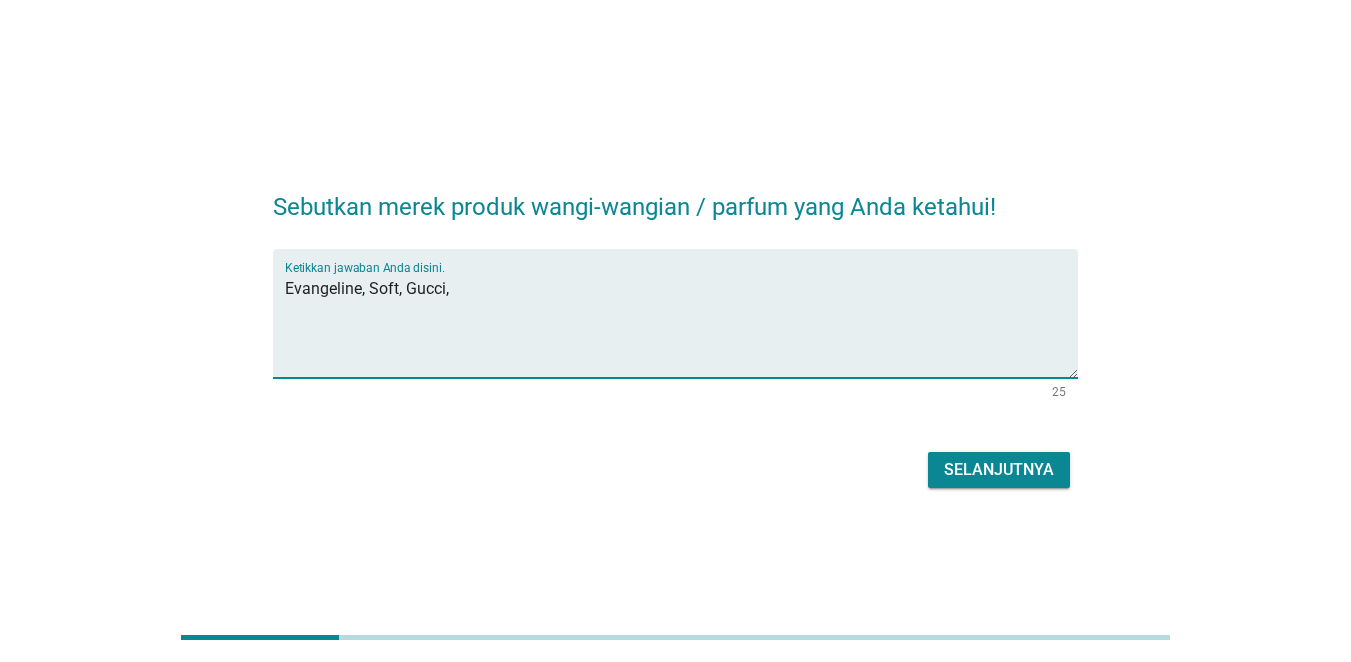 type on "Evangeline, Soft, Gucci," 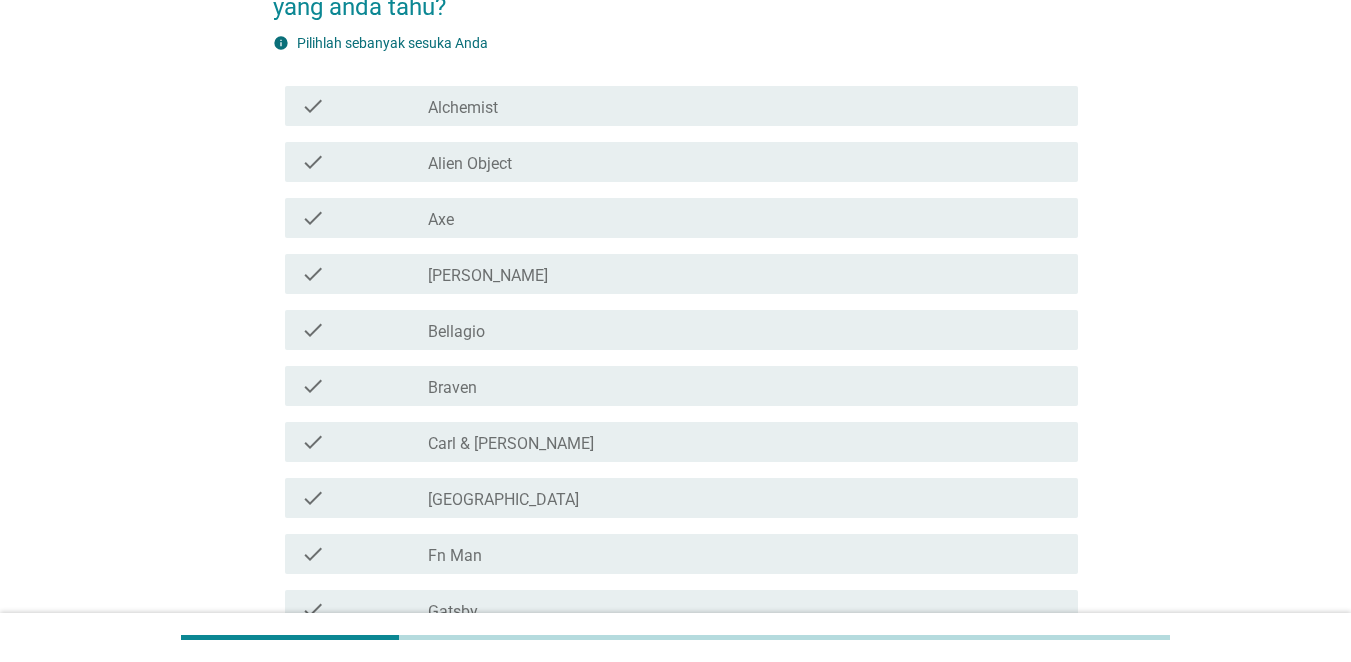 scroll, scrollTop: 157, scrollLeft: 0, axis: vertical 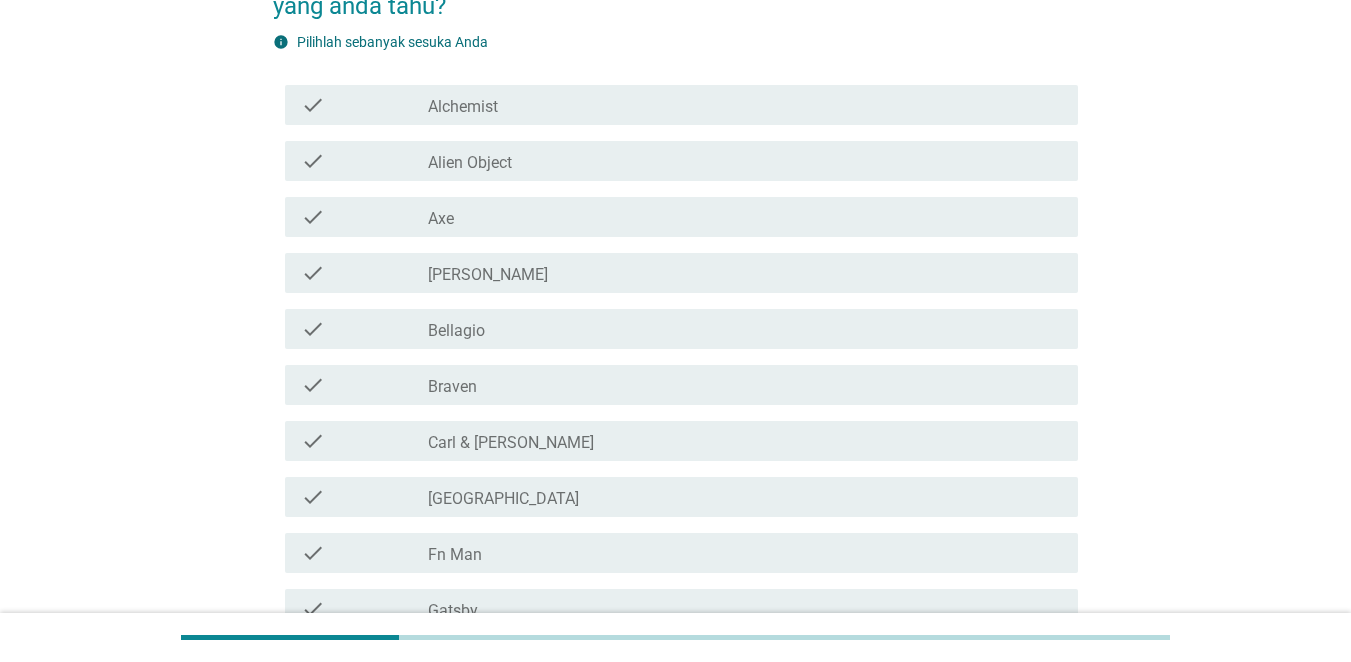 click on "Alchemist" at bounding box center (463, 107) 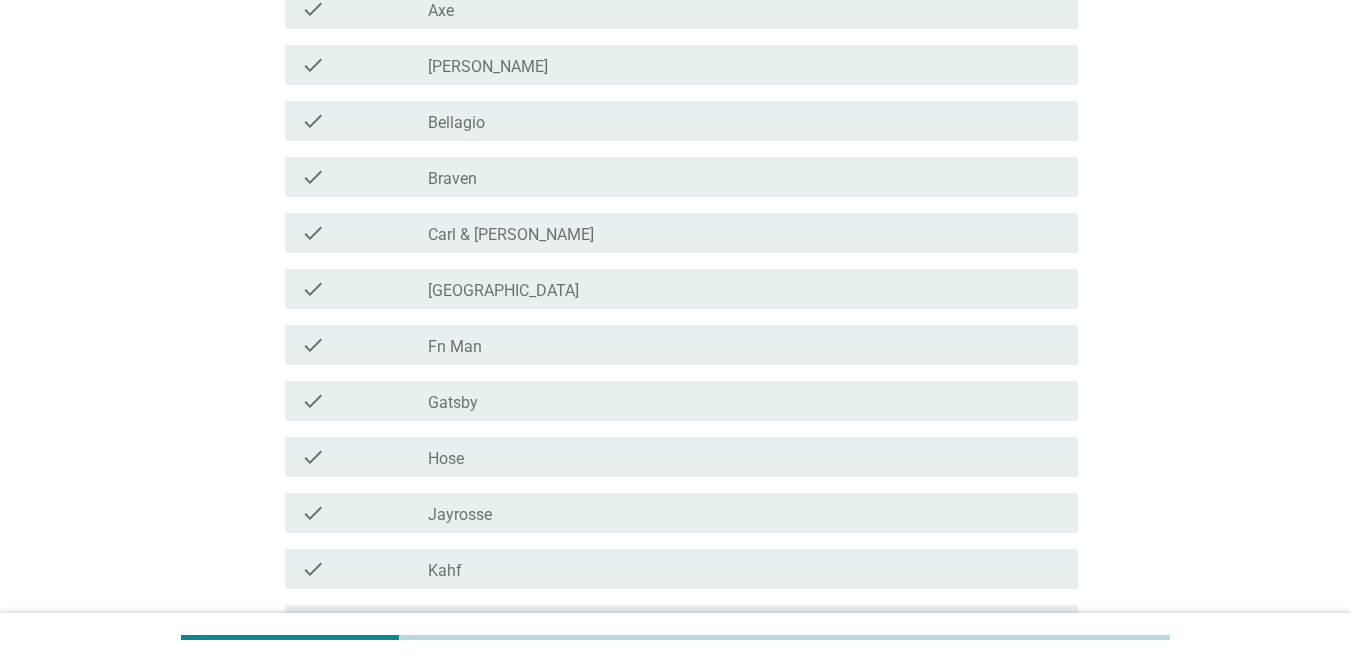 scroll, scrollTop: 367, scrollLeft: 0, axis: vertical 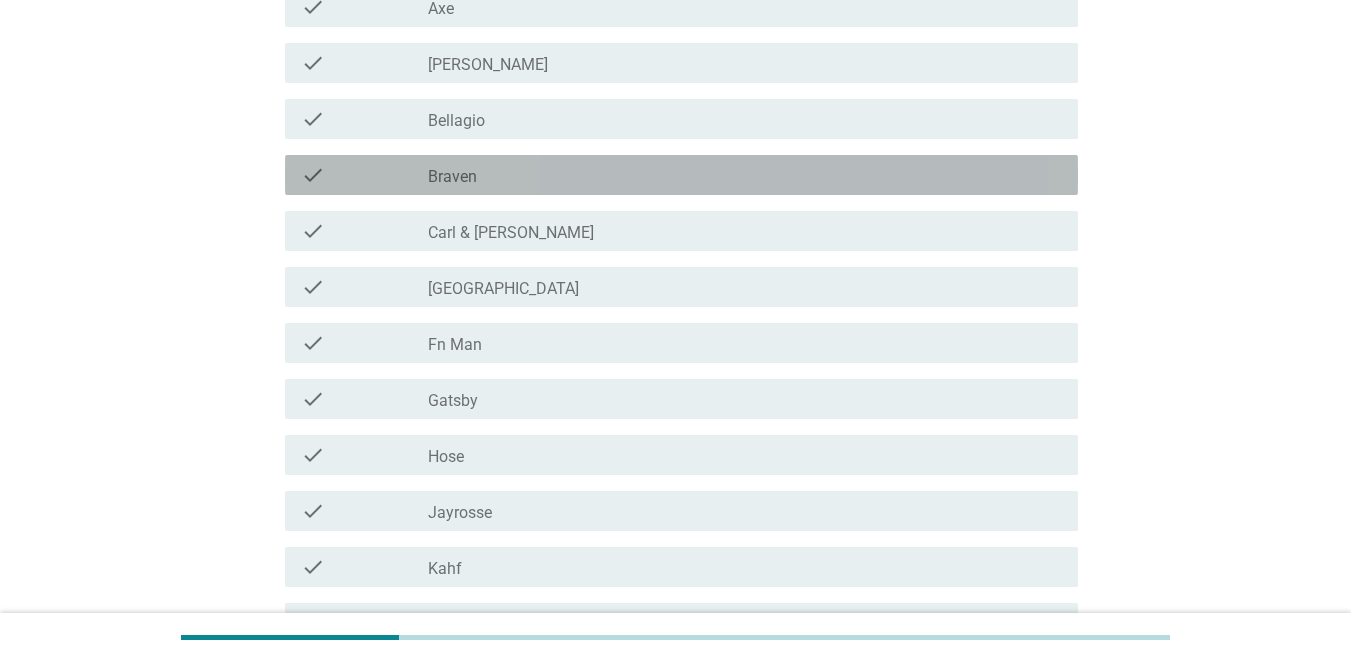 click on "Braven" at bounding box center [452, 177] 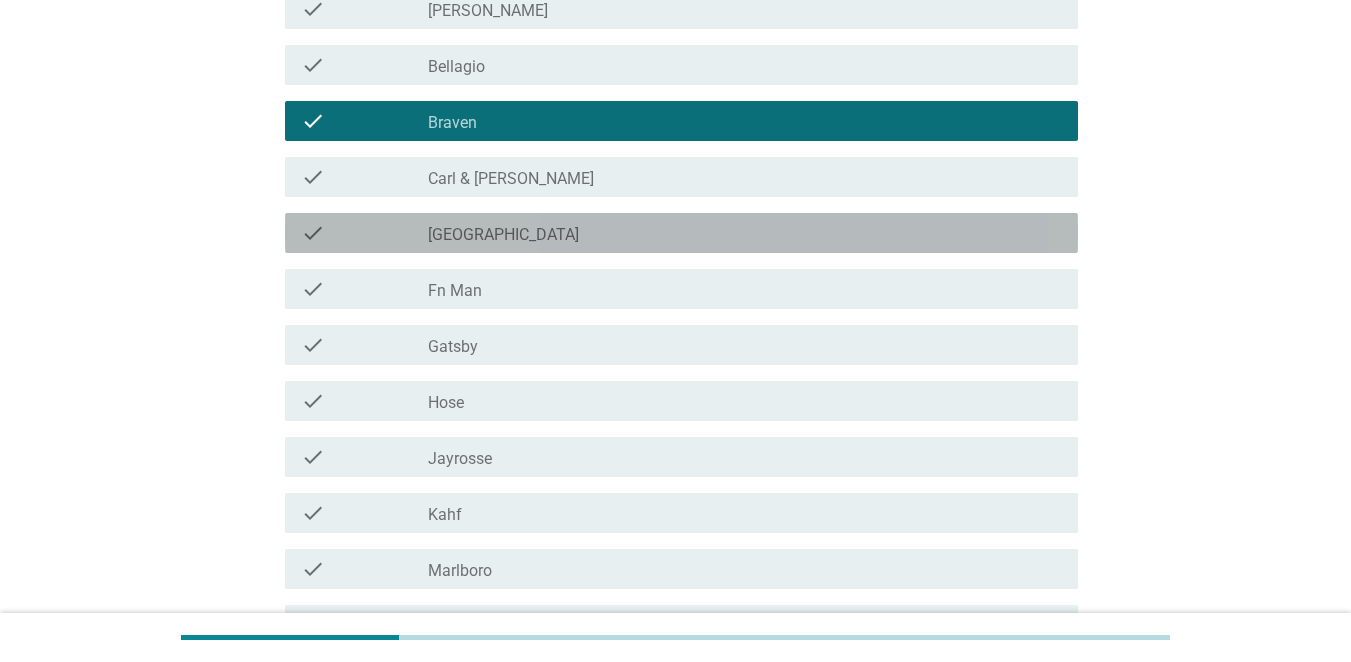 click on "check     check_box_outline_blank [GEOGRAPHIC_DATA]" at bounding box center [681, 233] 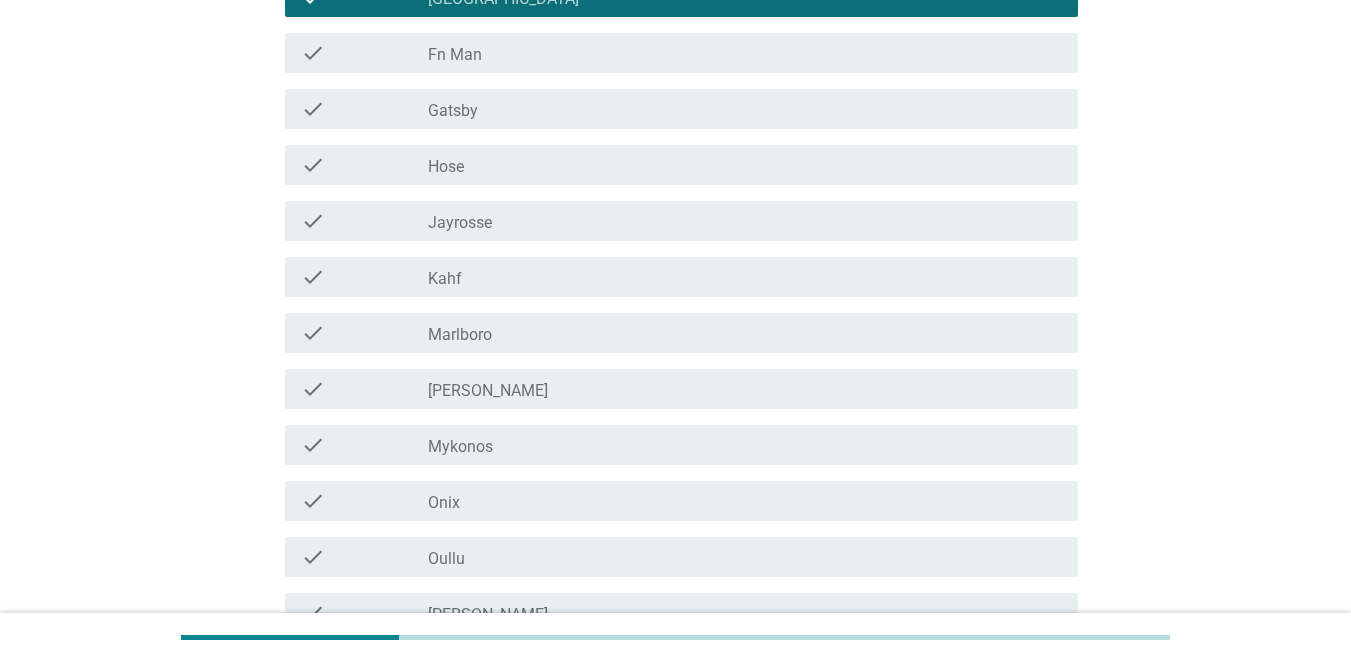 click on "Gatsby" at bounding box center (453, 111) 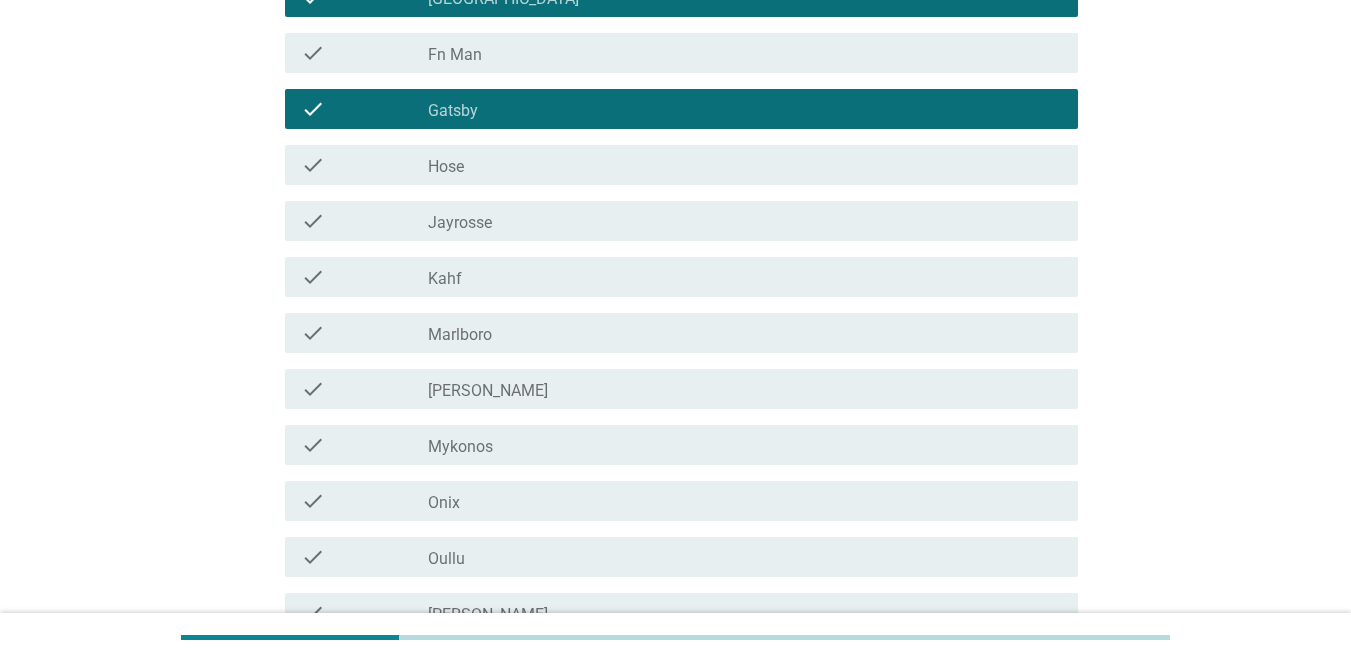 scroll, scrollTop: 1141, scrollLeft: 0, axis: vertical 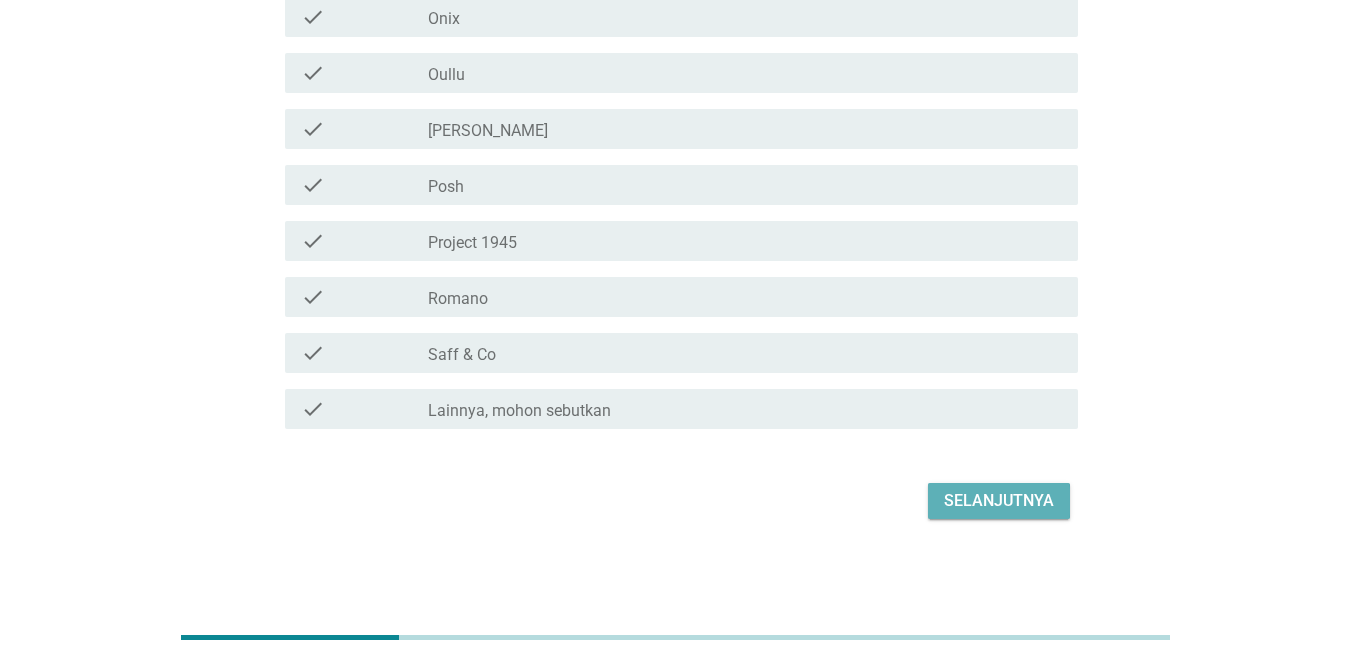 click on "Selanjutnya" at bounding box center [999, 501] 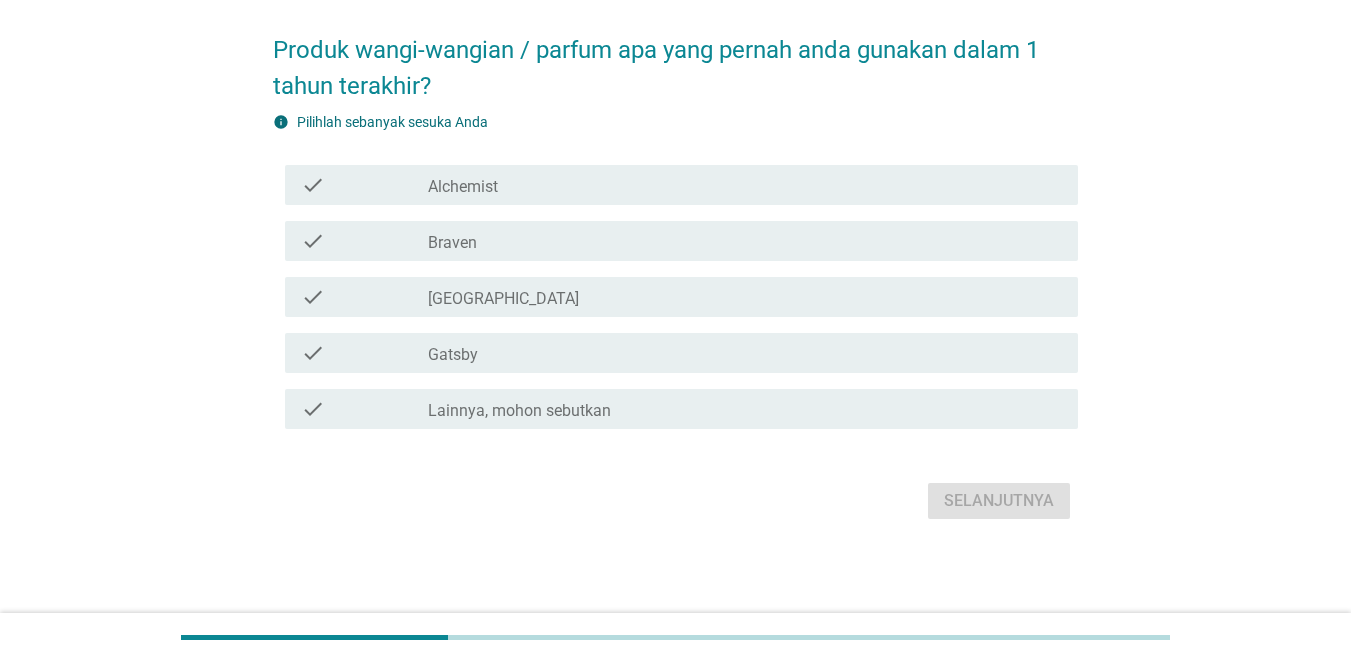 scroll, scrollTop: 0, scrollLeft: 0, axis: both 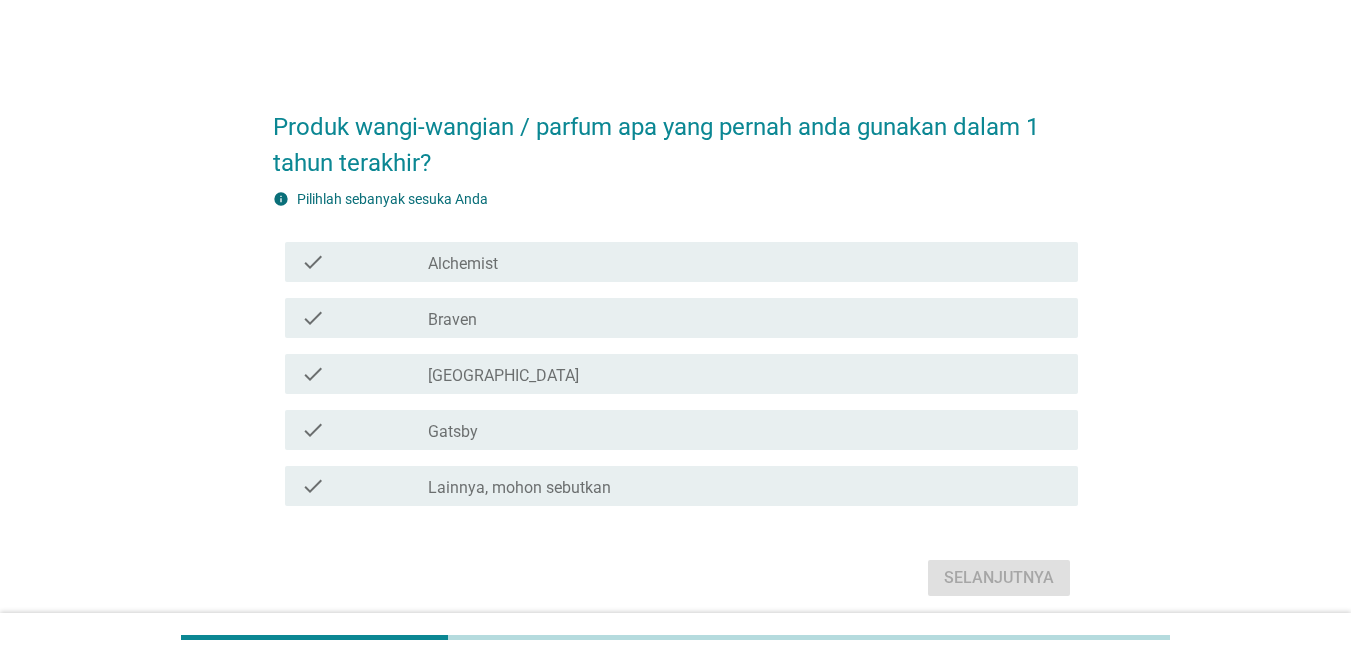 click on "check_box_outline_blank Braven" at bounding box center (745, 318) 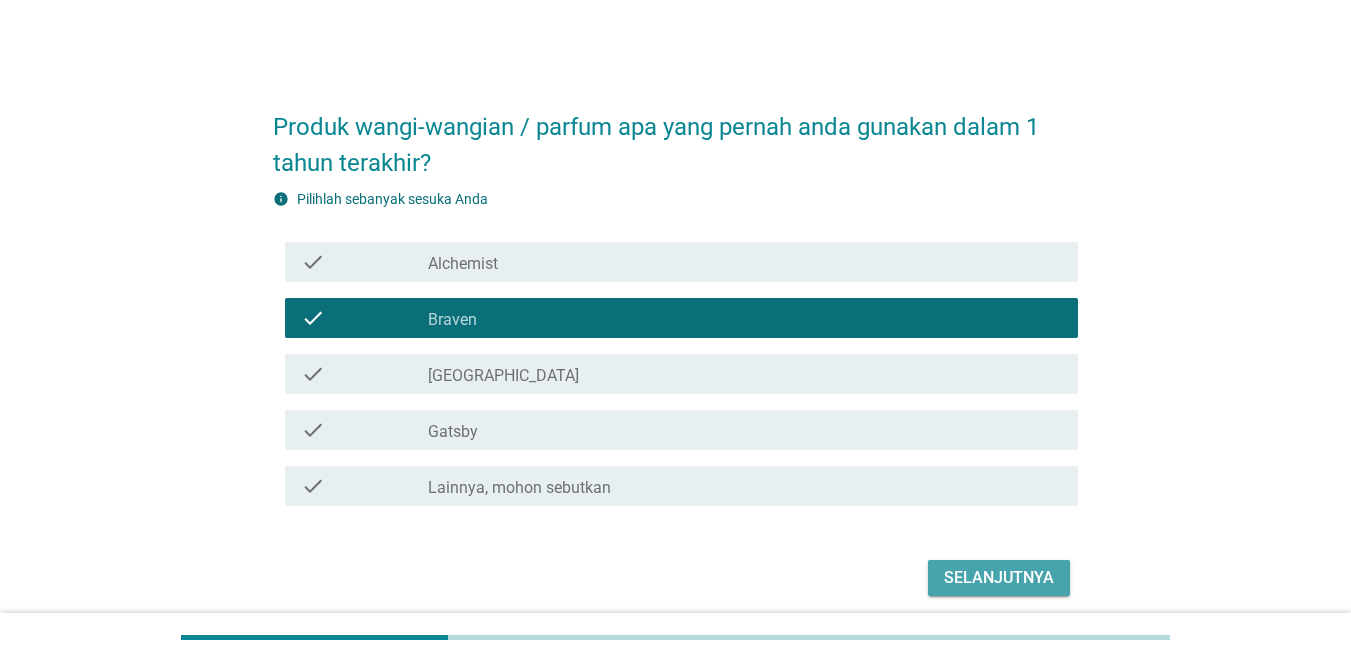 click on "Selanjutnya" at bounding box center (999, 578) 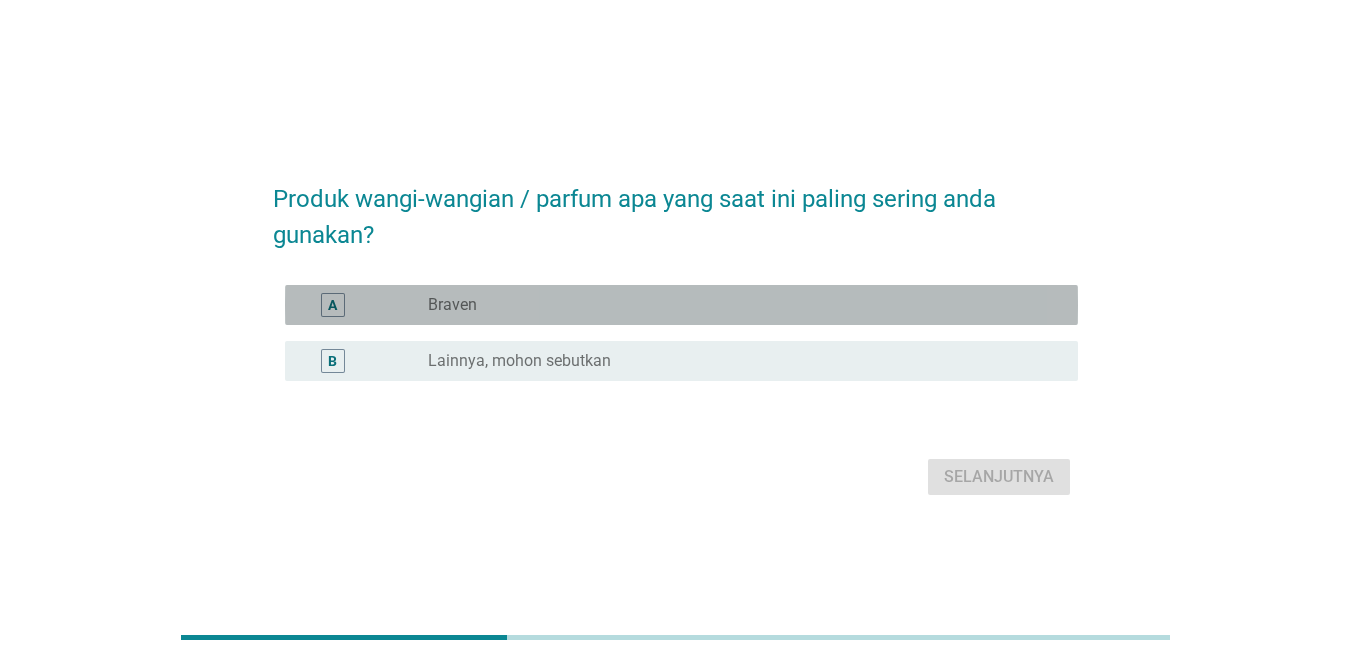 click on "radio_button_unchecked Braven" at bounding box center (737, 305) 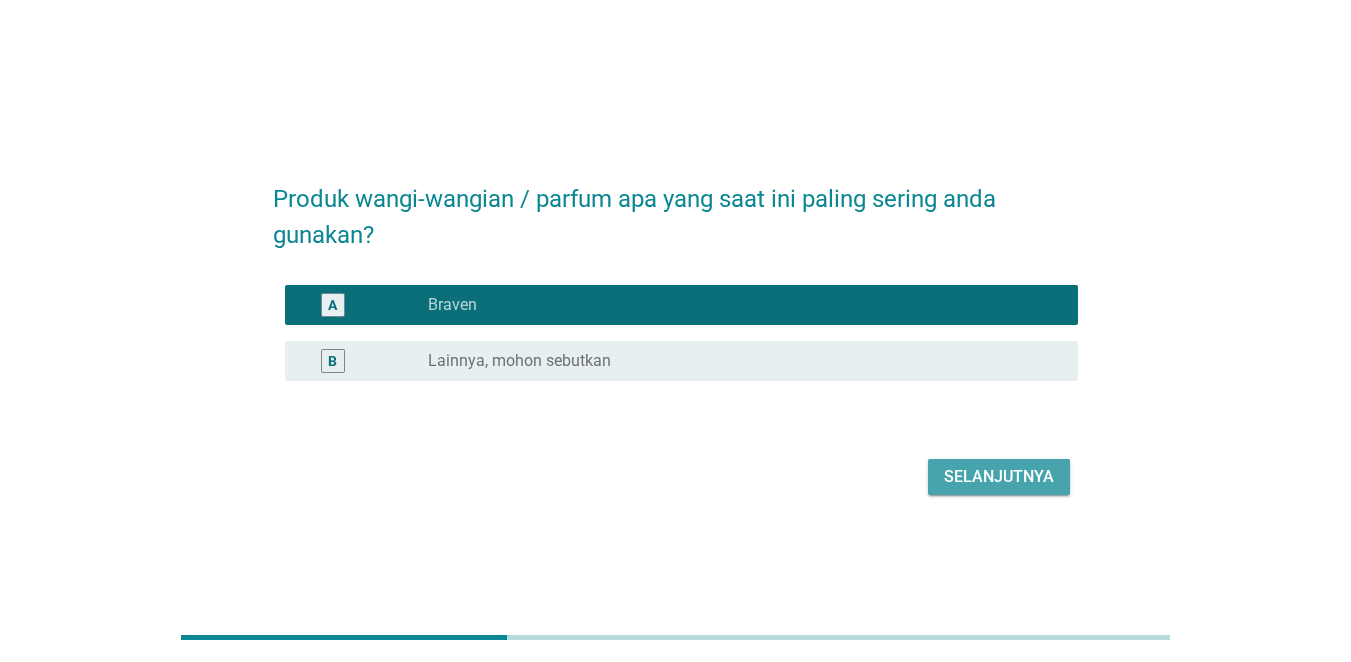 click on "Selanjutnya" at bounding box center (999, 477) 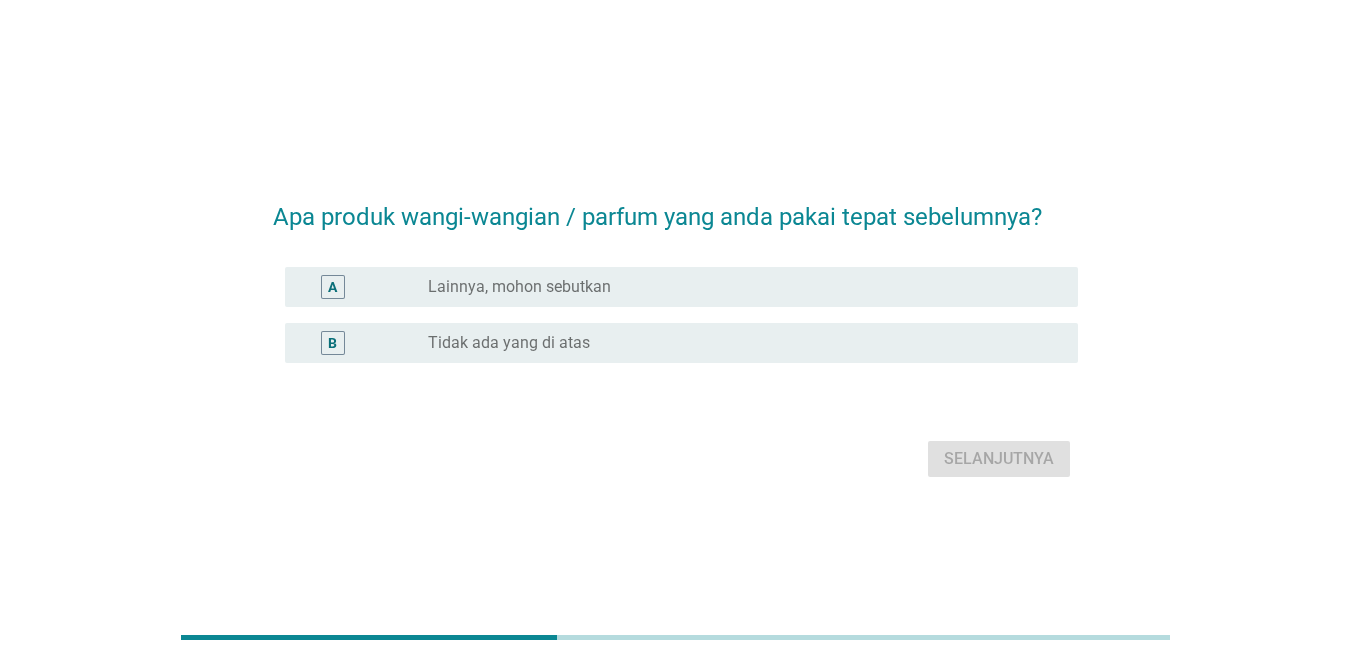 click on "Lainnya, mohon sebutkan" at bounding box center [519, 287] 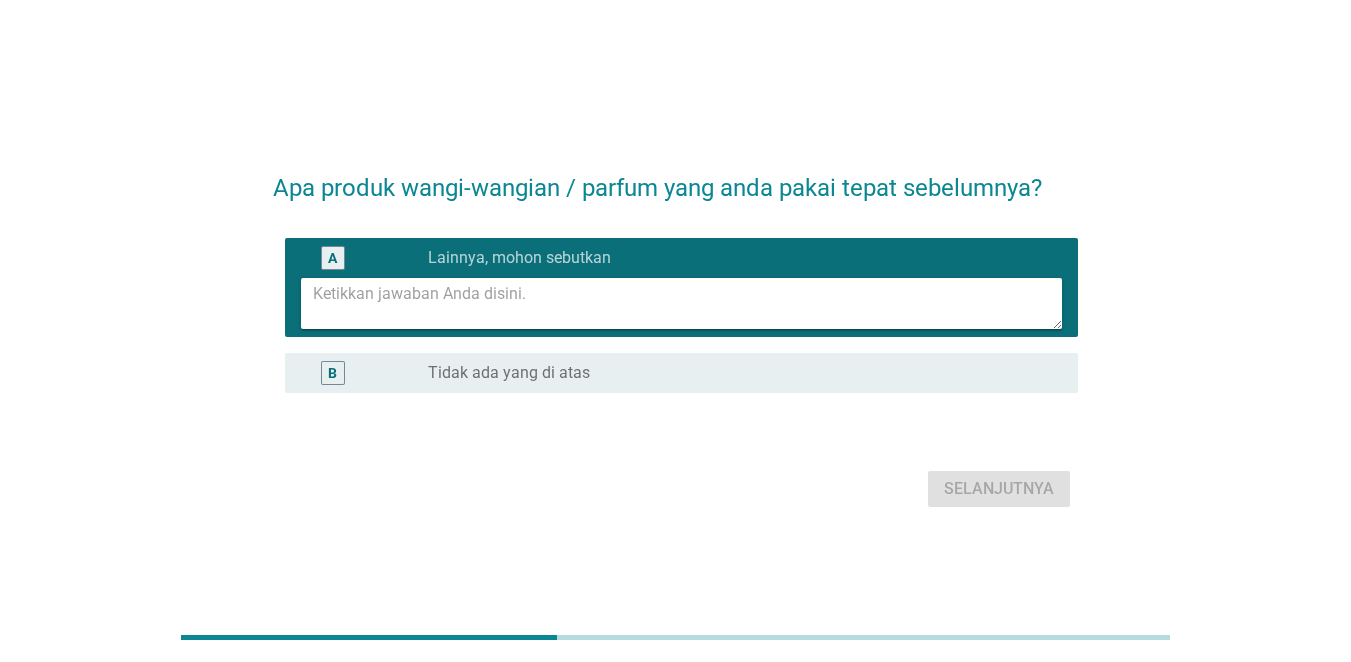 click at bounding box center (687, 303) 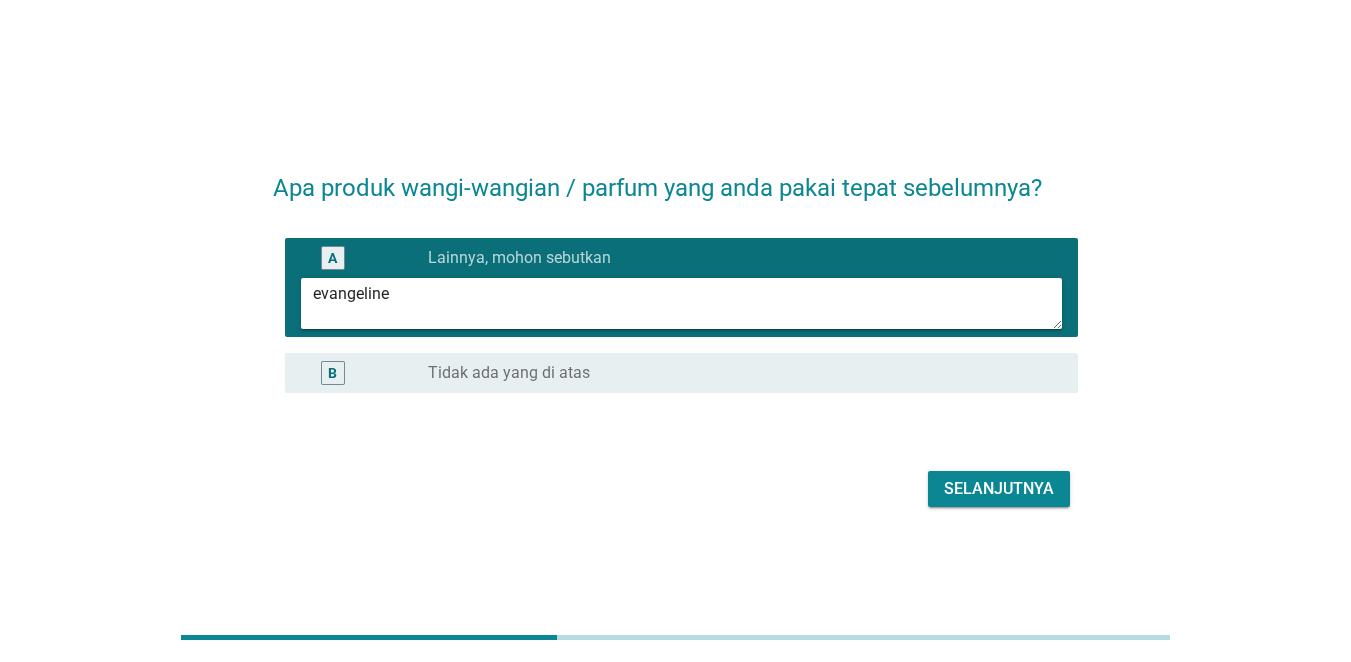 type on "evangeline" 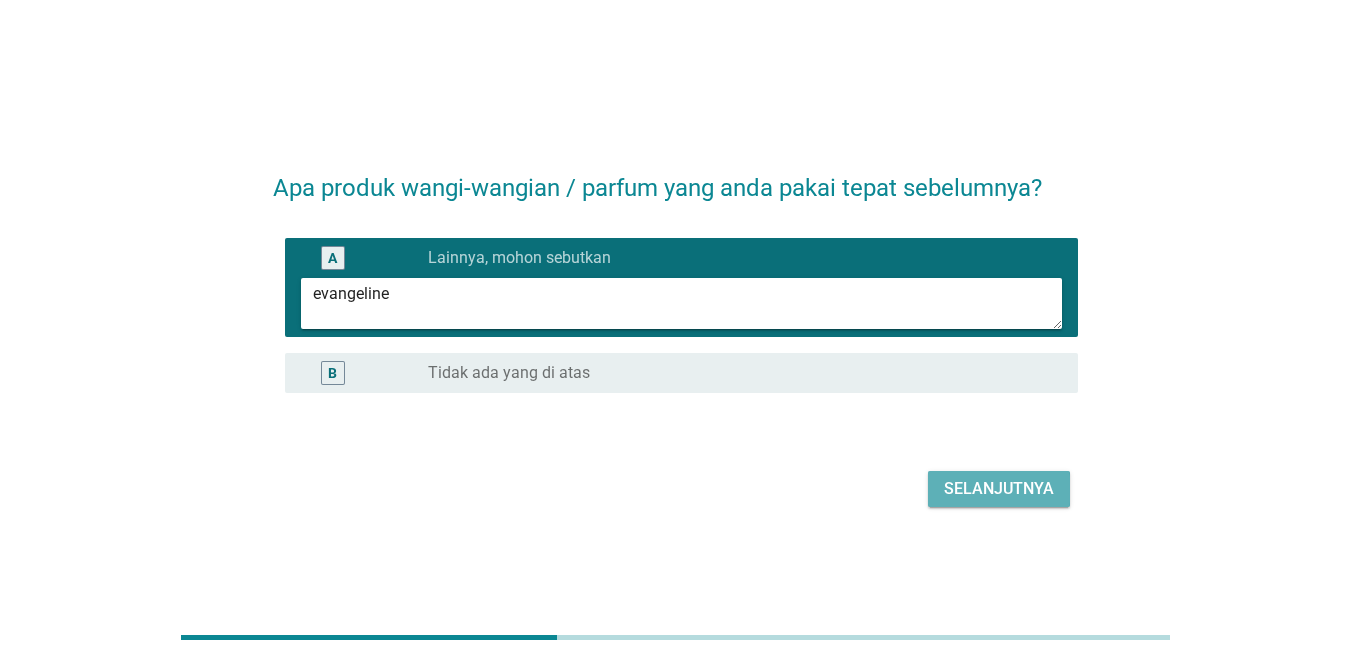 click on "Selanjutnya" at bounding box center [999, 489] 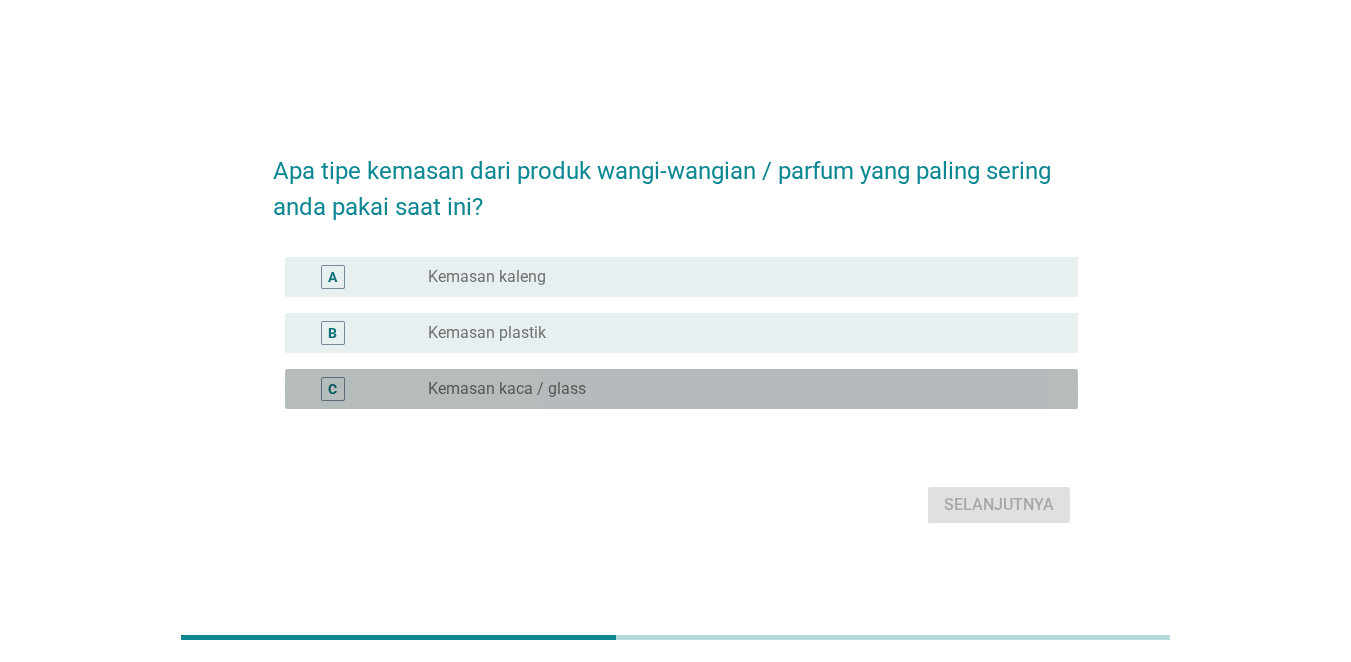 click on "Kemasan kaca / glass" at bounding box center (507, 389) 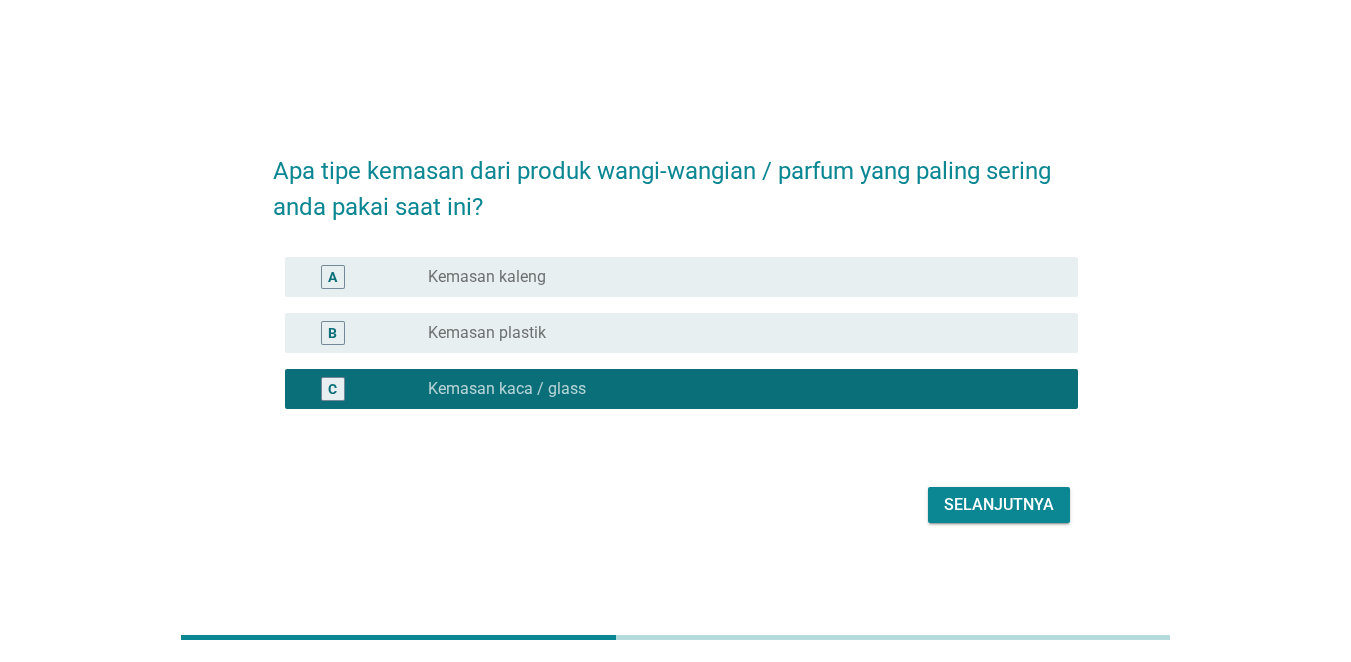 click on "Selanjutnya" at bounding box center (999, 505) 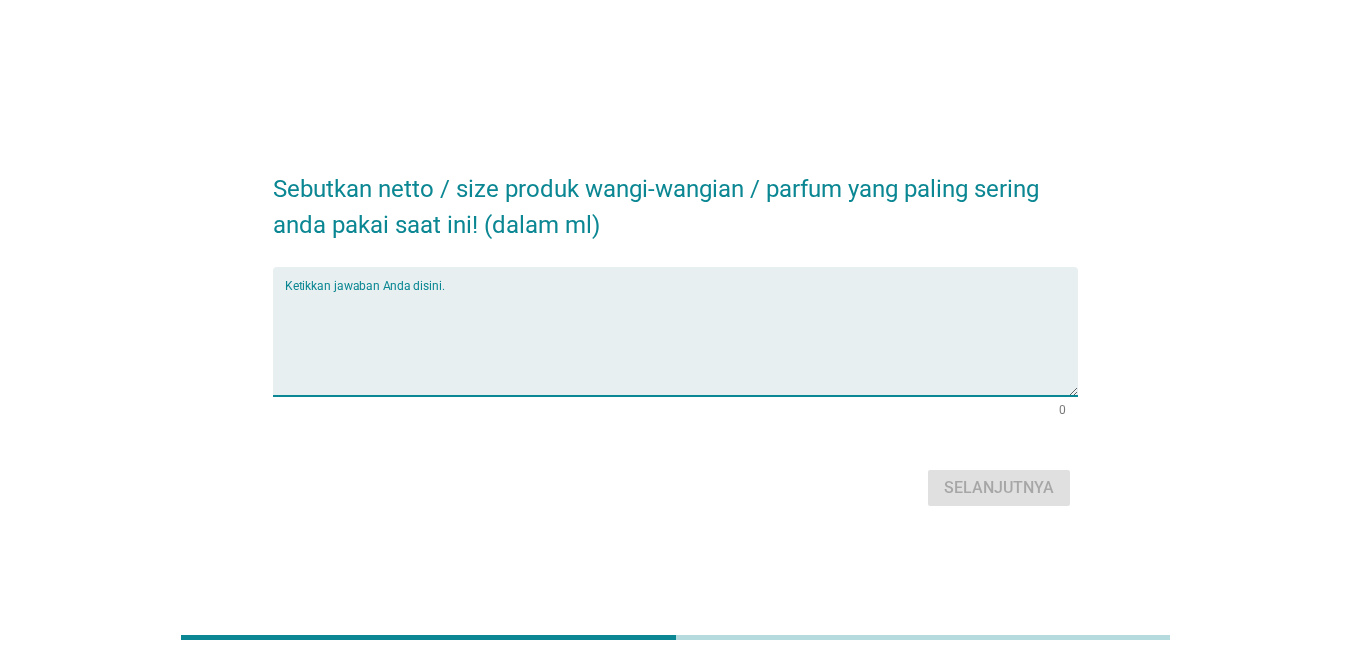 click at bounding box center [681, 343] 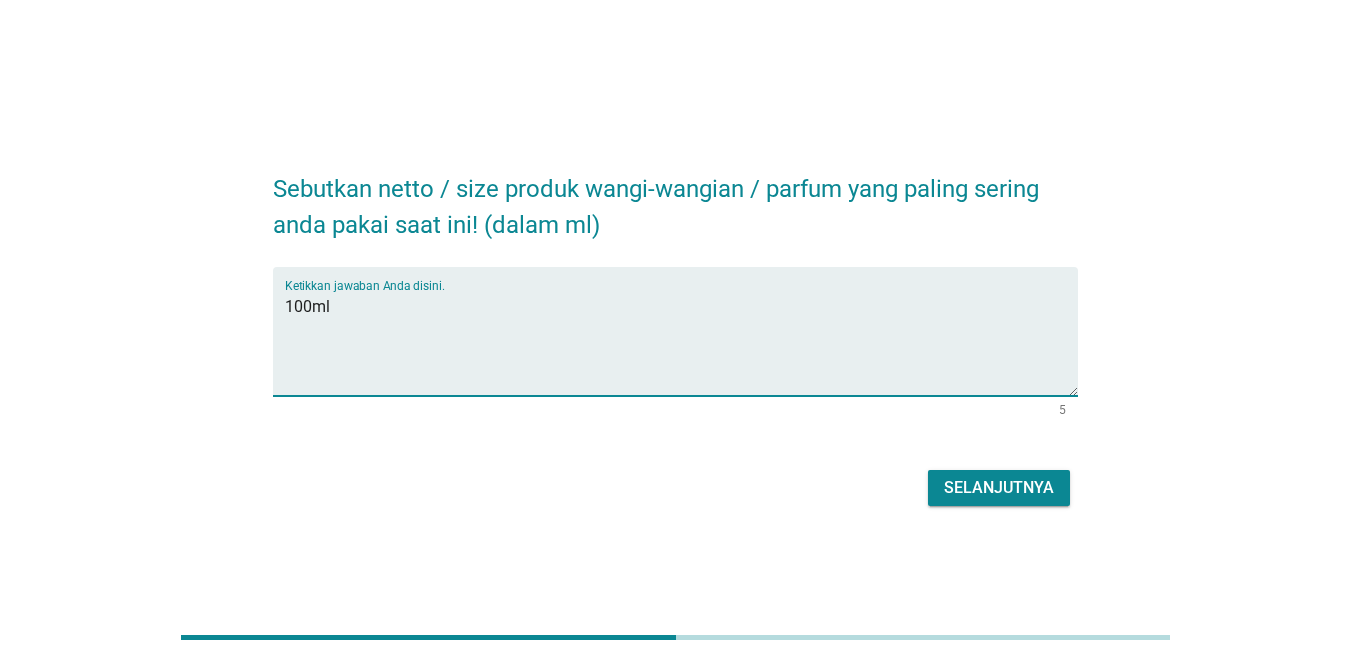 type on "100ml" 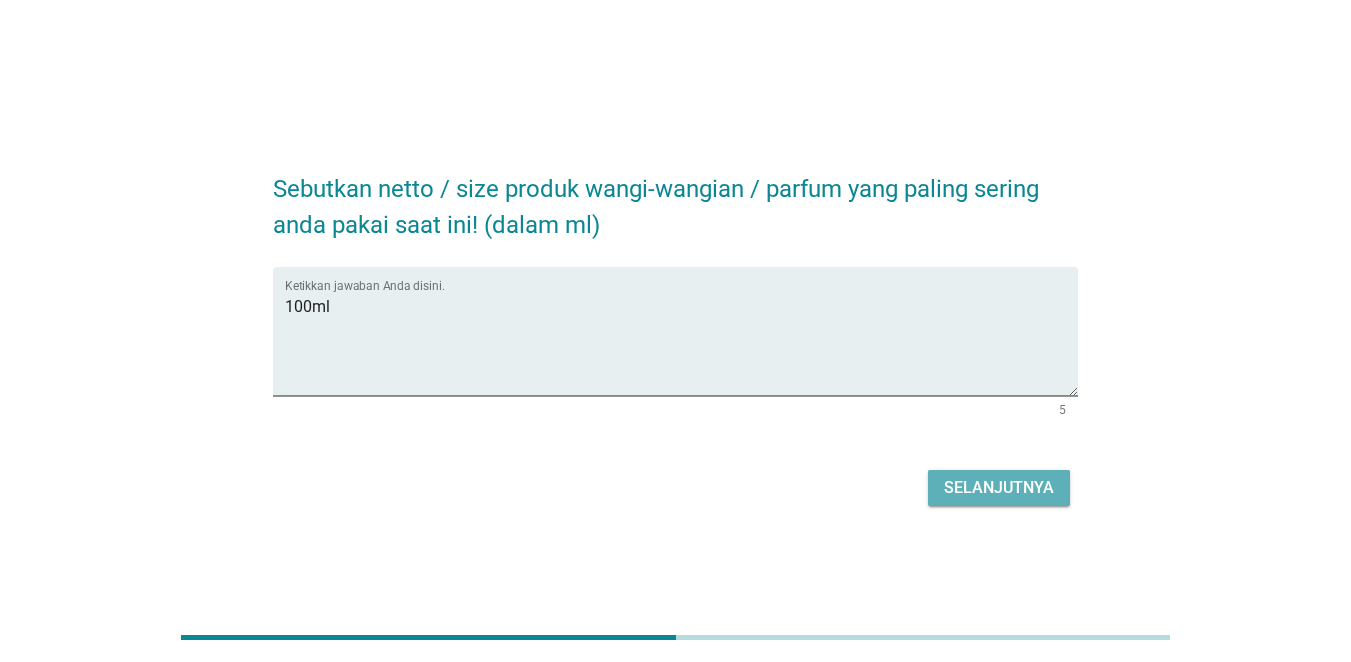 click on "Selanjutnya" at bounding box center (999, 488) 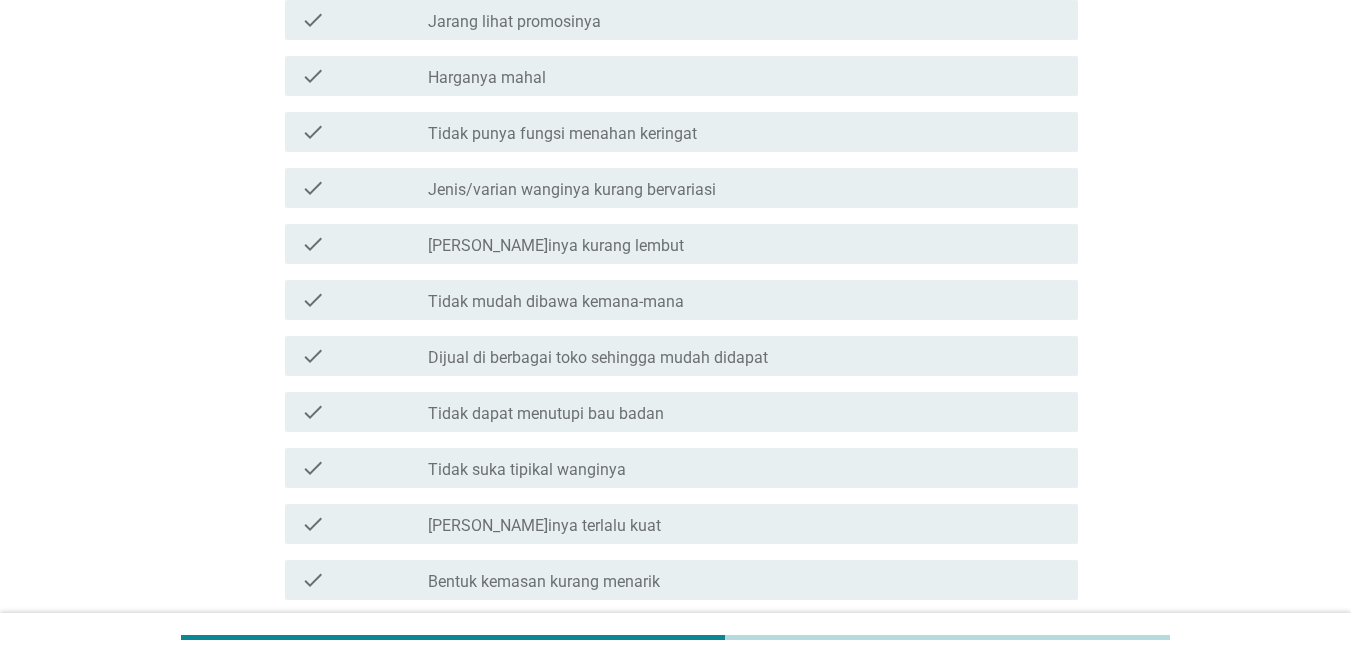 scroll, scrollTop: 0, scrollLeft: 0, axis: both 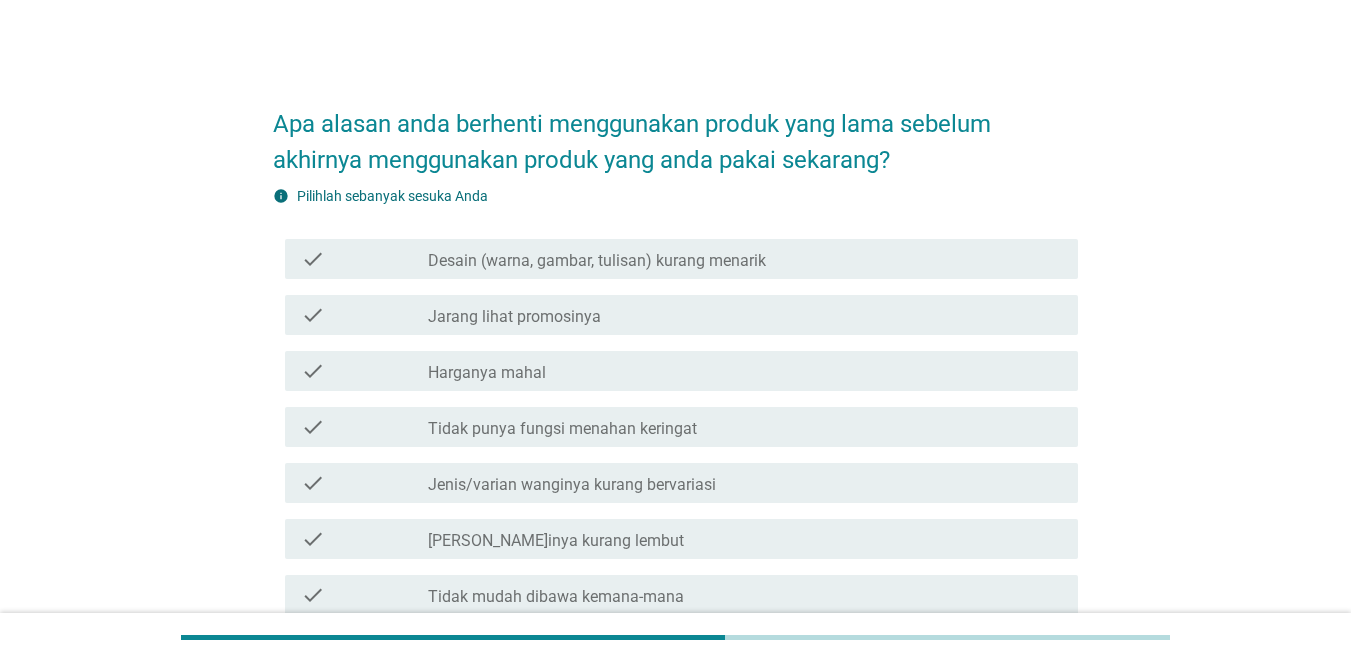 click on "check_box_outline_blank Desain (warna, gambar, tulisan) kurang menarik" at bounding box center [745, 259] 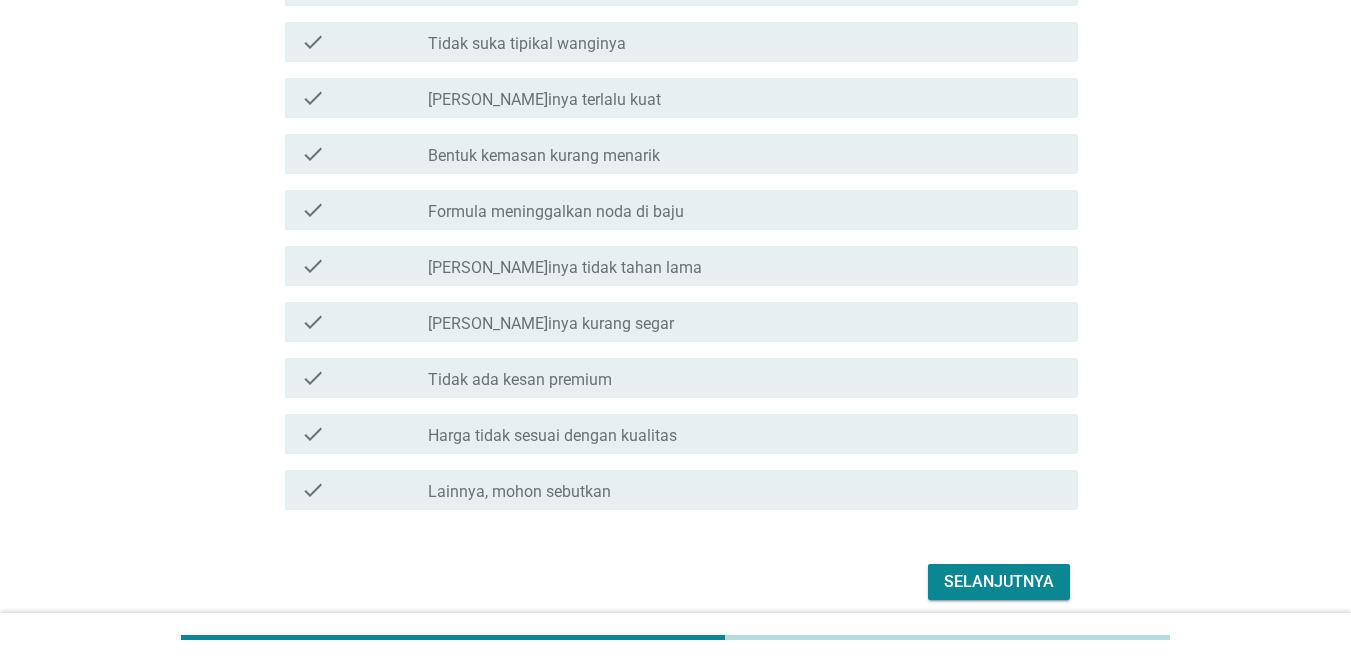 scroll, scrollTop: 805, scrollLeft: 0, axis: vertical 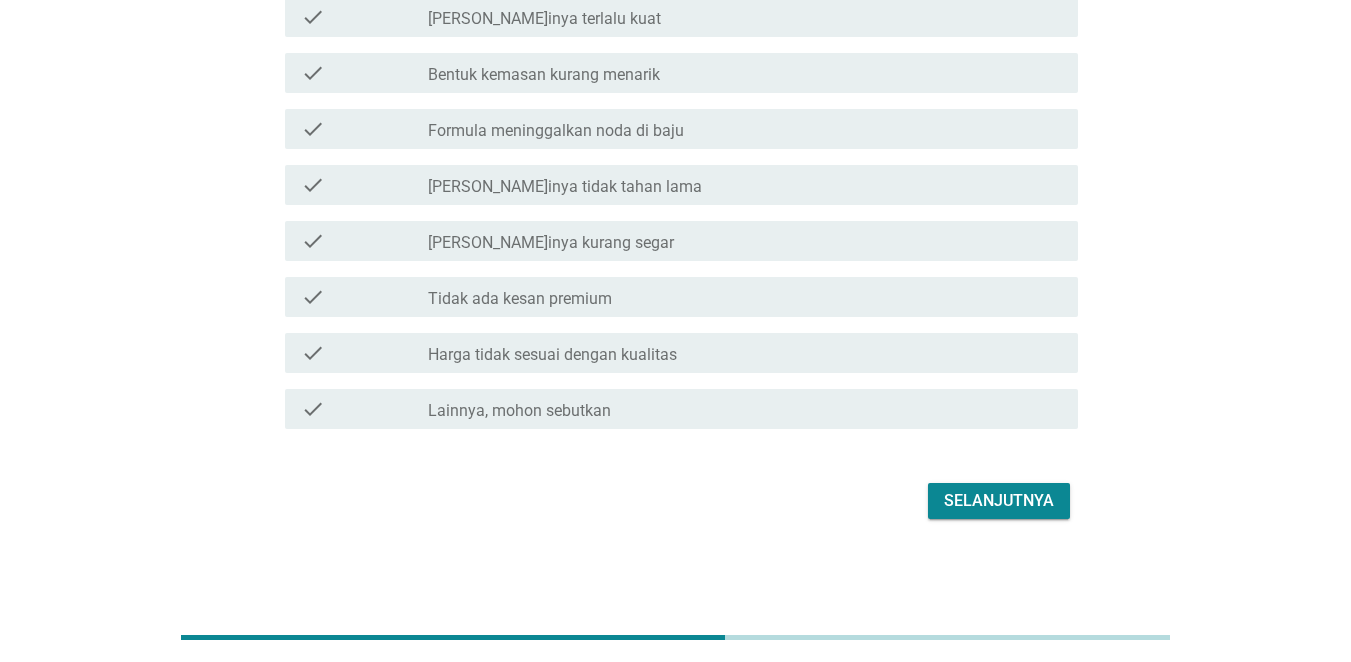 click on "Bentuk kemasan kurang menarik" at bounding box center [544, 75] 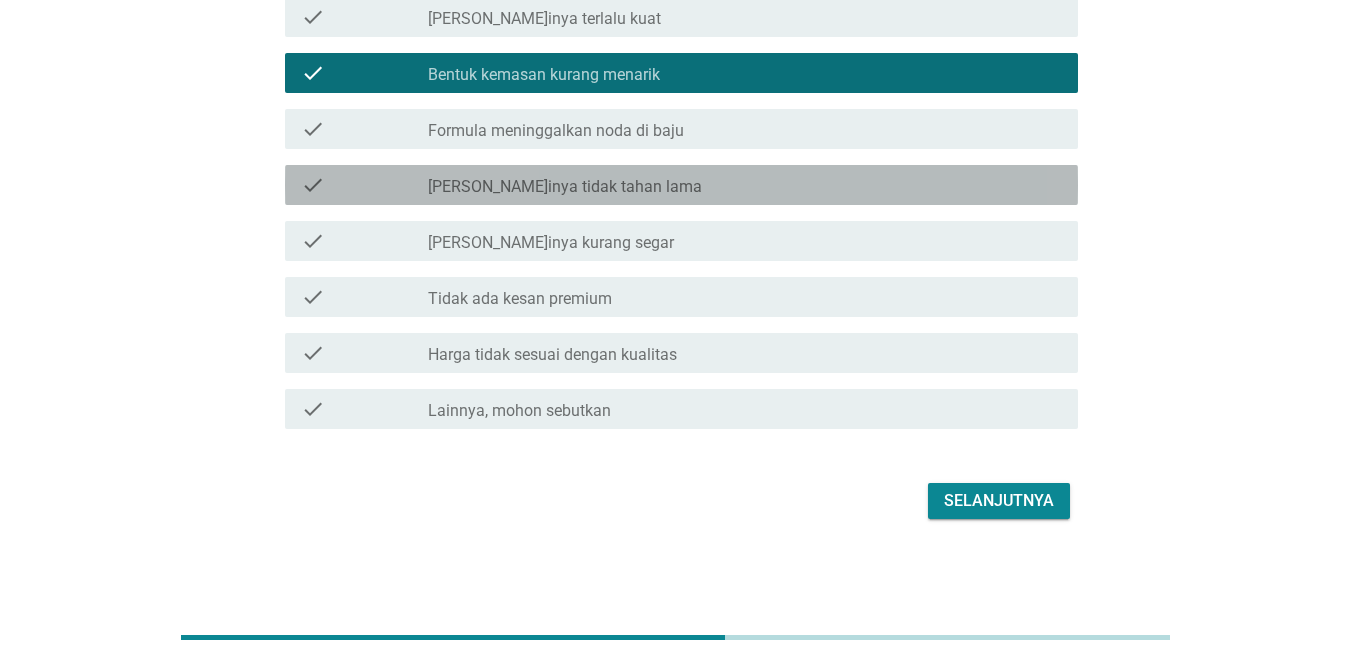 click on "check     check_box_outline_blank [PERSON_NAME]inya tidak tahan lama" at bounding box center (681, 185) 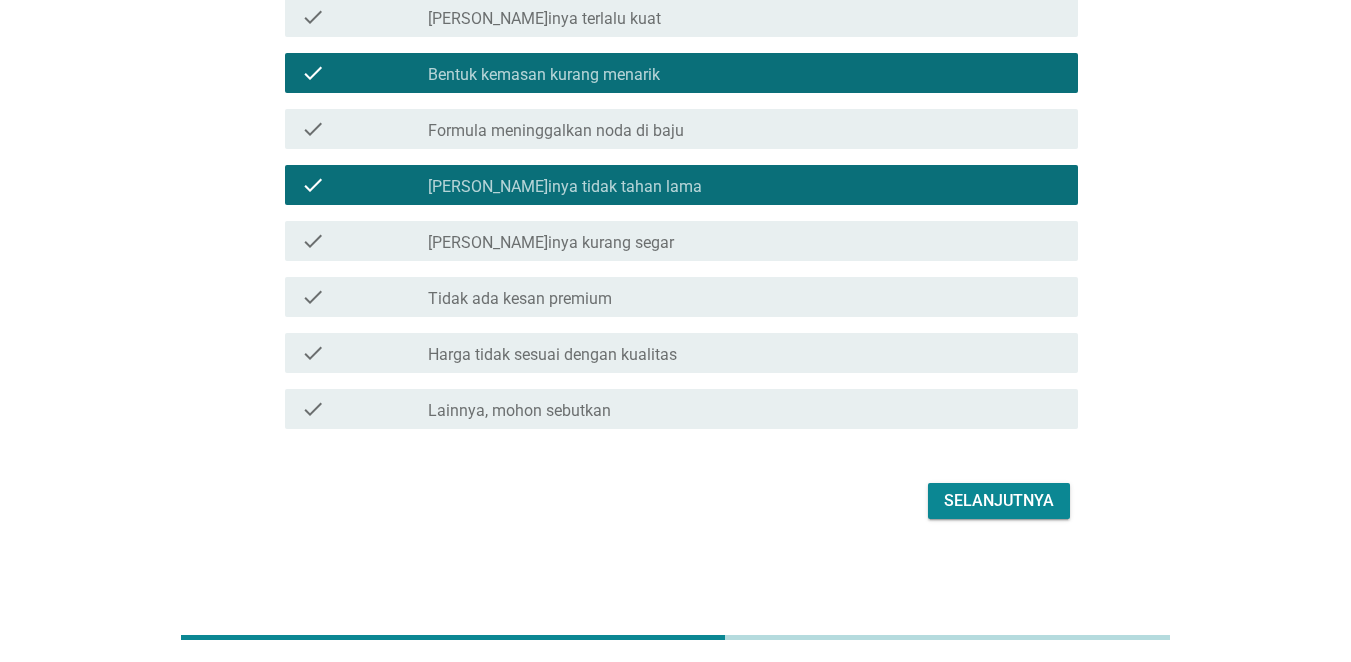 click on "check_box_outline_blank [PERSON_NAME]inya kurang segar" at bounding box center [745, 241] 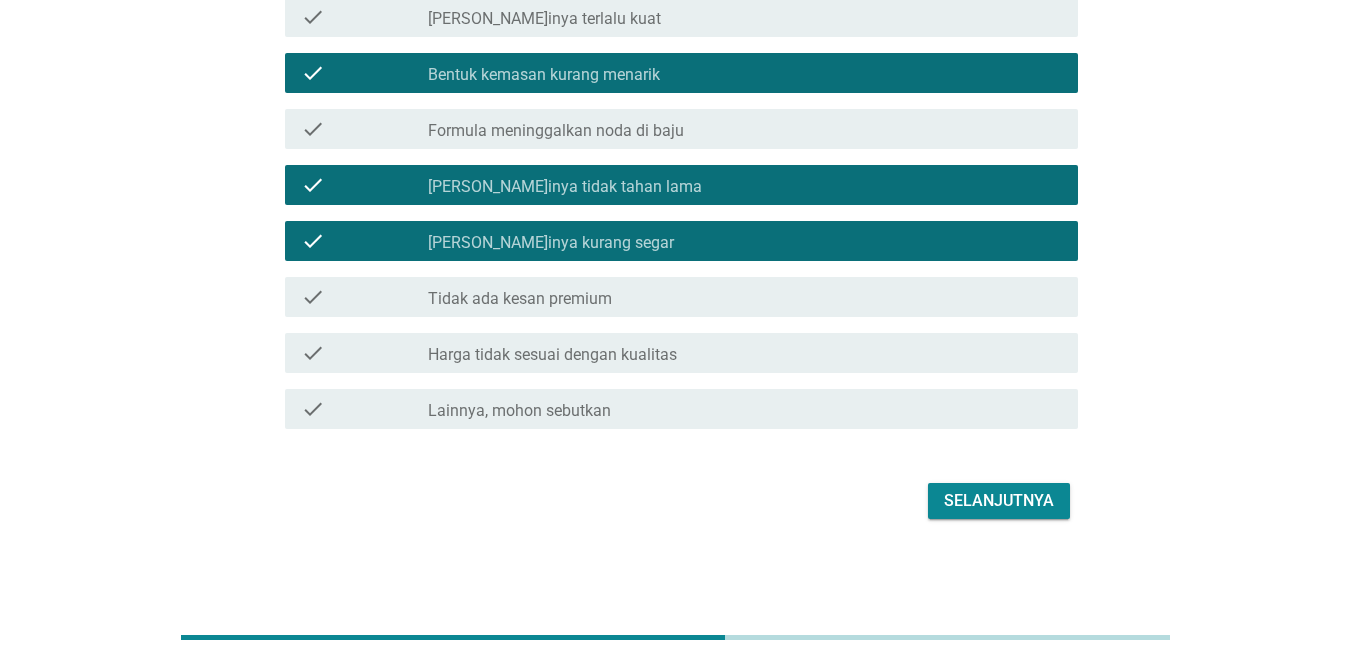 click on "Selanjutnya" at bounding box center [675, 501] 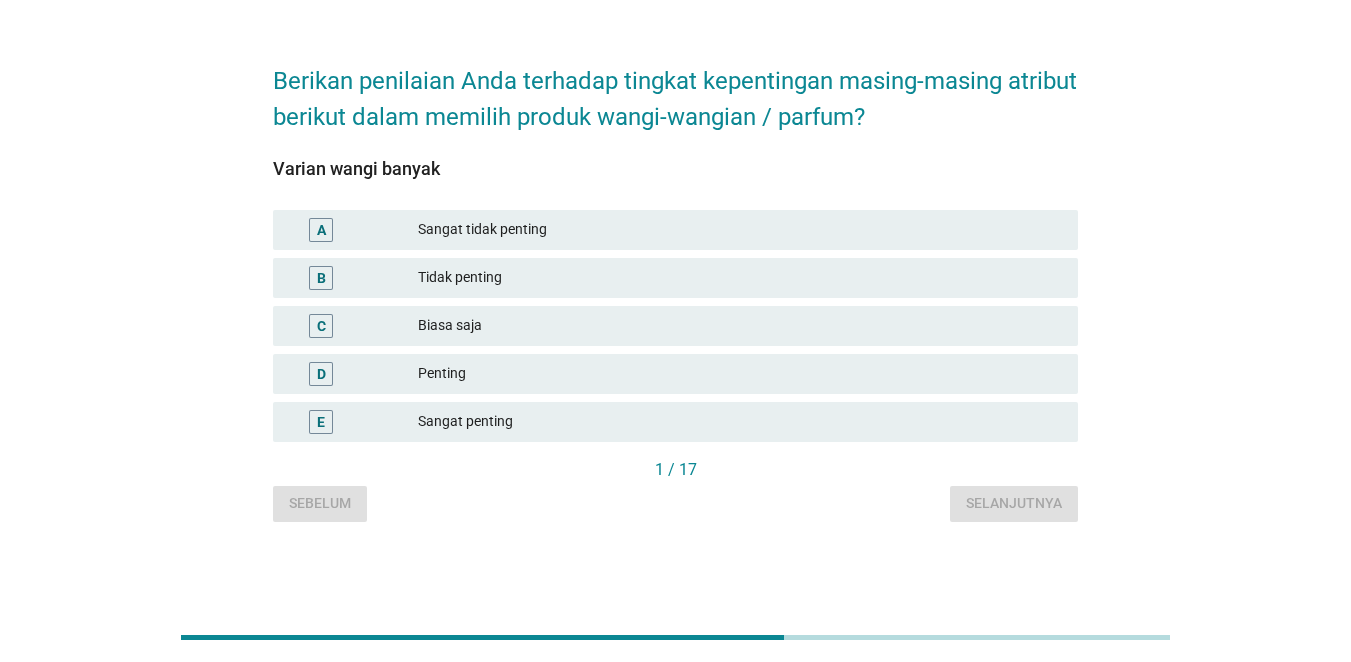 scroll, scrollTop: 0, scrollLeft: 0, axis: both 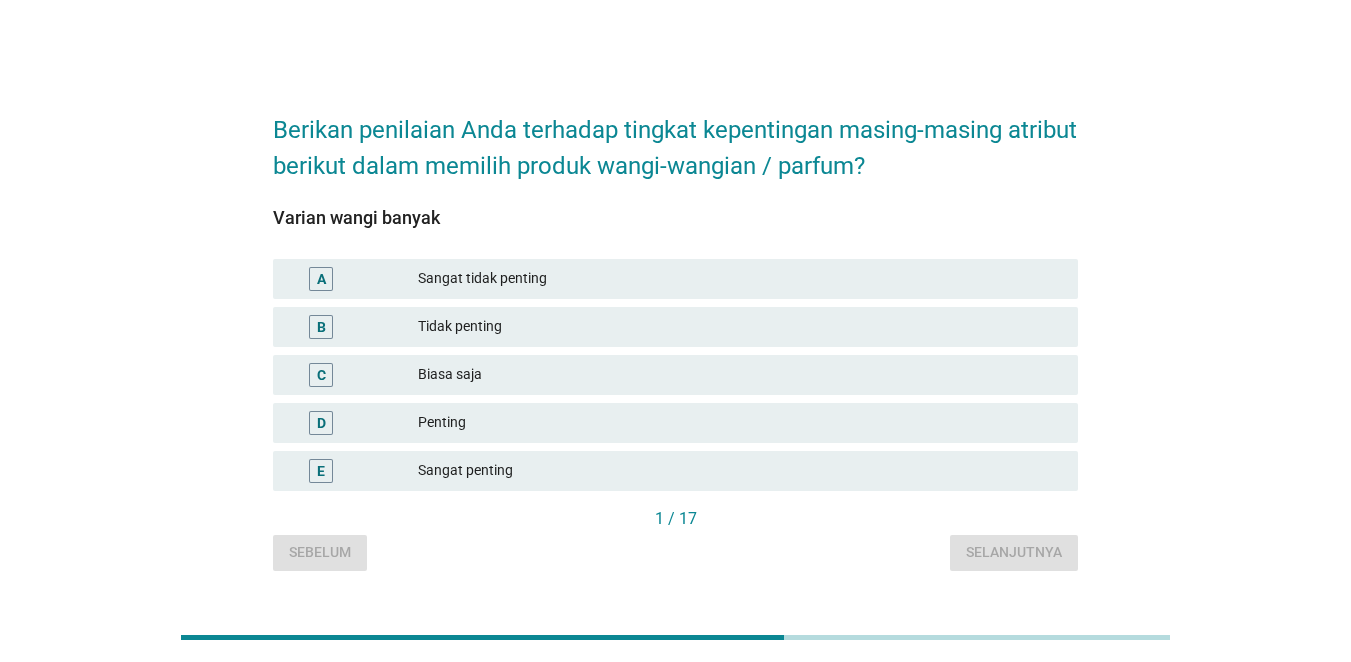 click on "D   Penting" at bounding box center [675, 423] 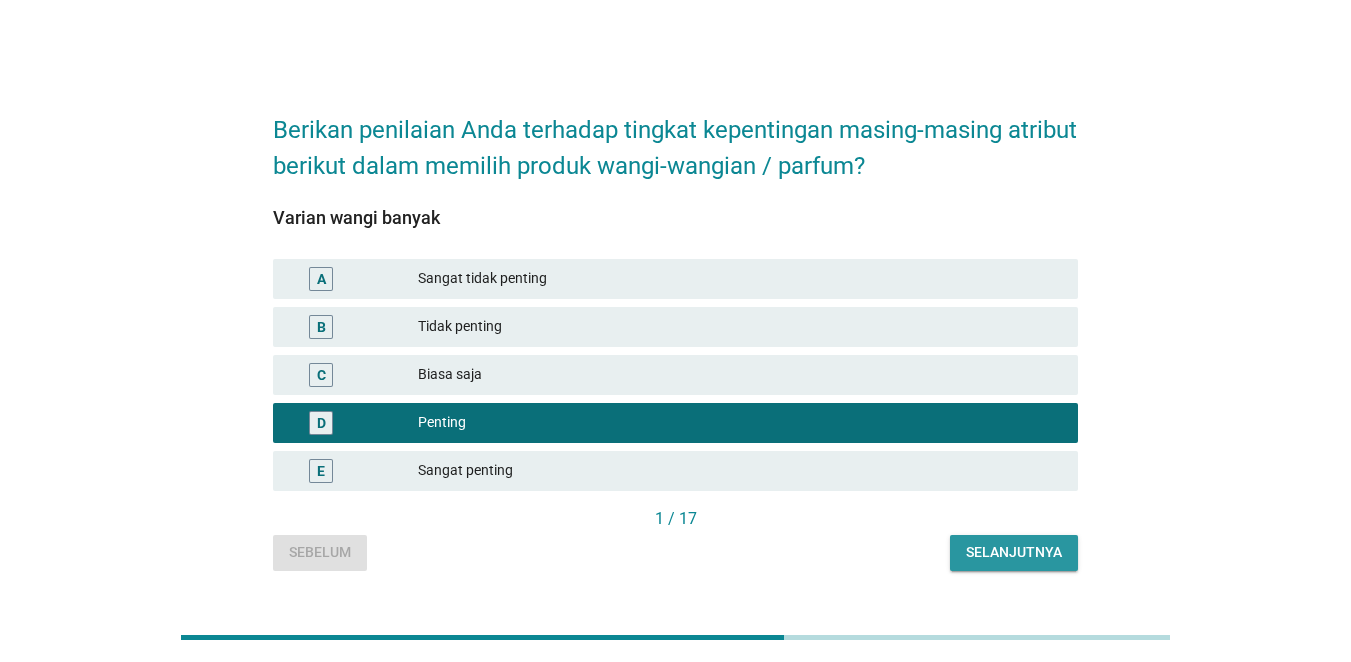 click on "Selanjutnya" at bounding box center [1014, 553] 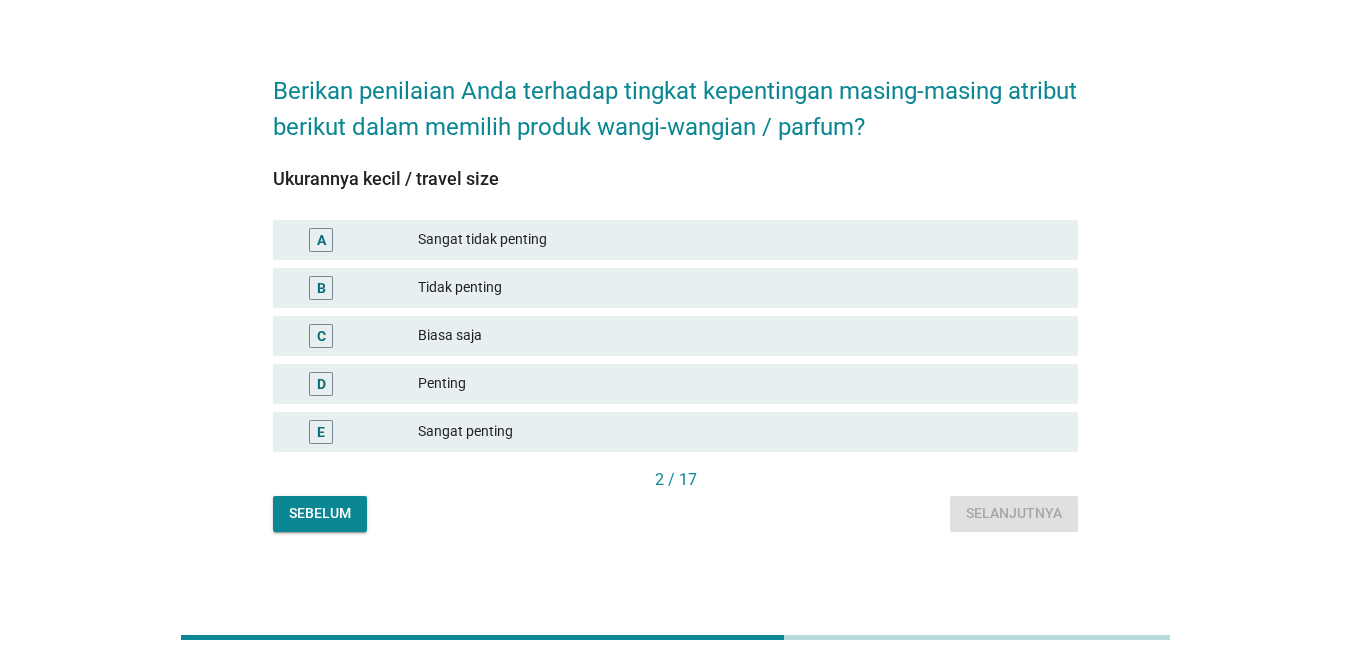 scroll, scrollTop: 49, scrollLeft: 0, axis: vertical 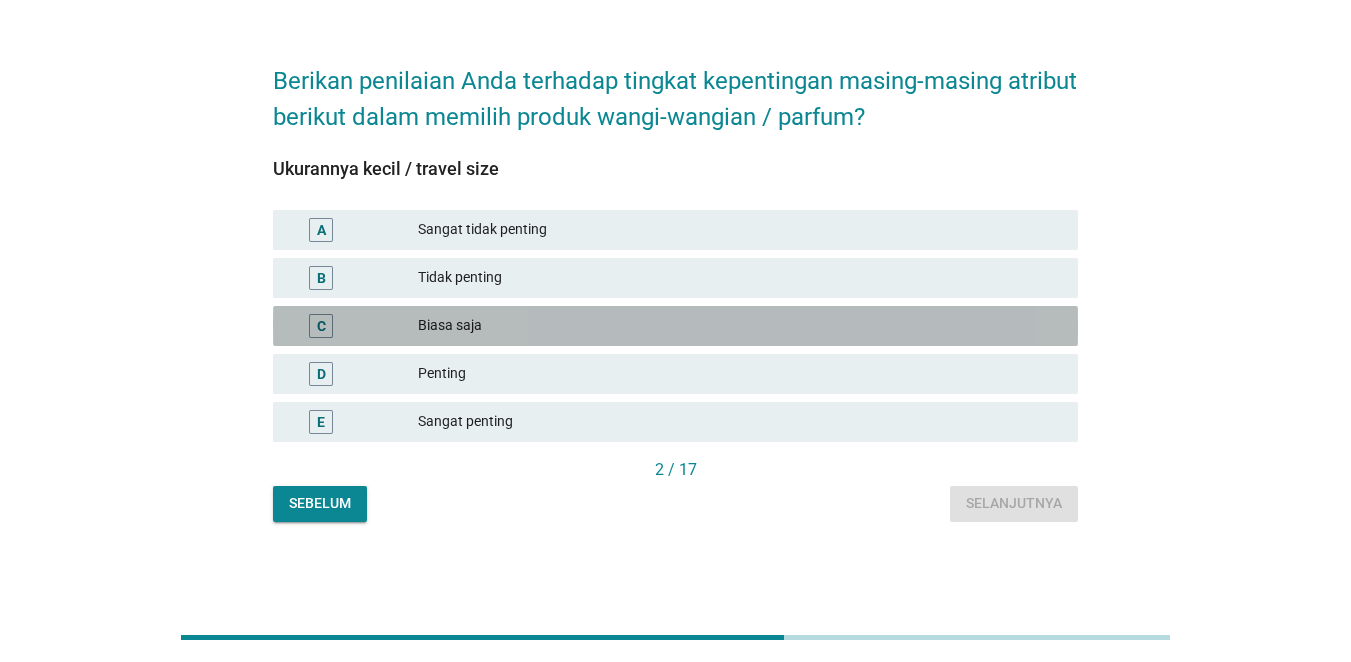 click on "Biasa saja" at bounding box center [740, 326] 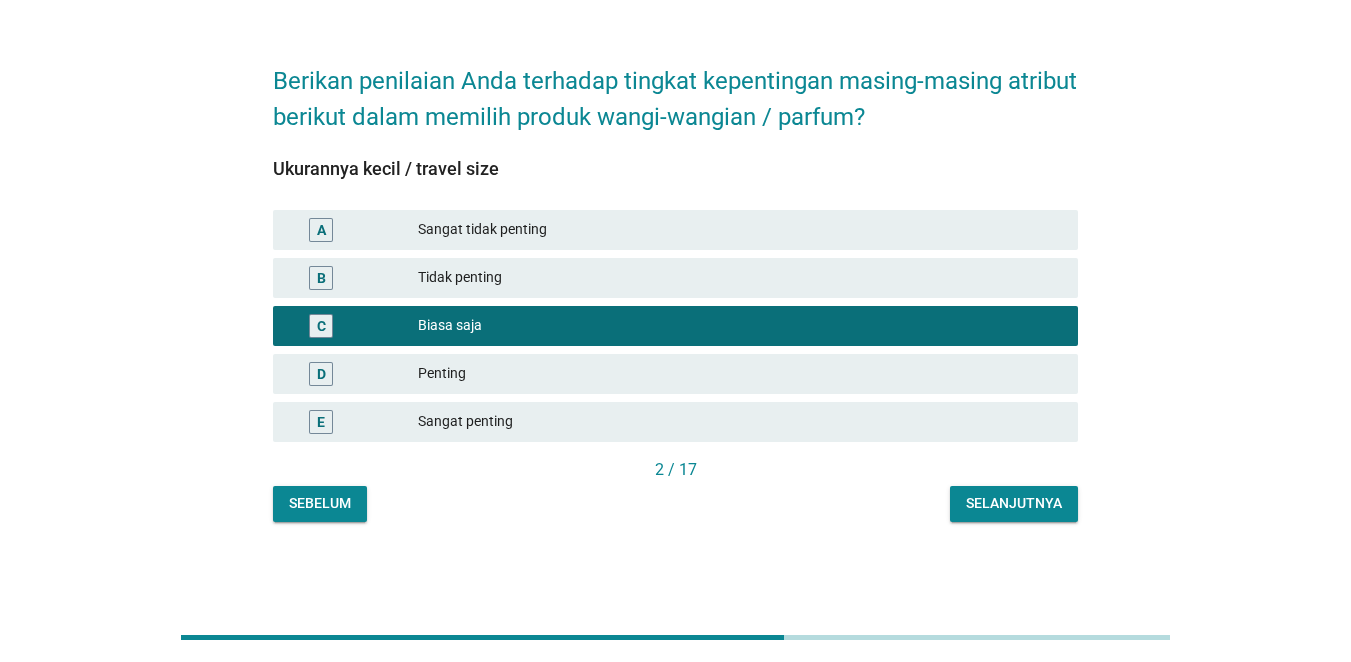 click on "Selanjutnya" at bounding box center [1014, 503] 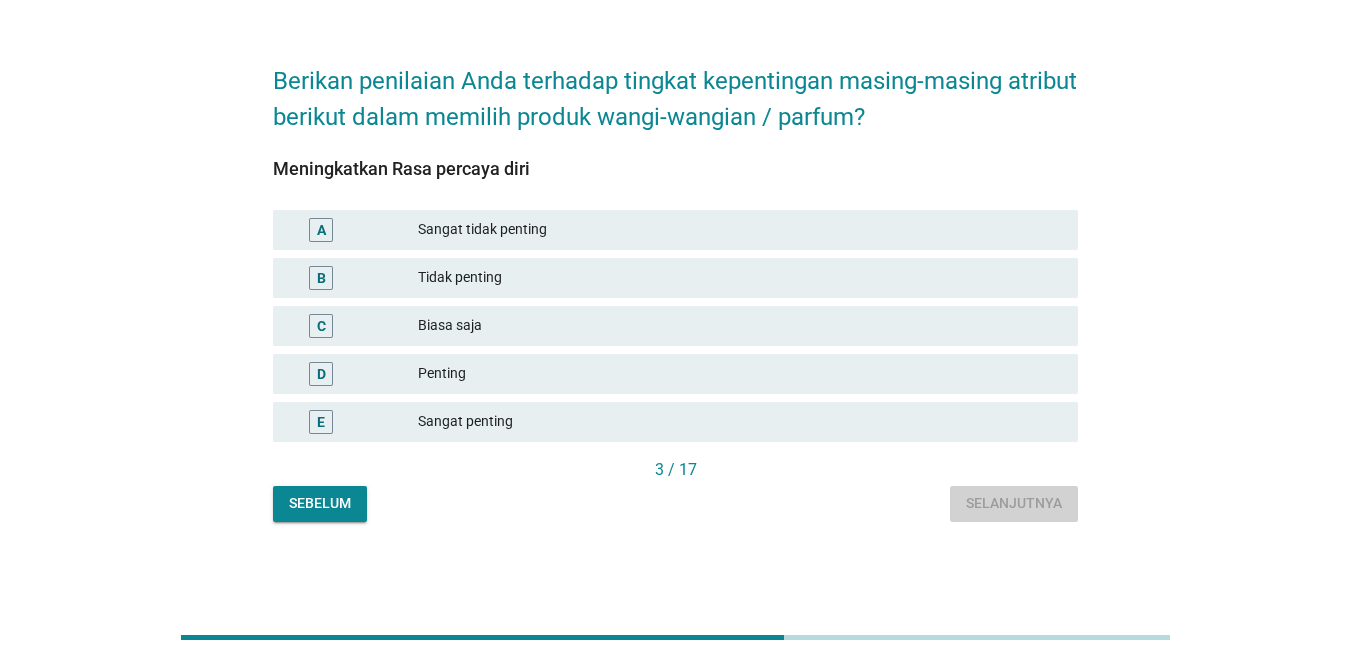 scroll, scrollTop: 0, scrollLeft: 0, axis: both 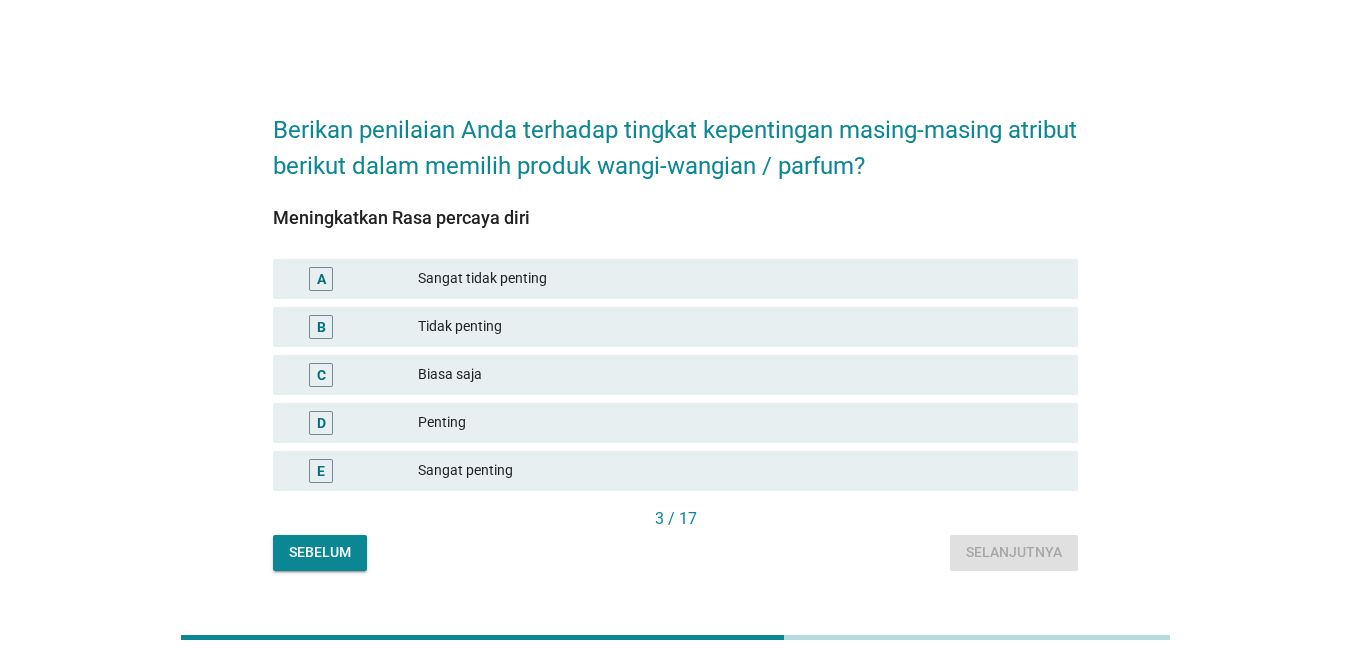 drag, startPoint x: 546, startPoint y: 420, endPoint x: 594, endPoint y: 428, distance: 48.6621 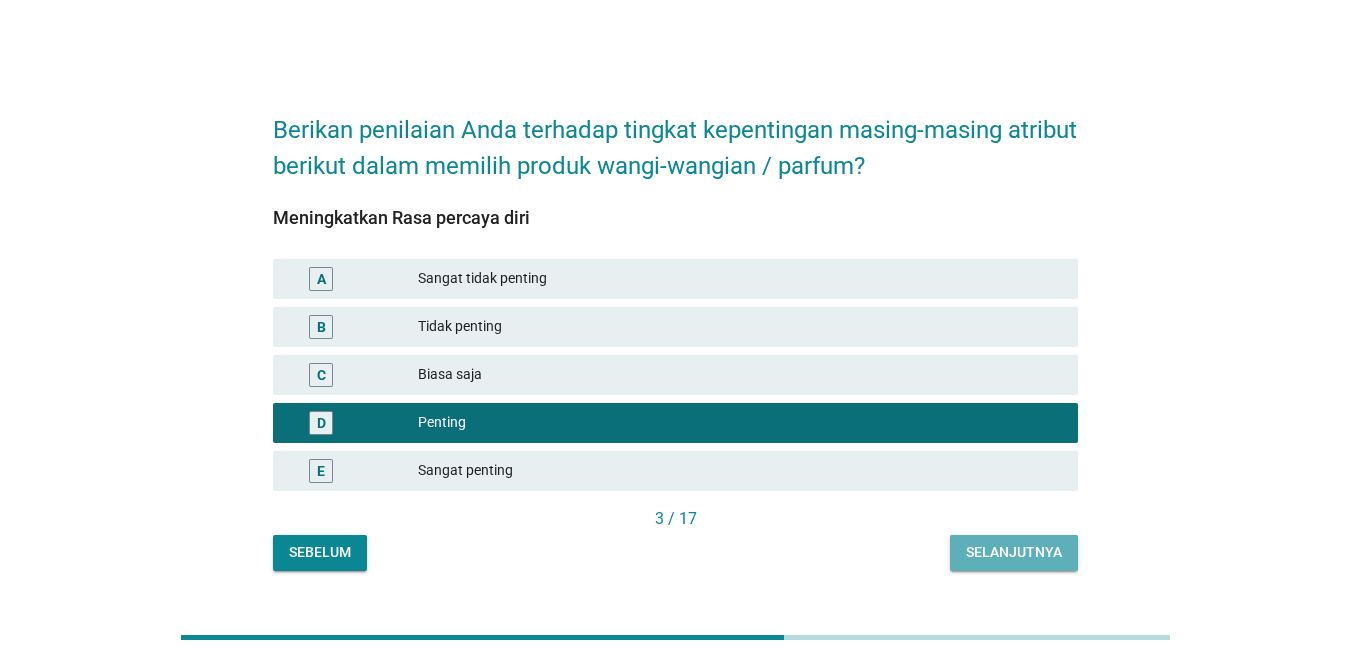 drag, startPoint x: 1028, startPoint y: 553, endPoint x: 605, endPoint y: 459, distance: 433.3186 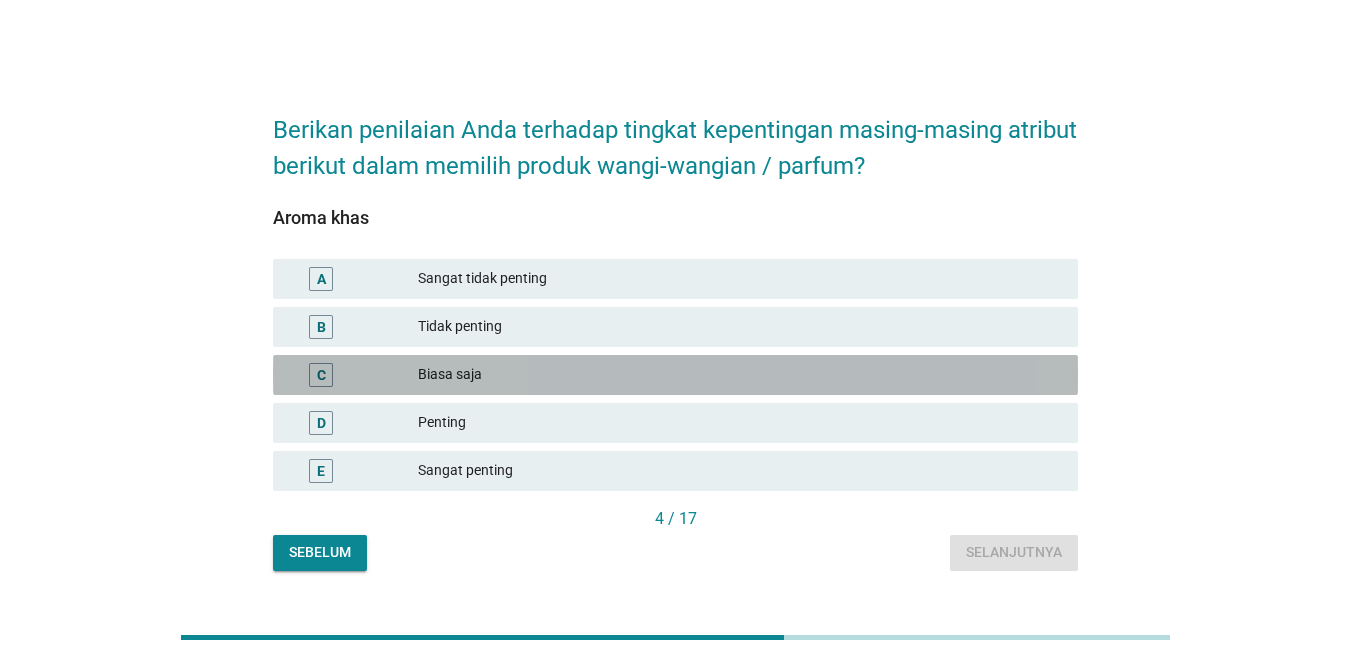click on "Biasa saja" at bounding box center [740, 375] 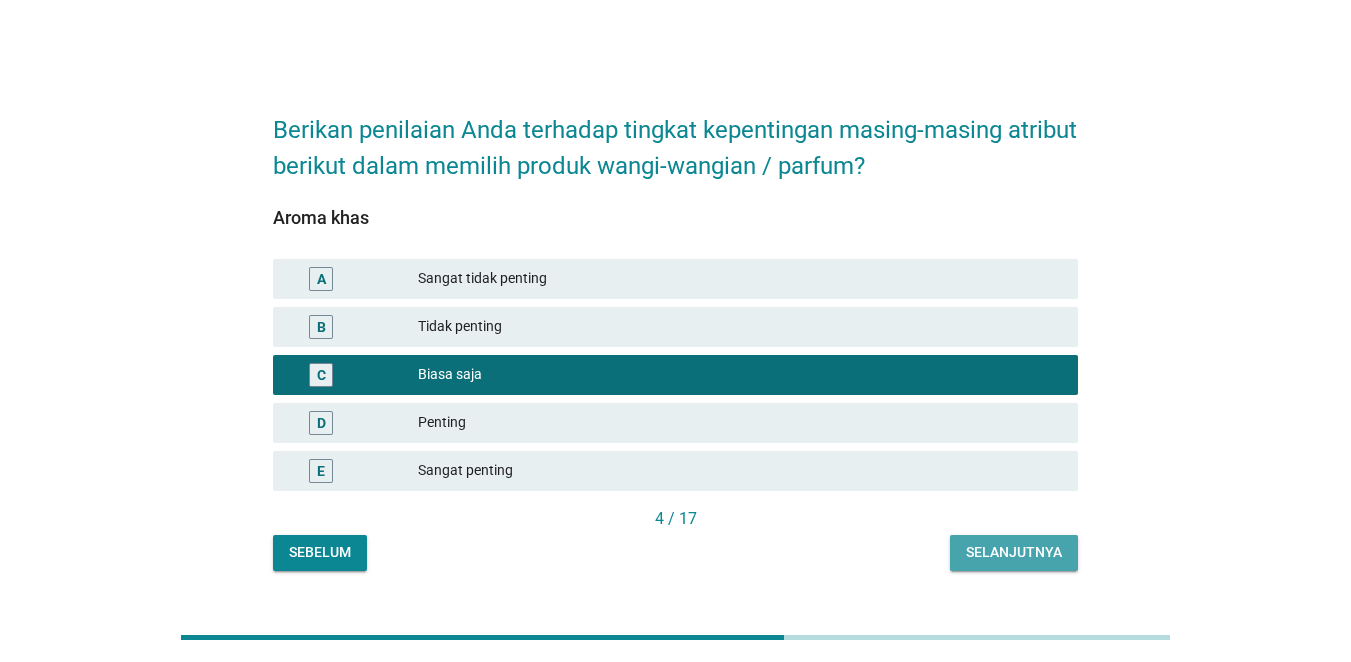 click on "Selanjutnya" at bounding box center (1014, 552) 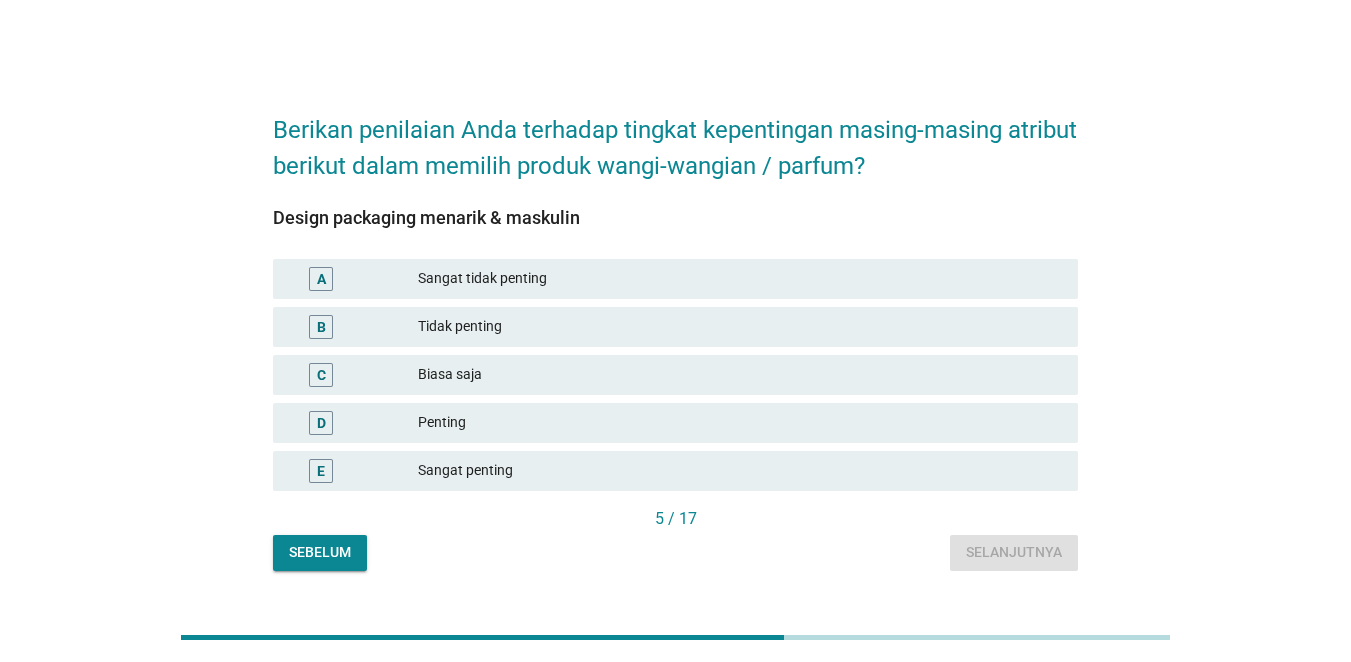 drag, startPoint x: 503, startPoint y: 383, endPoint x: 529, endPoint y: 389, distance: 26.683329 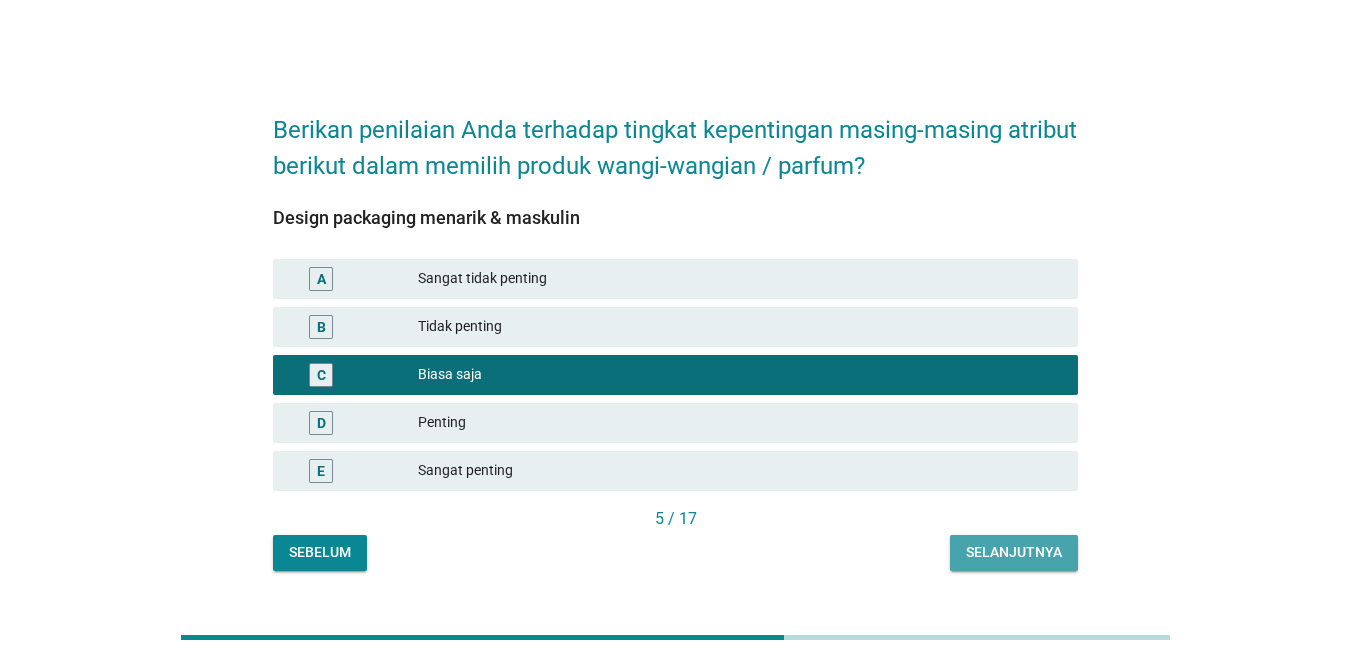 click on "Selanjutnya" at bounding box center [1014, 552] 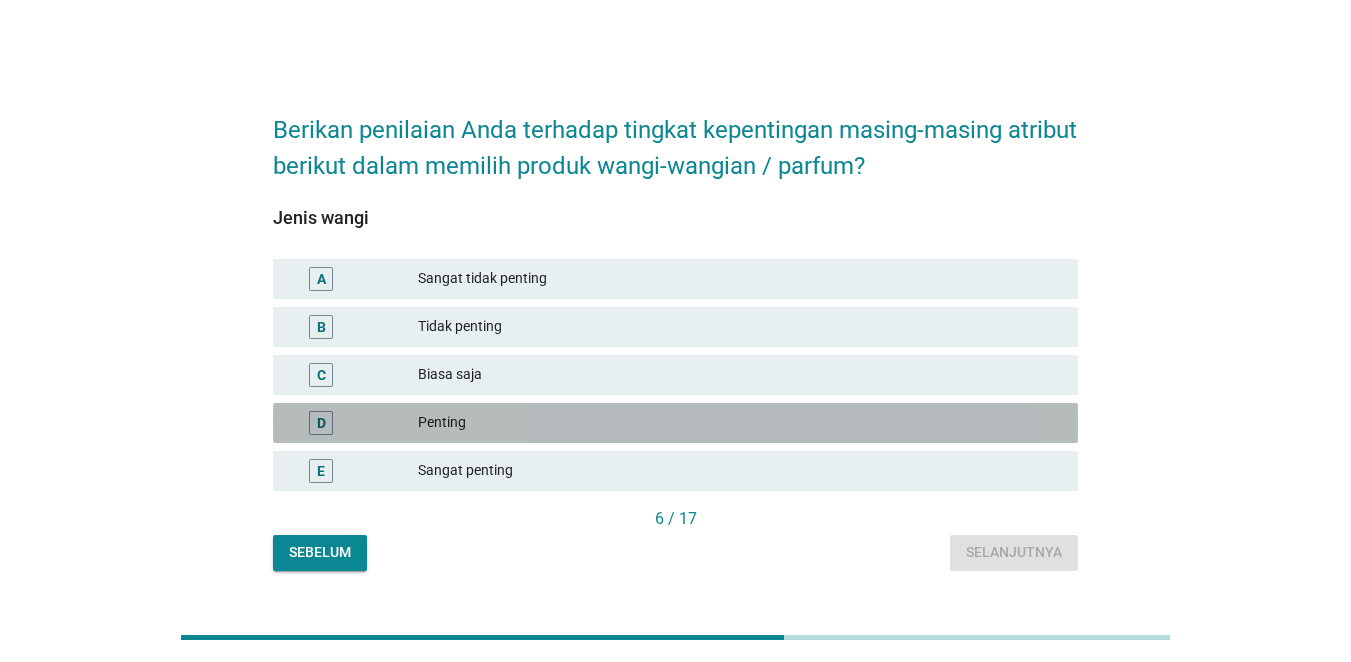 click on "D   Penting" at bounding box center (675, 423) 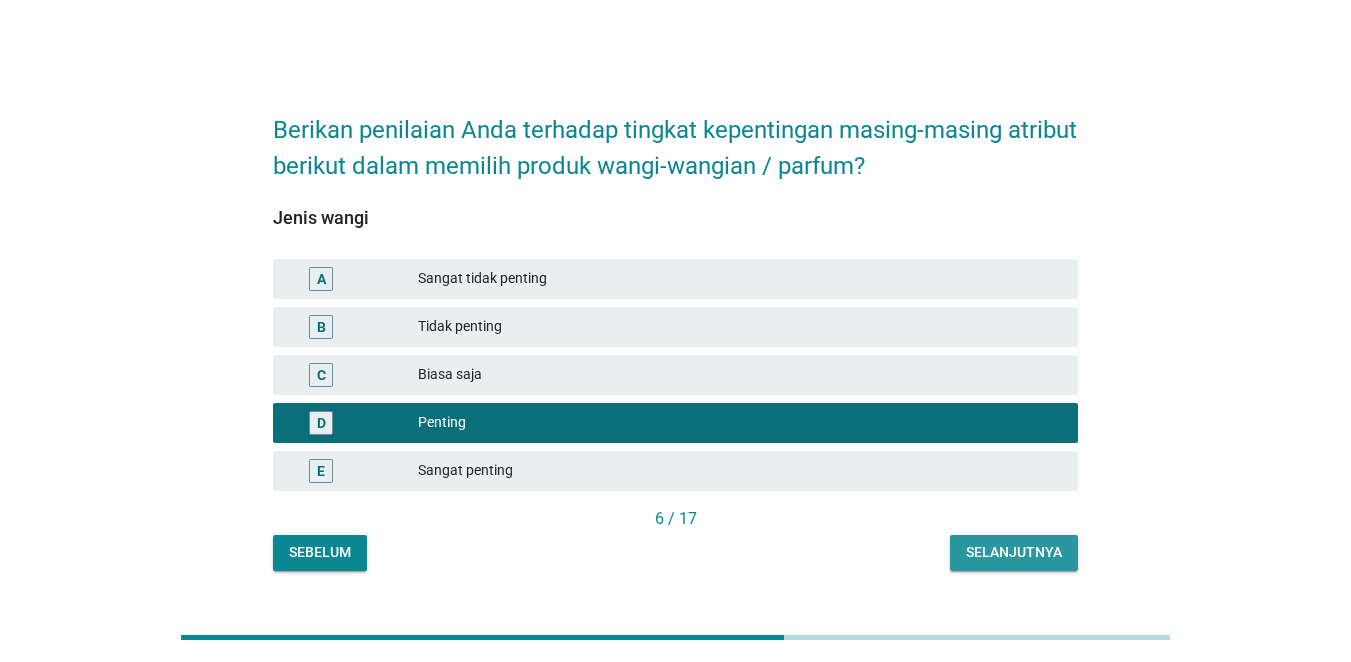 click on "Selanjutnya" at bounding box center (1014, 552) 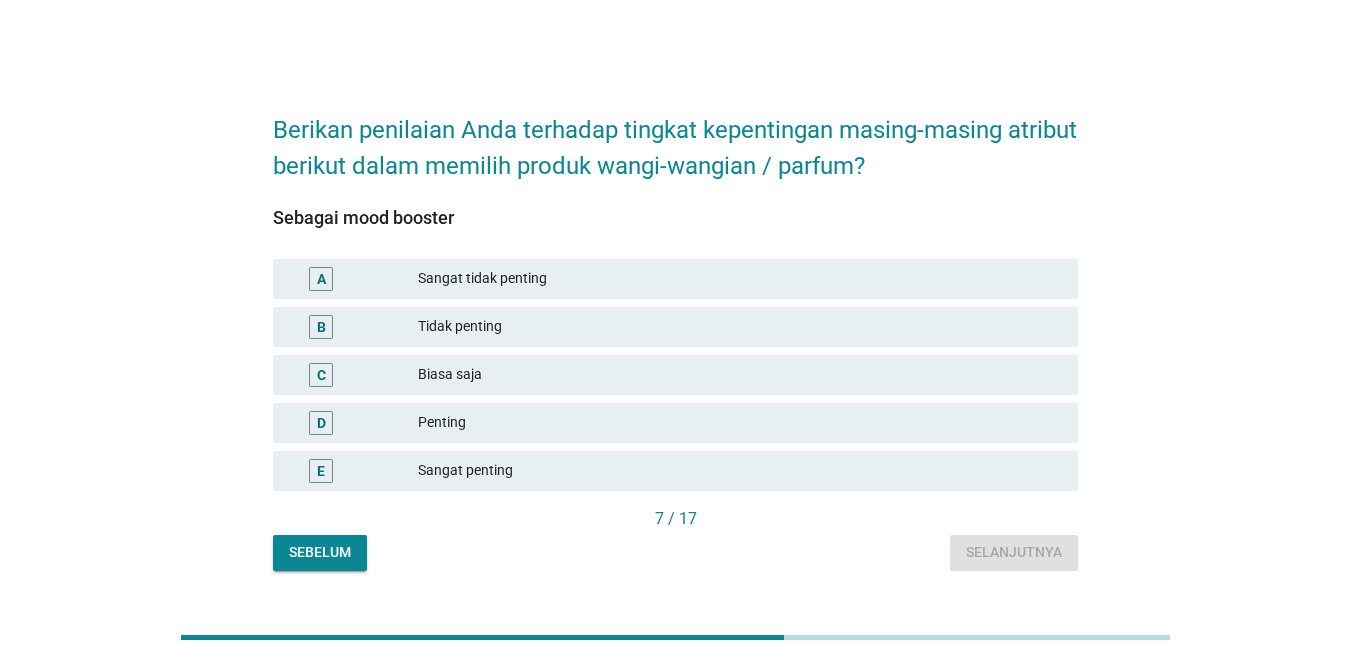 drag, startPoint x: 554, startPoint y: 460, endPoint x: 688, endPoint y: 481, distance: 135.63554 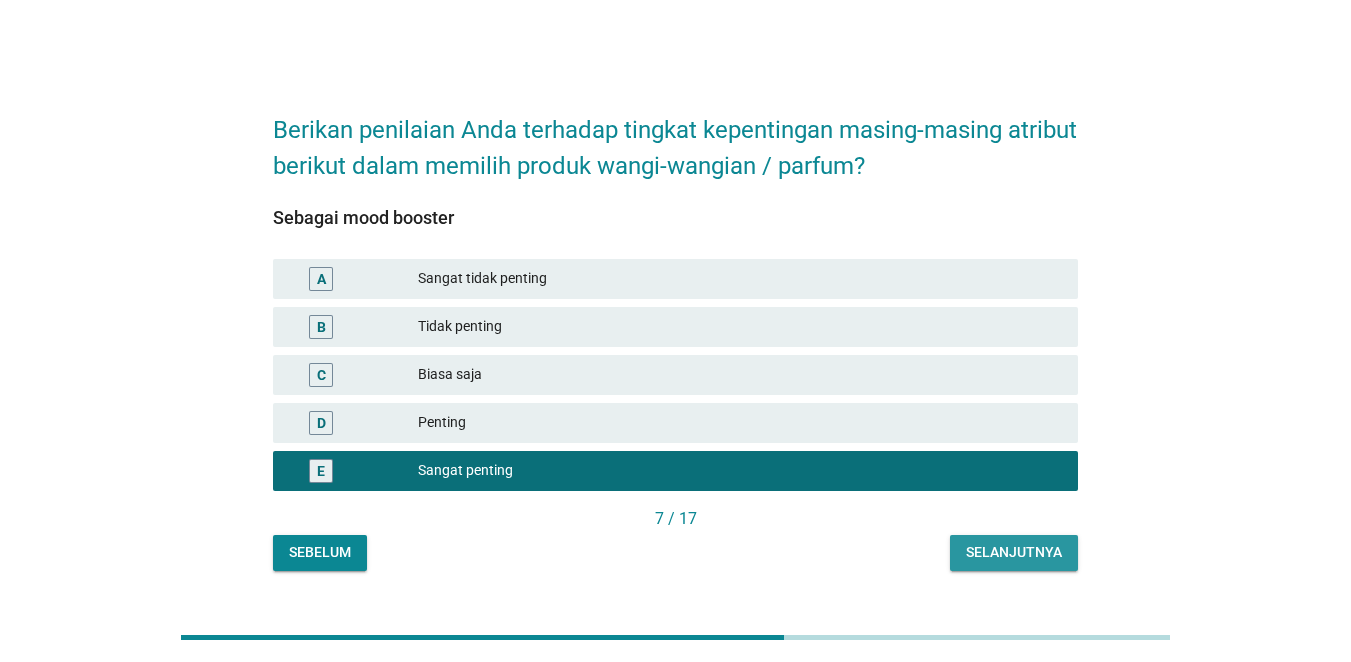 click on "Selanjutnya" at bounding box center (1014, 552) 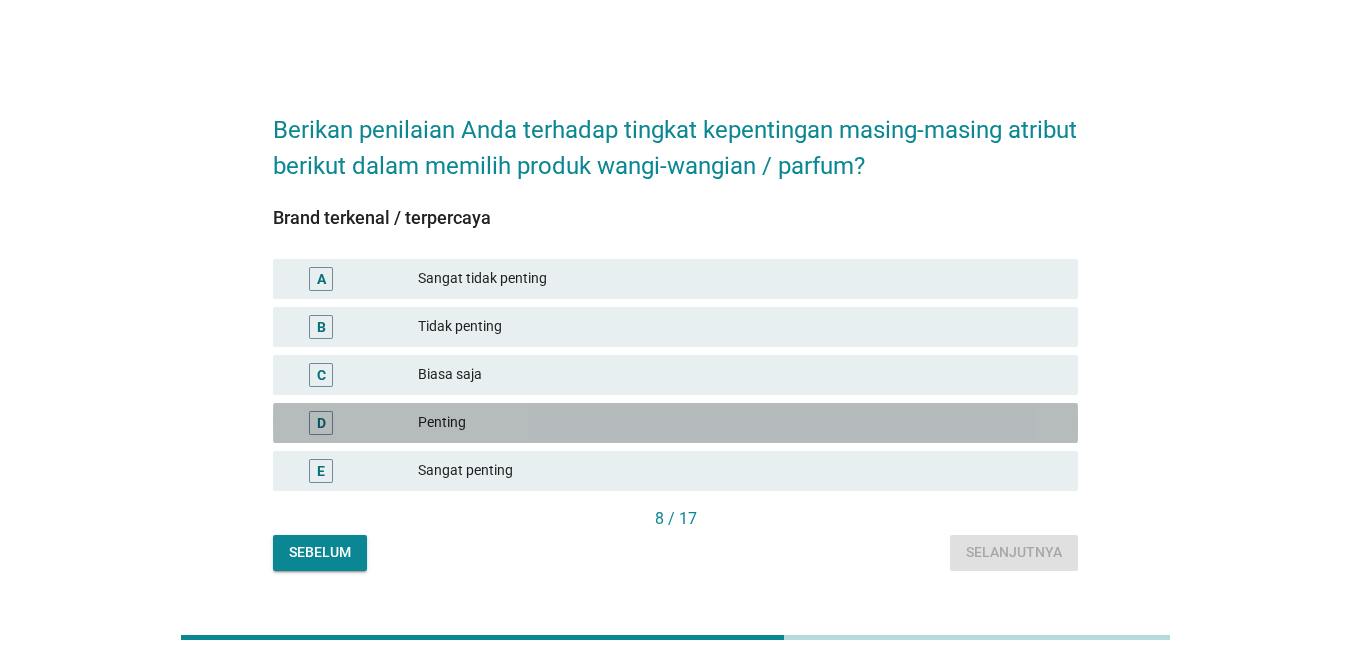 click on "D   Penting" at bounding box center (675, 423) 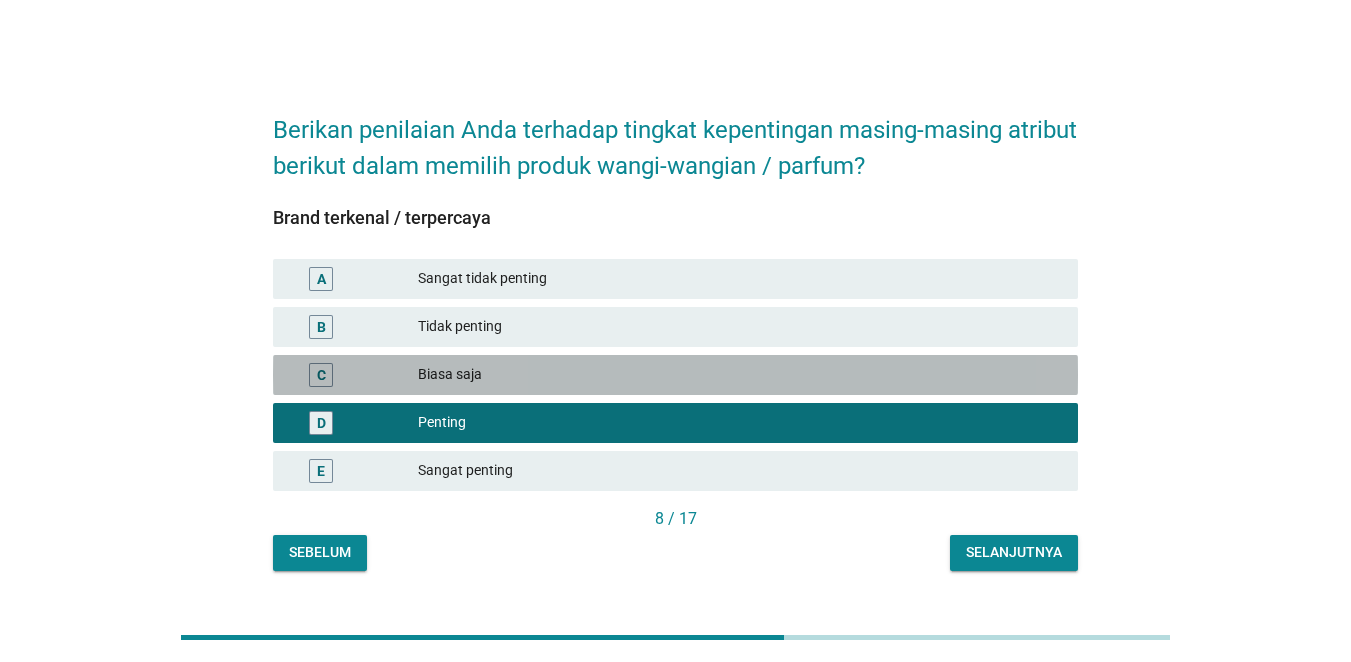 click on "Biasa saja" at bounding box center [740, 375] 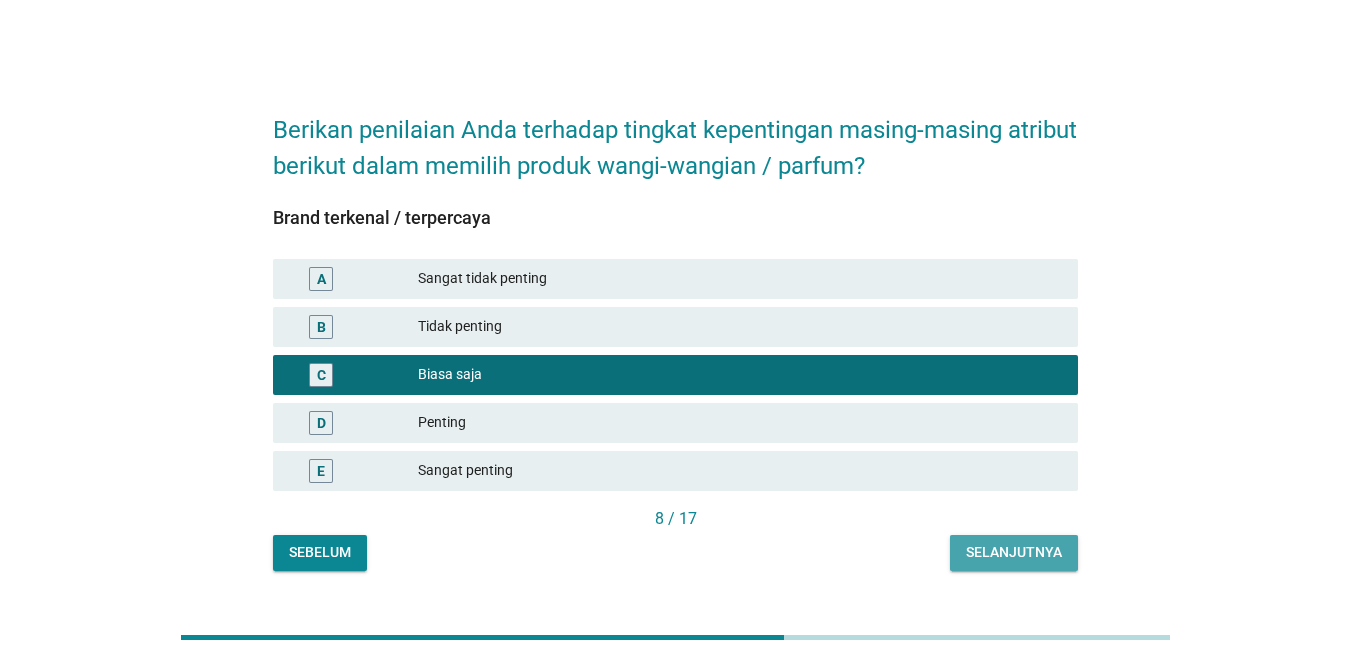 click on "Selanjutnya" at bounding box center [1014, 552] 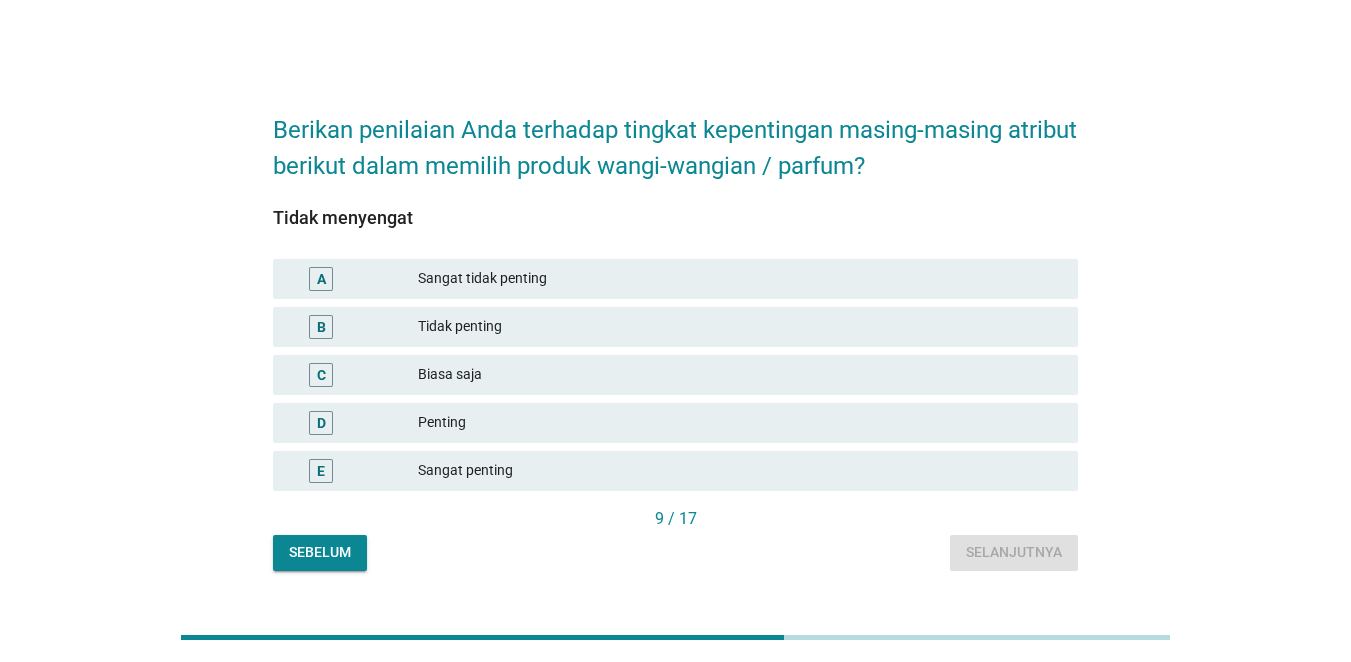 drag, startPoint x: 533, startPoint y: 378, endPoint x: 714, endPoint y: 410, distance: 183.80696 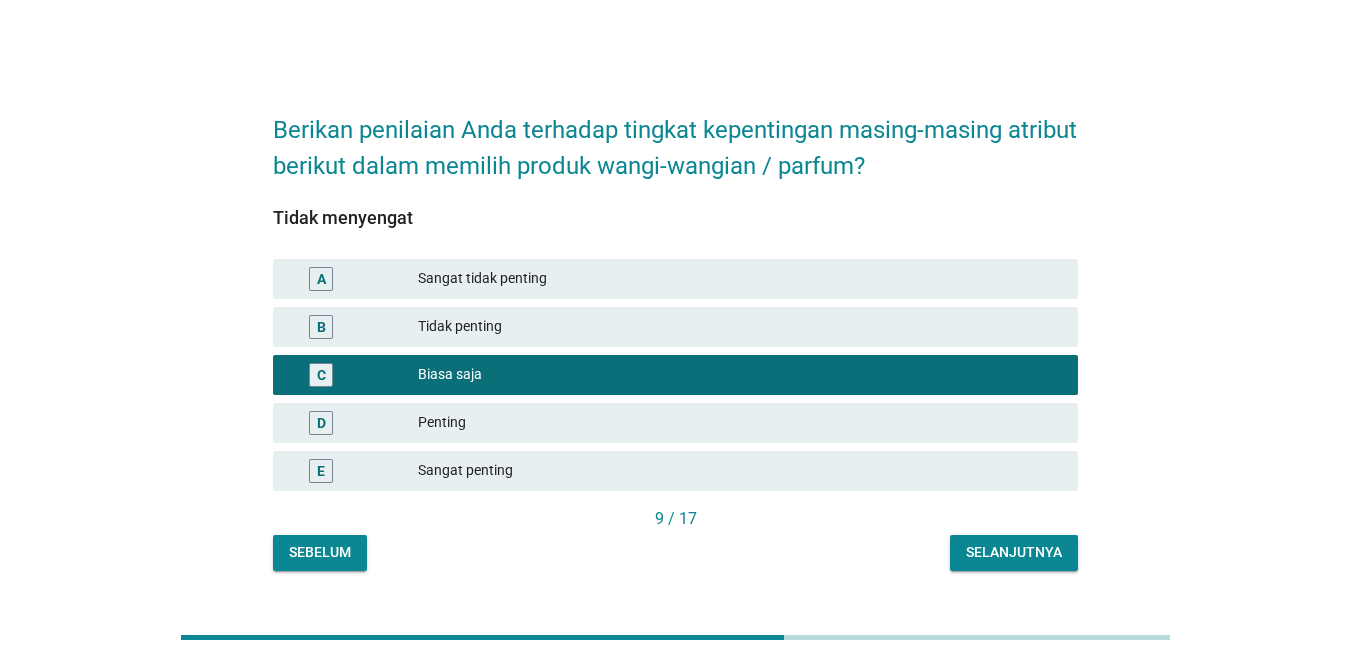 click on "Sebelum   Selanjutnya" at bounding box center [675, 553] 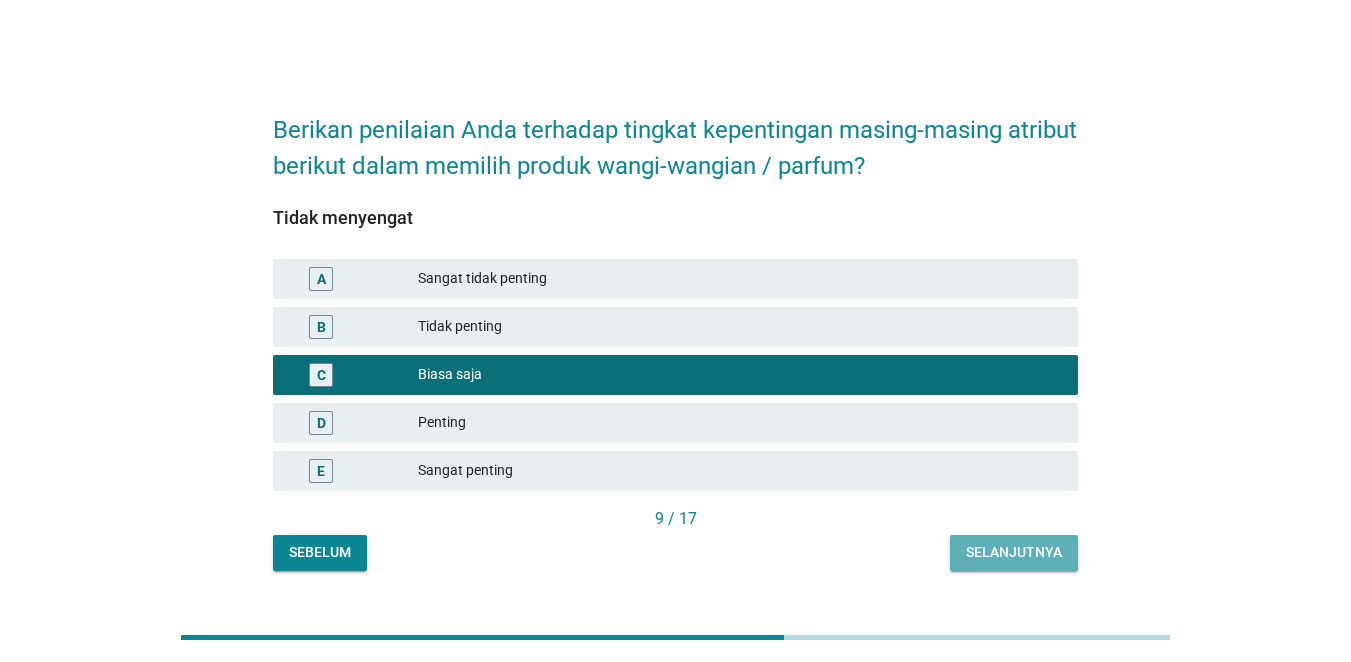 click on "Selanjutnya" at bounding box center [1014, 553] 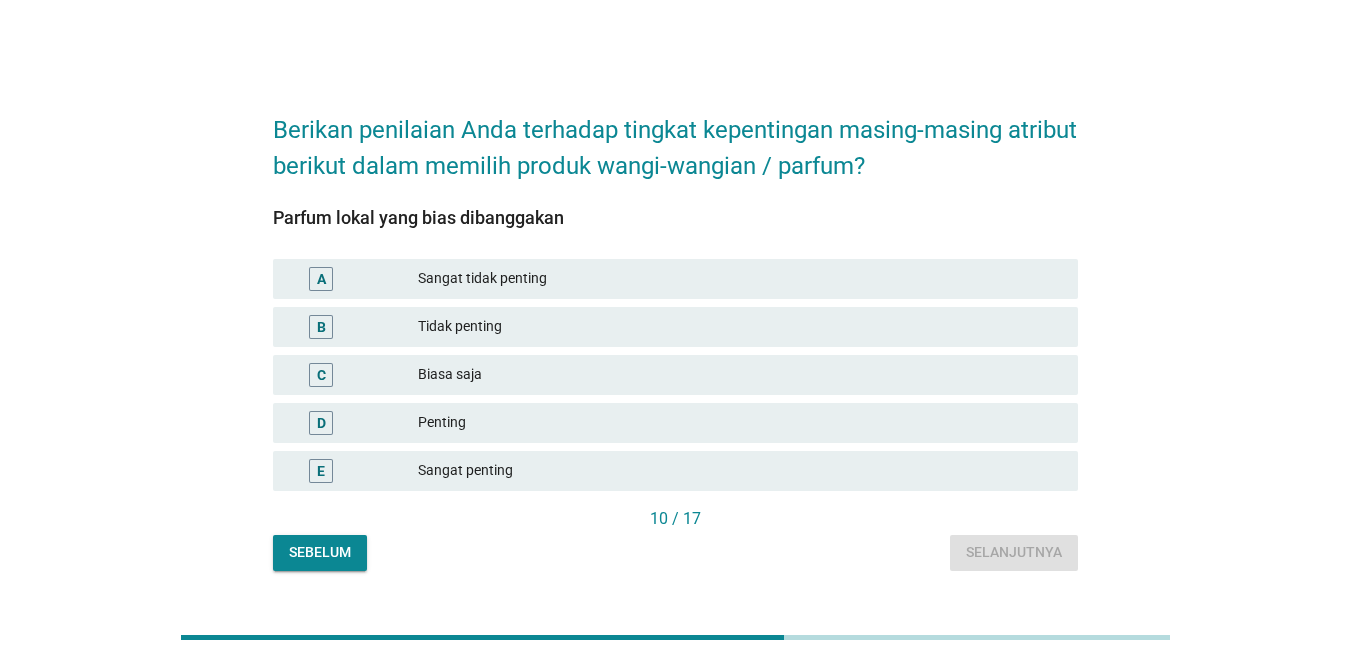 drag, startPoint x: 530, startPoint y: 369, endPoint x: 566, endPoint y: 378, distance: 37.107952 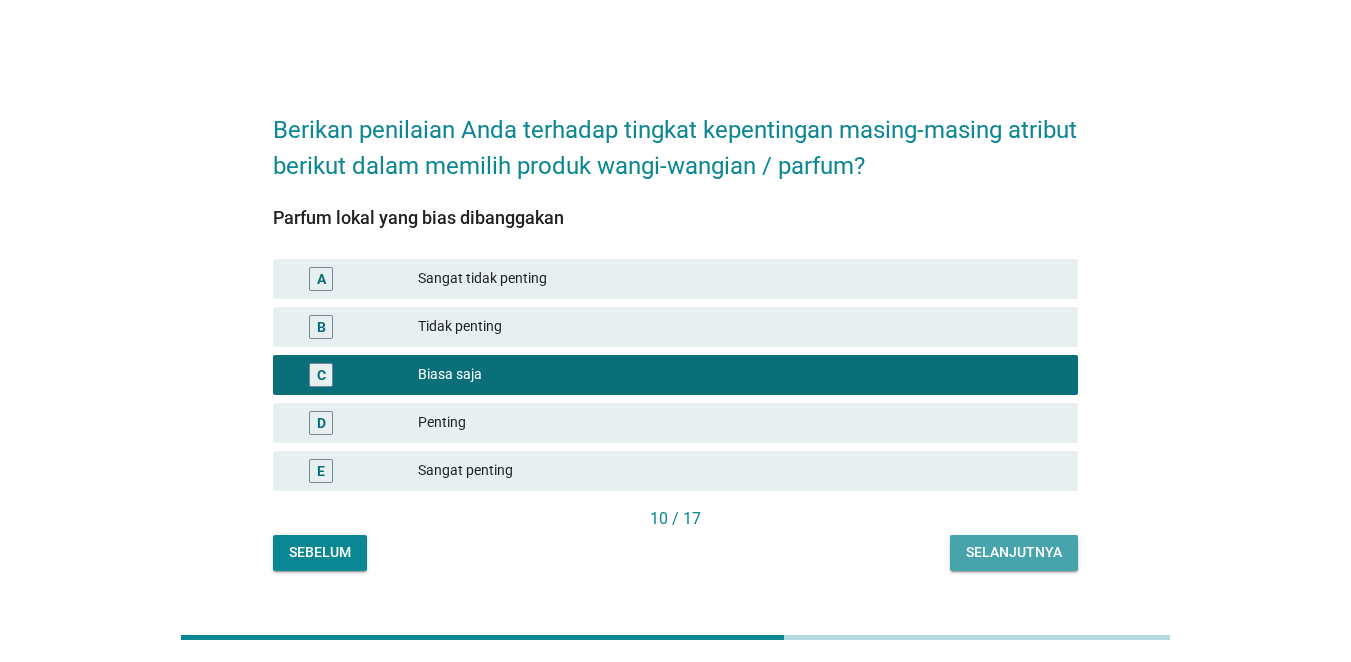 click on "Selanjutnya" at bounding box center [1014, 553] 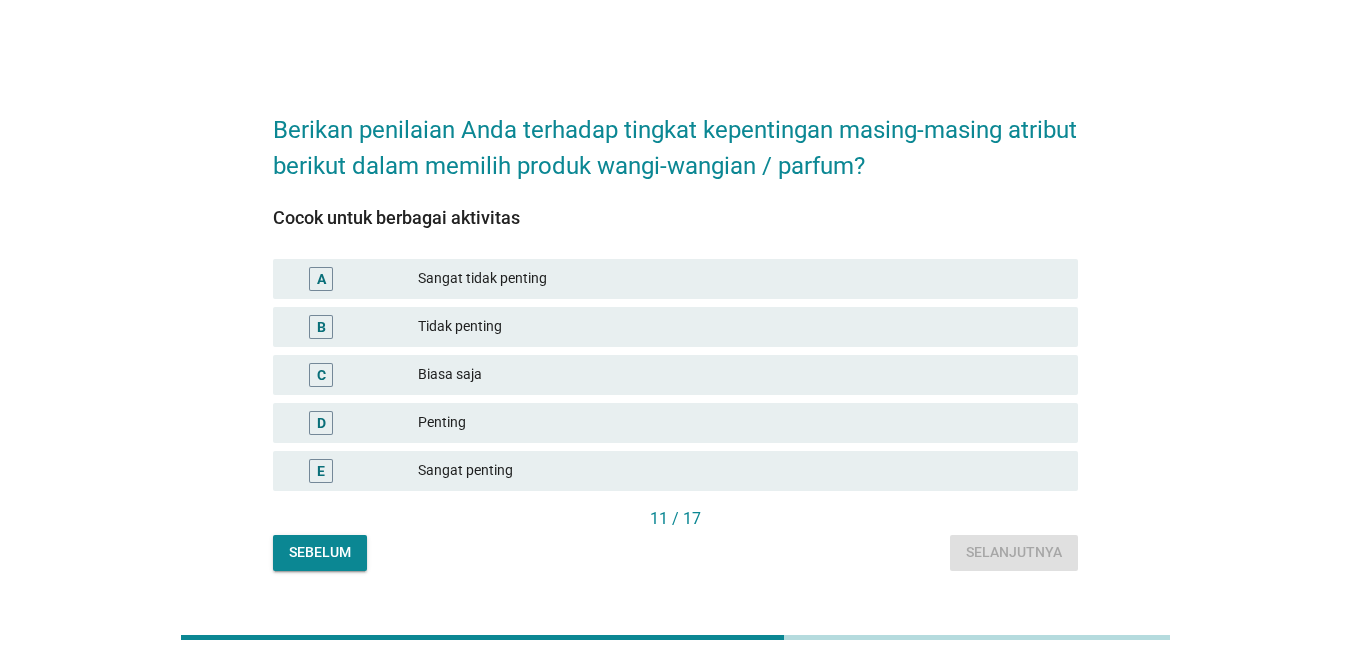 click on "Penting" at bounding box center (740, 423) 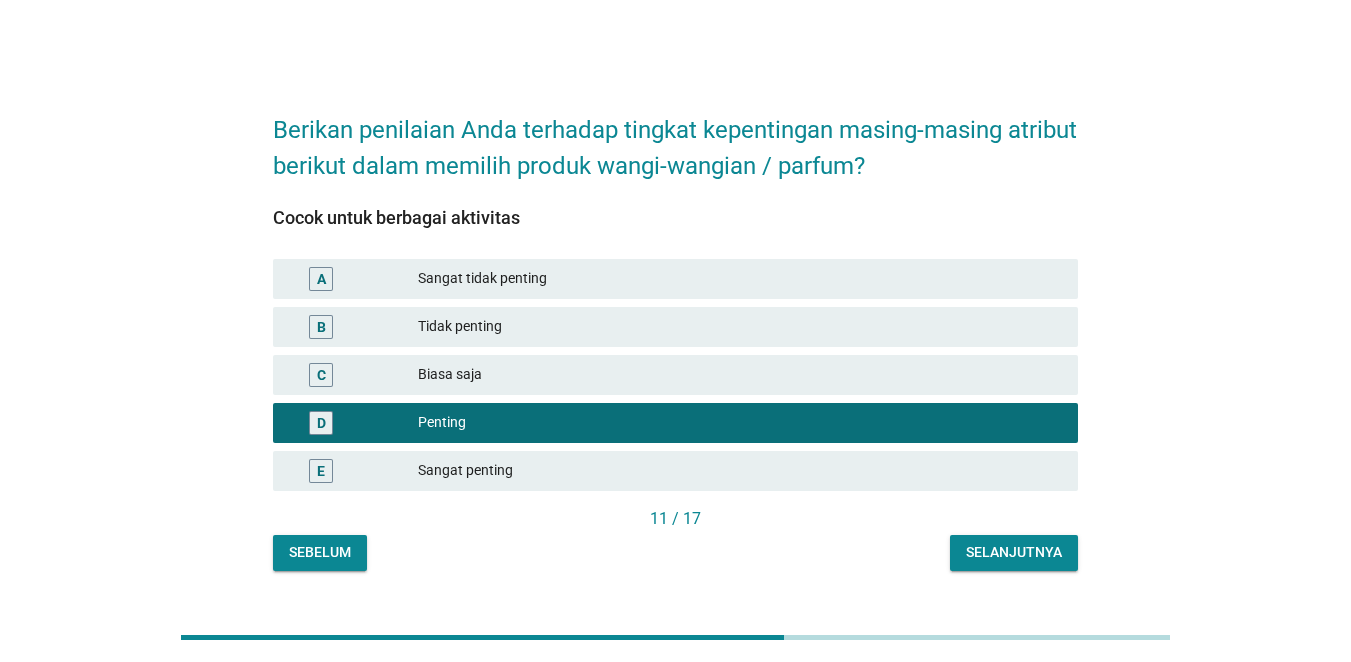click on "Berikan penilaian Anda terhadap tingkat kepentingan masing-masing atribut berikut dalam memilih produk wangi-wangian / parfum?
Cocok untuk berbagai aktivitas
A   Sangat tidak penting B   Tidak penting C   Biasa saja D   Penting E   Sangat penting
11 / 17
Sebelum   Selanjutnya" at bounding box center (675, 331) 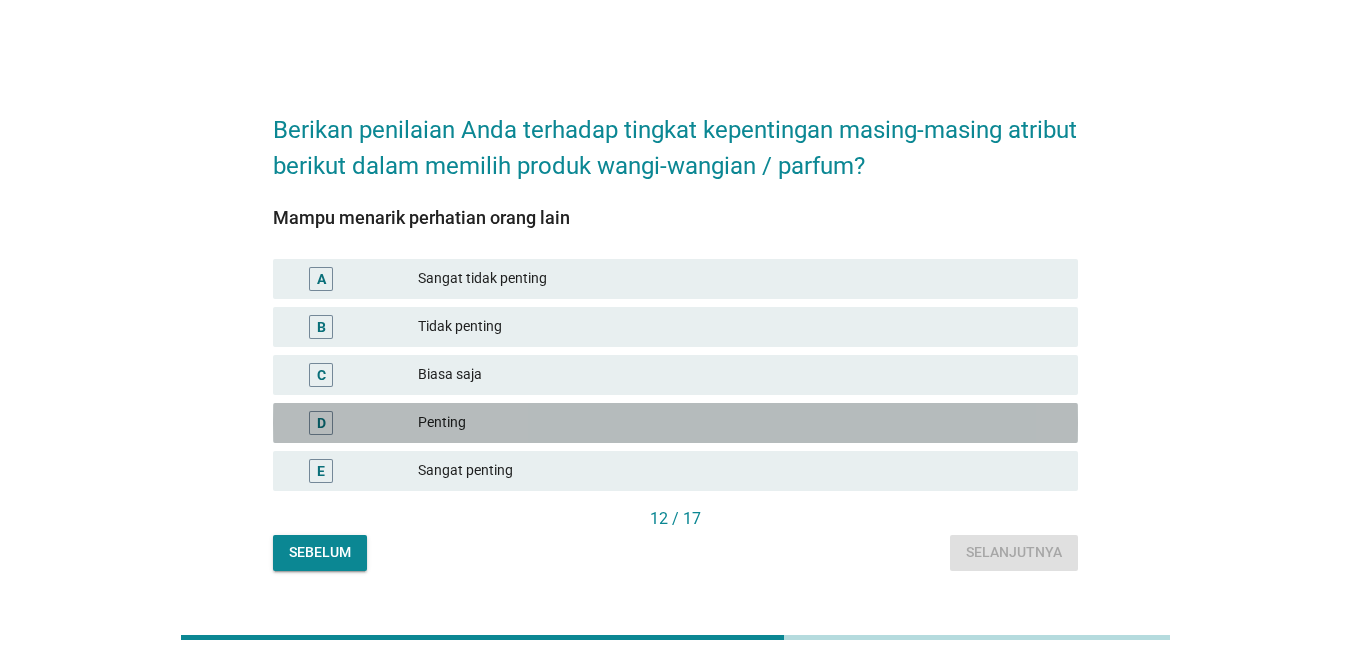 click on "Penting" at bounding box center (740, 423) 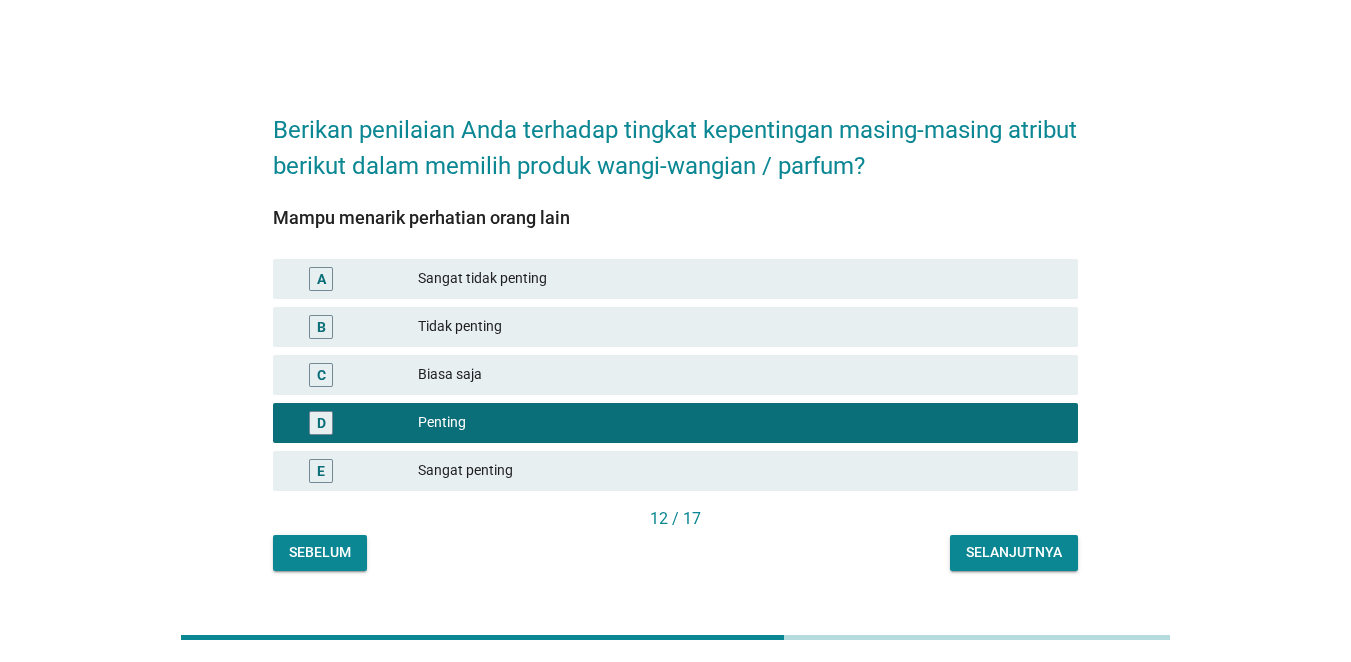 drag, startPoint x: 882, startPoint y: 448, endPoint x: 940, endPoint y: 494, distance: 74.02702 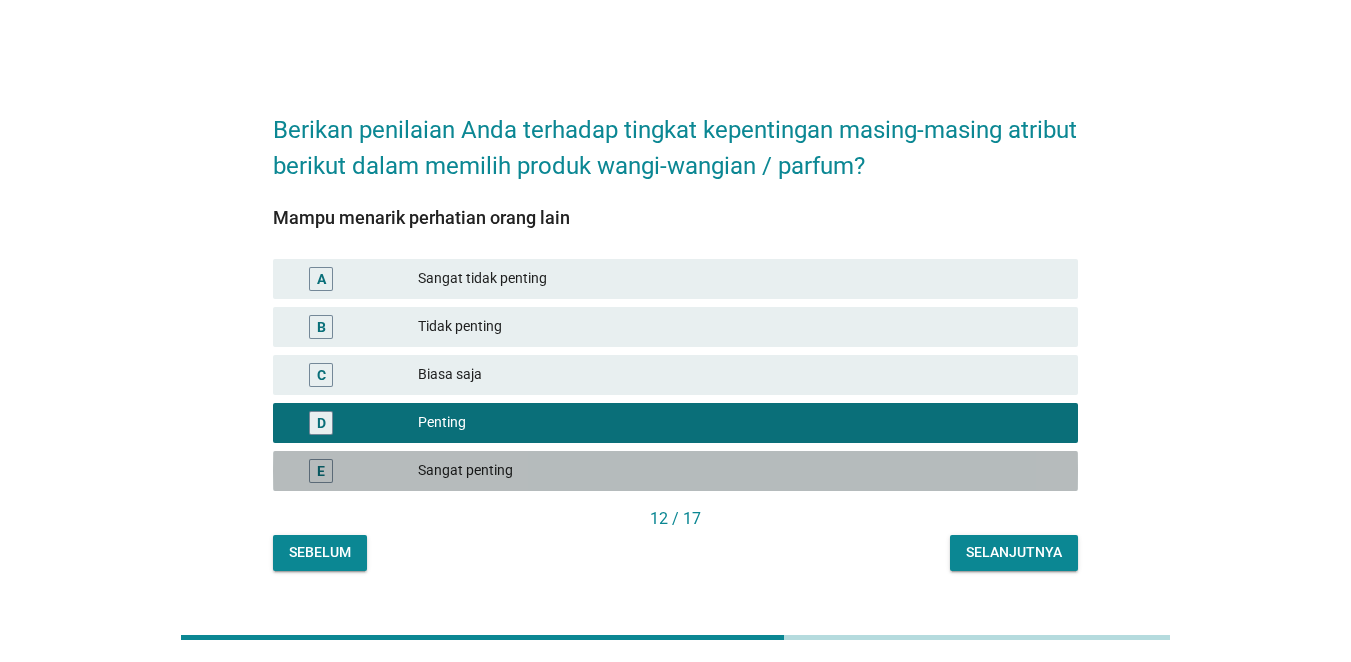 click on "E   Sangat penting" at bounding box center [675, 471] 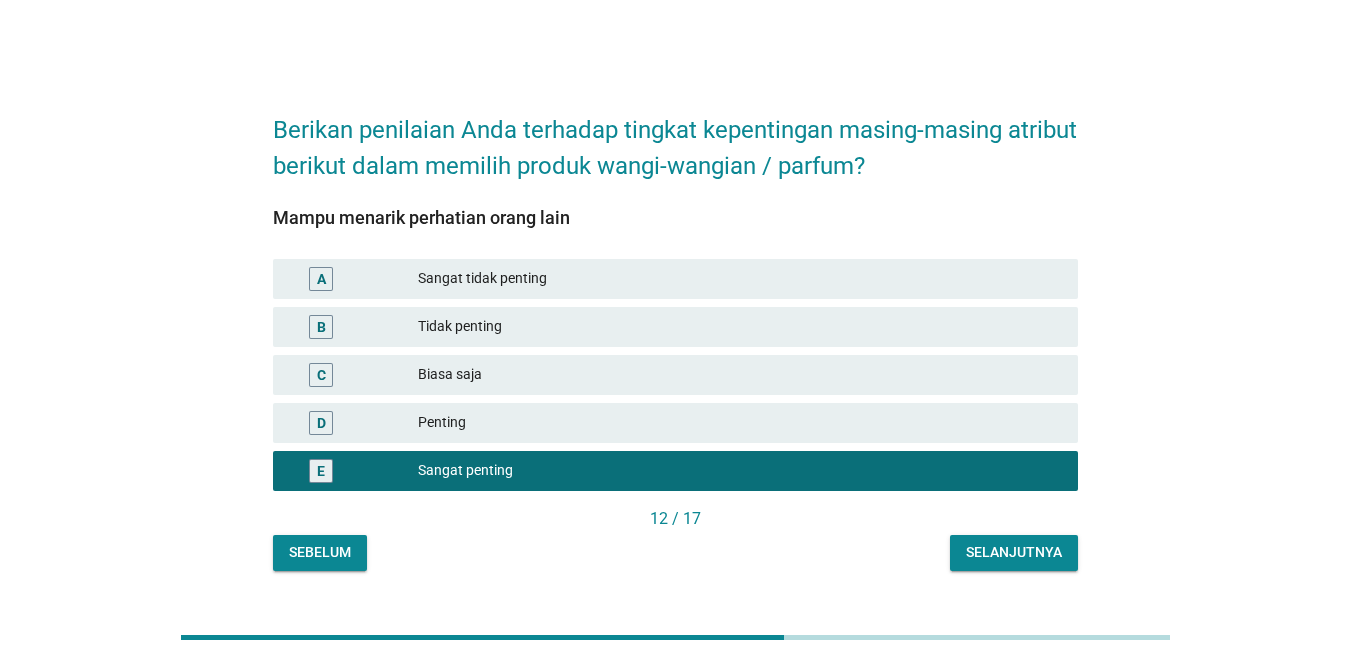 click on "Selanjutnya" at bounding box center [1014, 553] 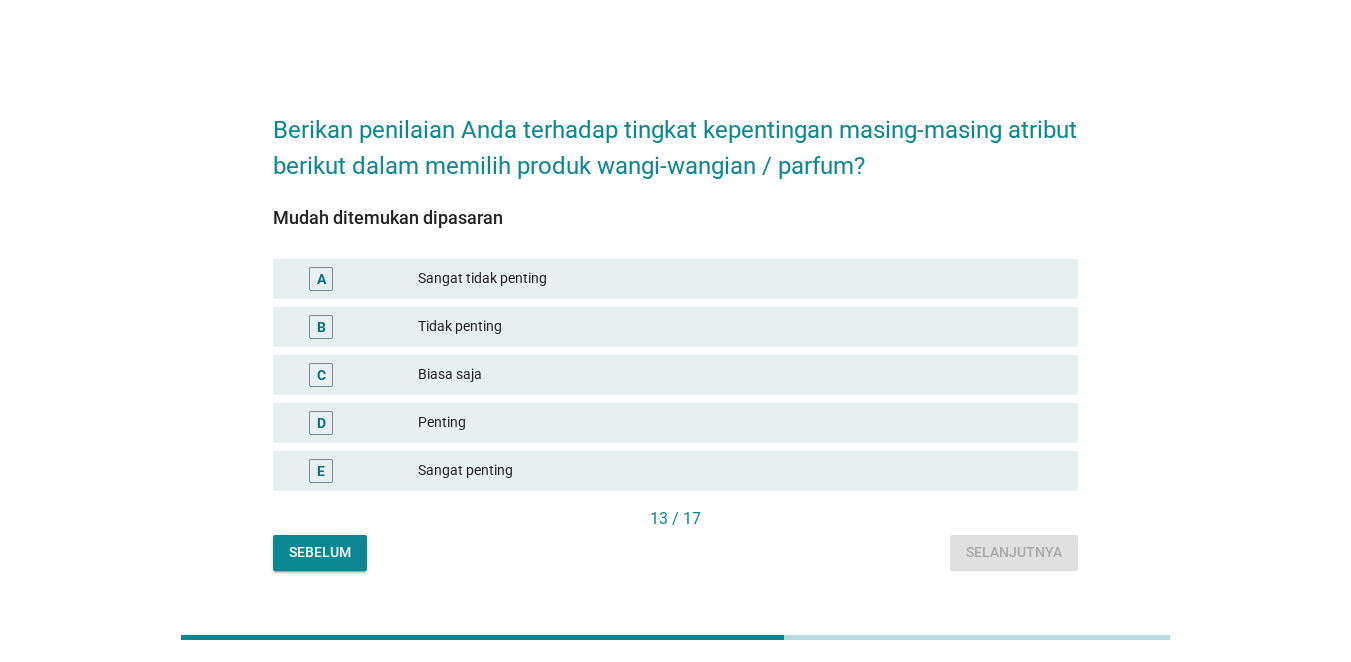 click on "Penting" at bounding box center [740, 423] 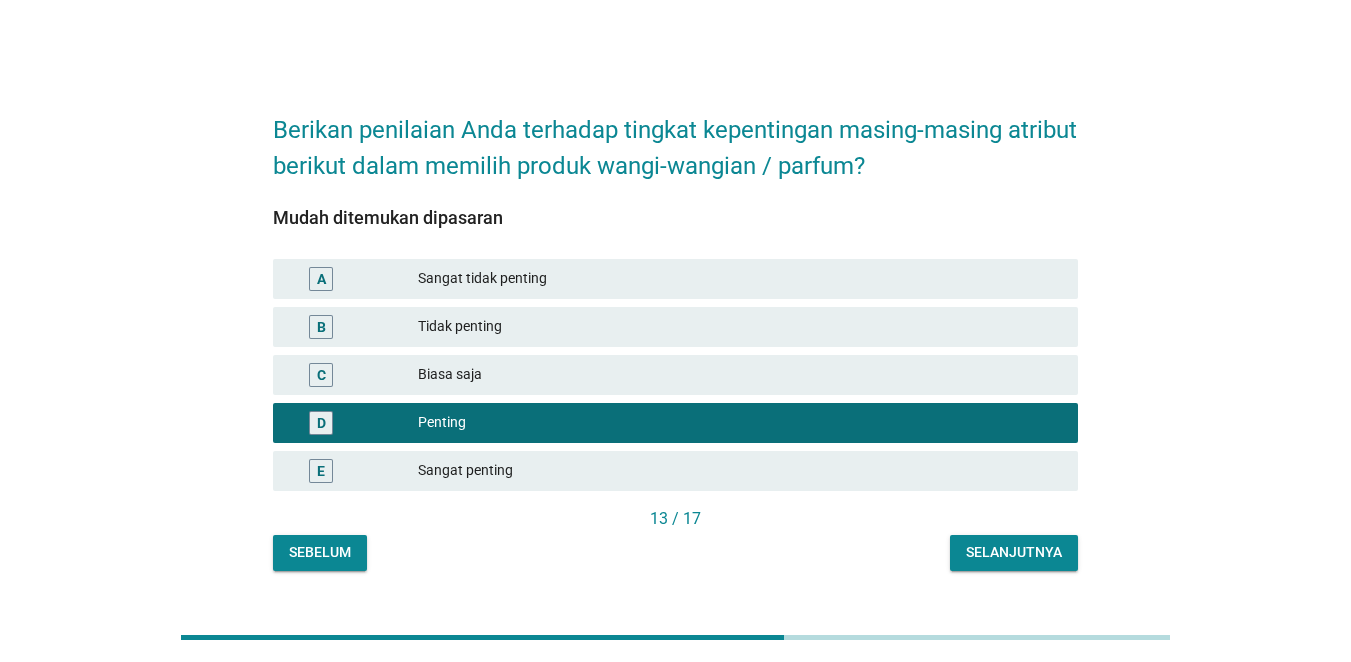 click on "Selanjutnya" at bounding box center [1014, 552] 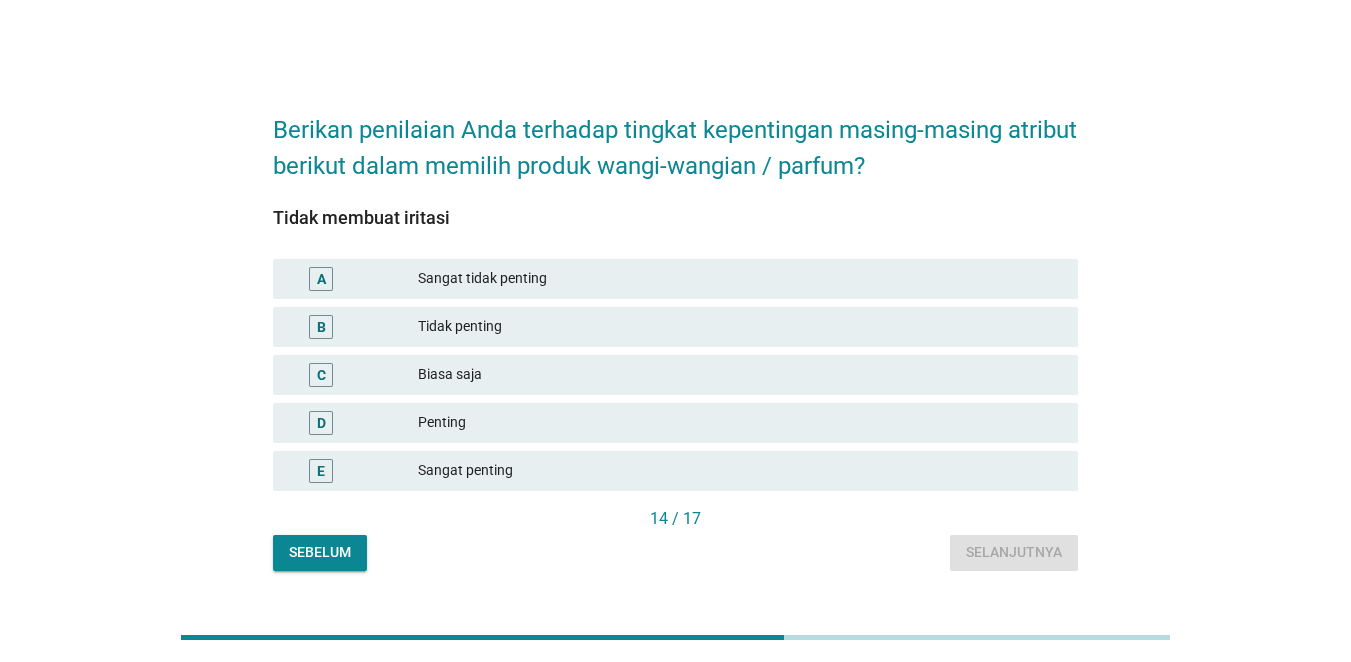 click on "C   Biasa saja" at bounding box center [675, 375] 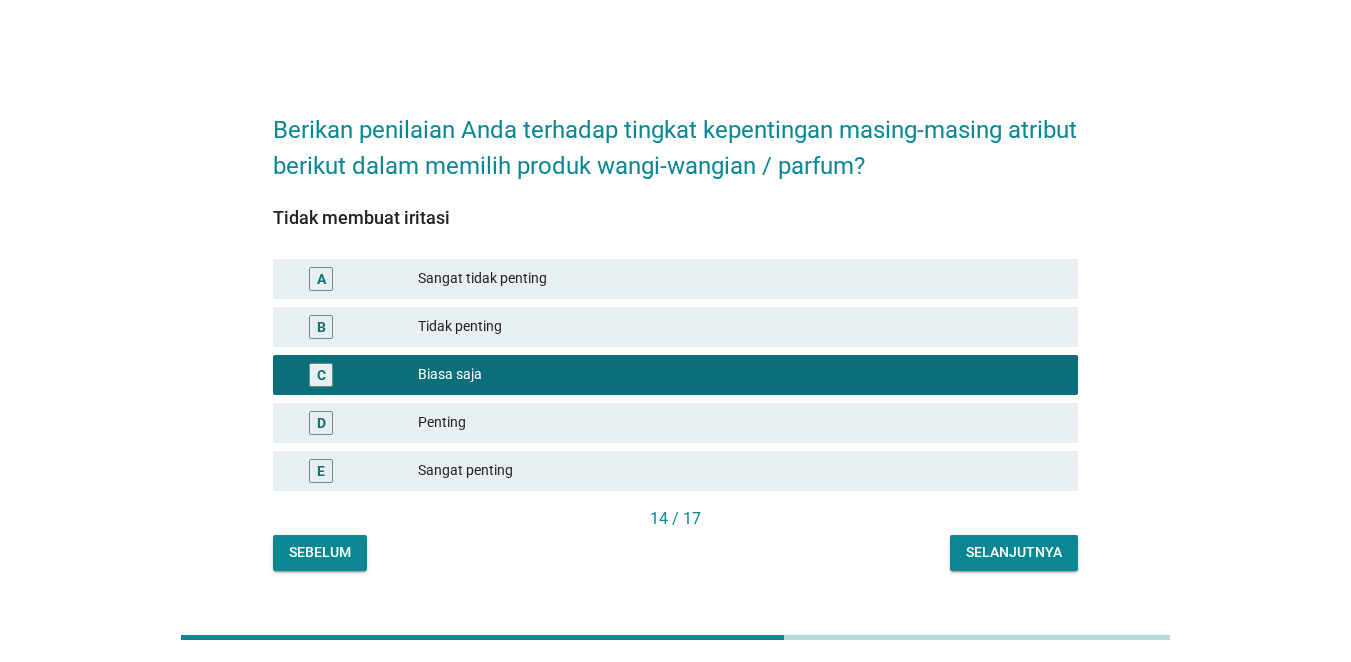 click on "E   Sangat penting" at bounding box center (675, 471) 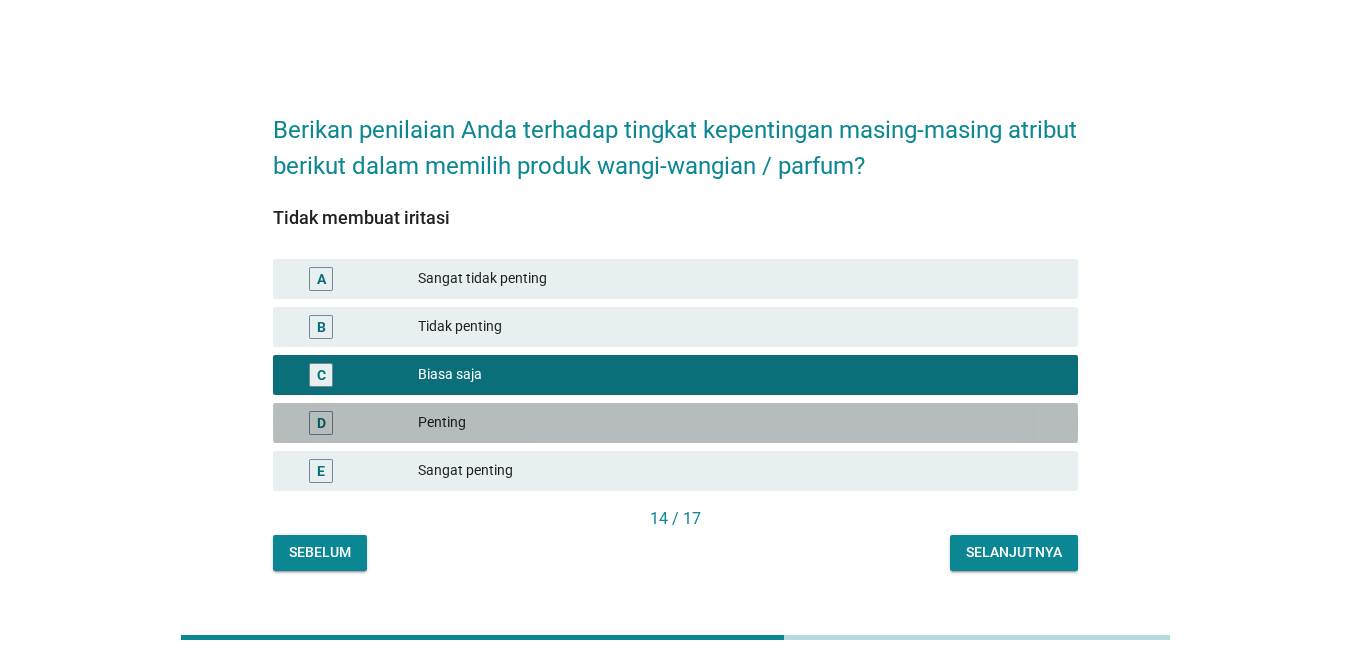 drag, startPoint x: 836, startPoint y: 427, endPoint x: 927, endPoint y: 472, distance: 101.51847 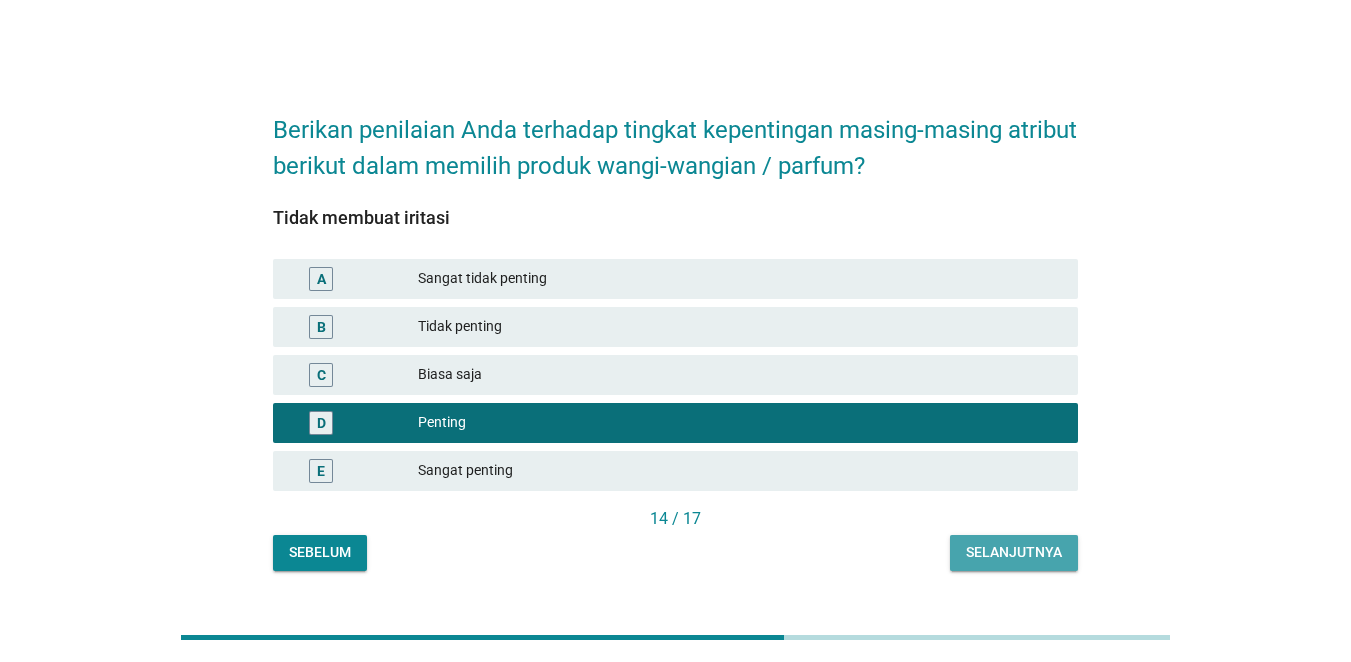 click on "Selanjutnya" at bounding box center (1014, 552) 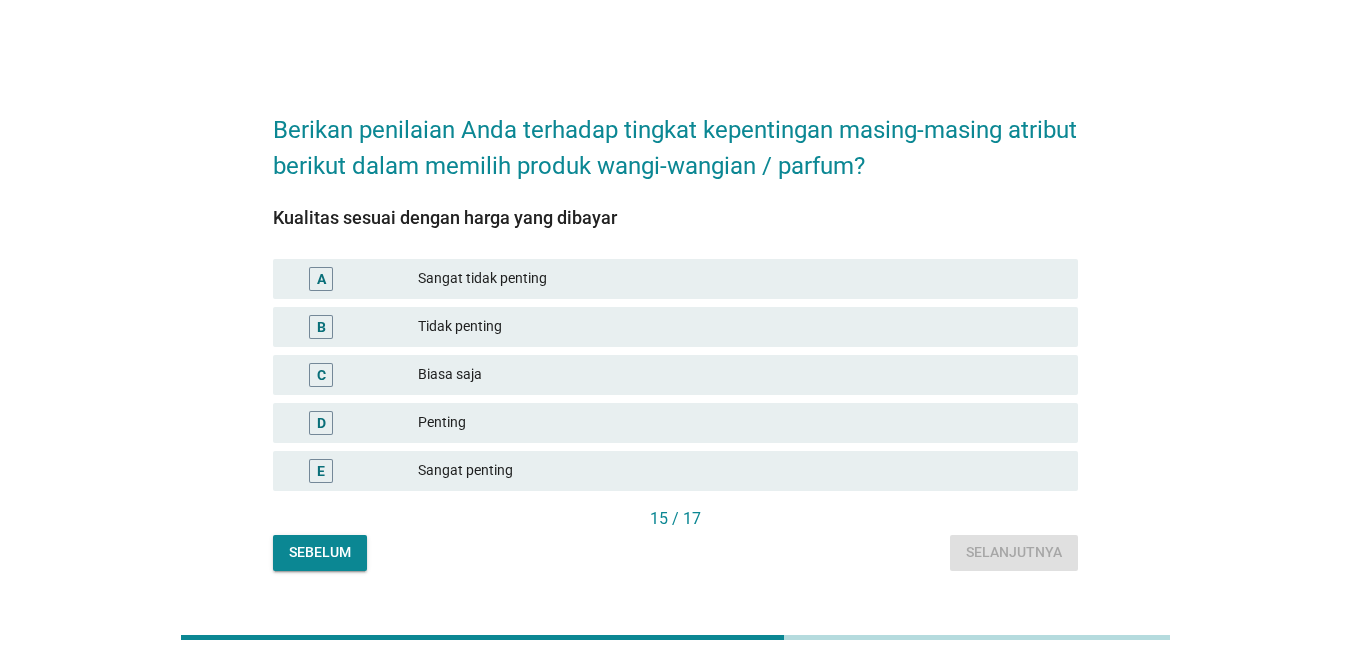 click on "Biasa saja" at bounding box center (740, 375) 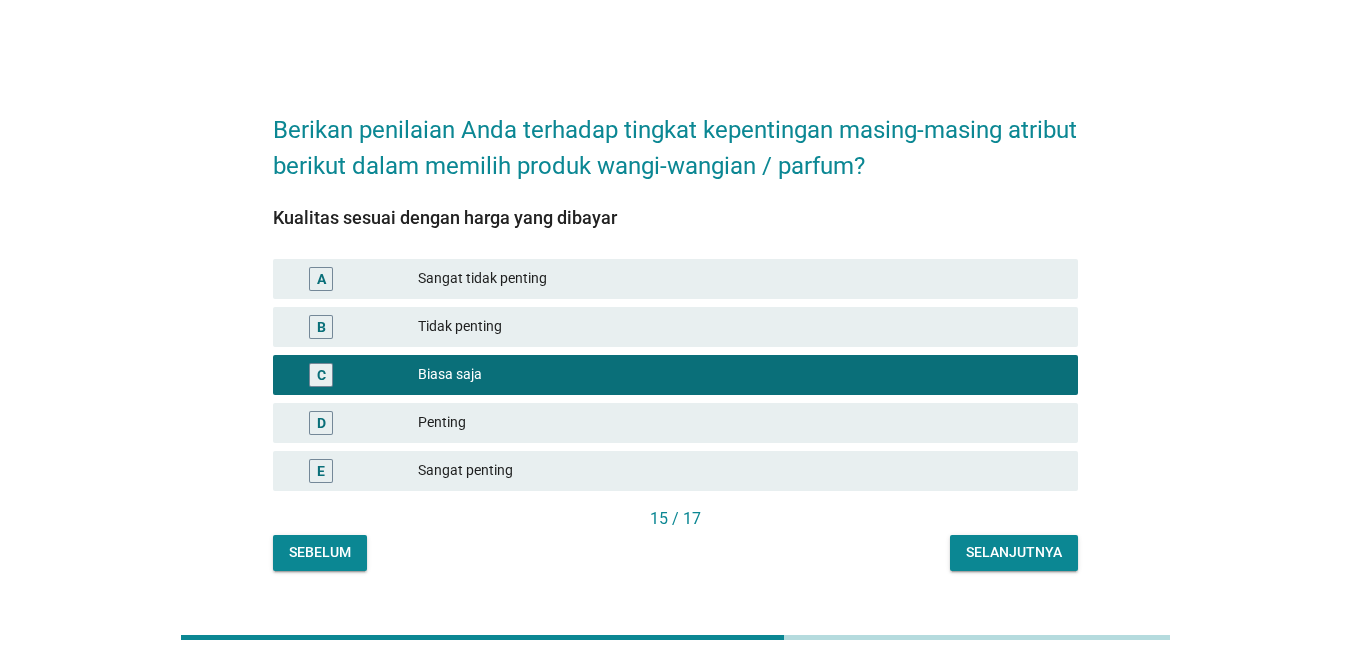 click on "15 / 17" at bounding box center [675, 519] 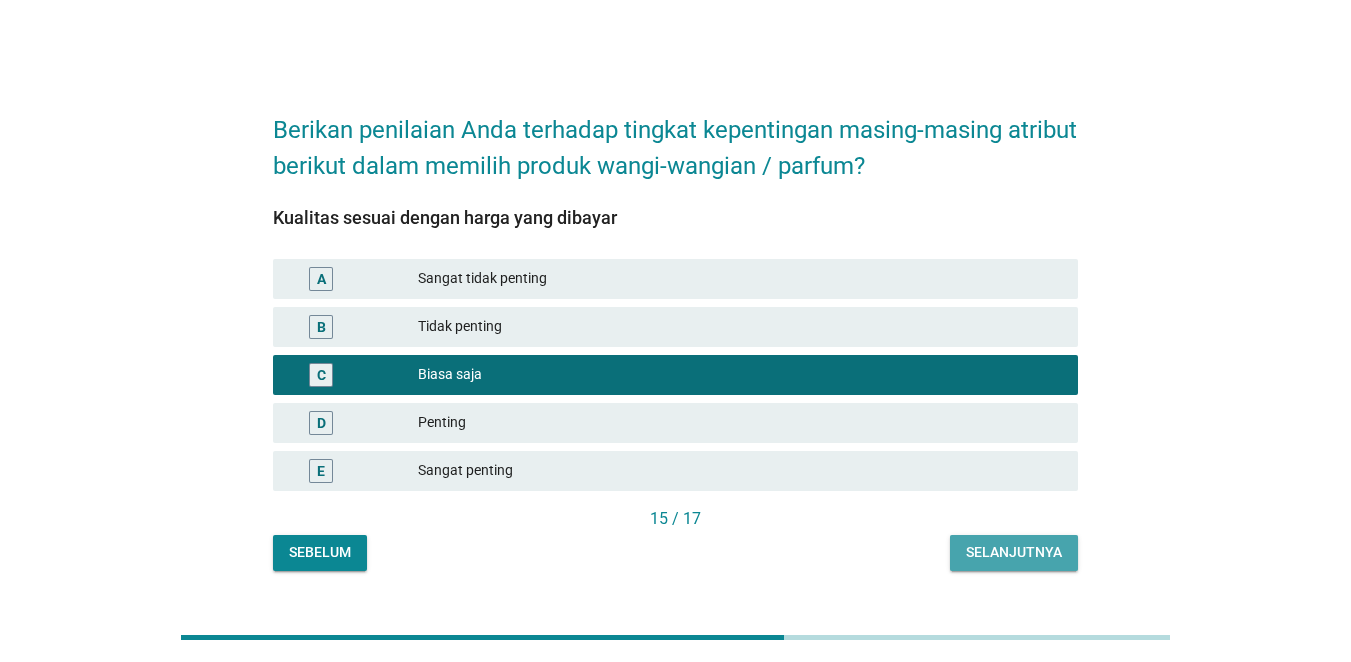 click on "Selanjutnya" at bounding box center [1014, 552] 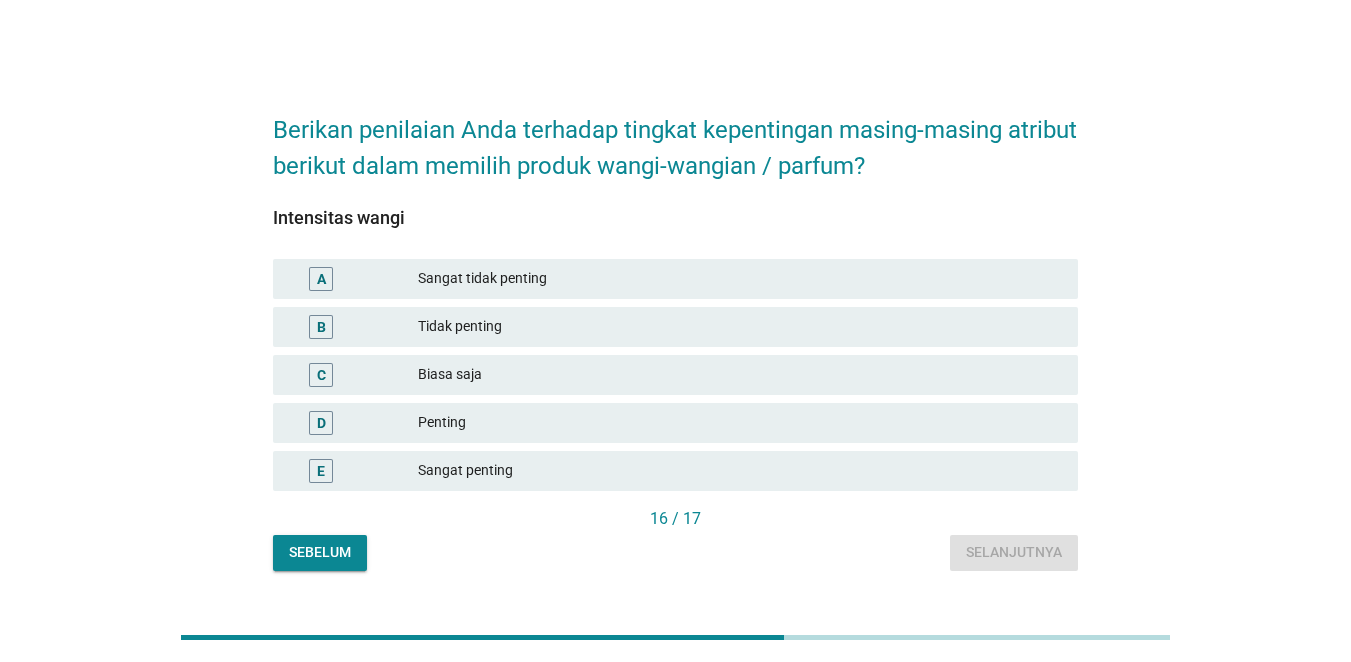 click on "D   Penting" at bounding box center [675, 423] 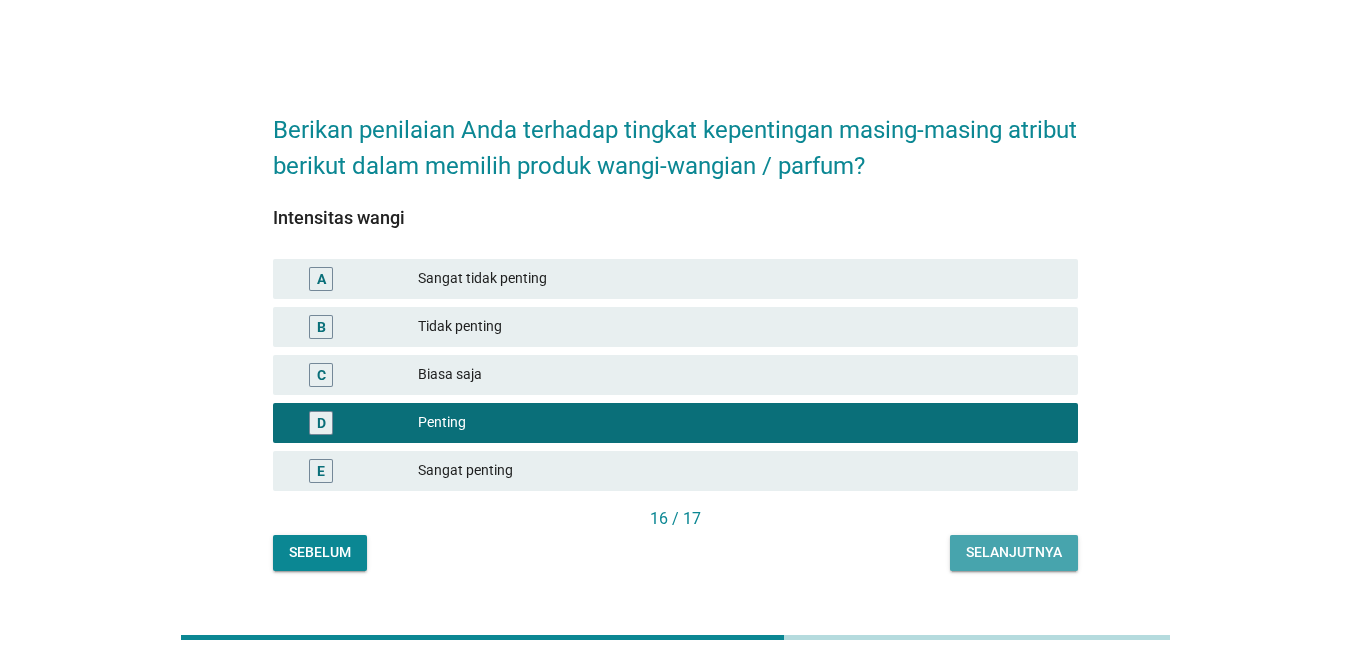click on "Selanjutnya" at bounding box center (1014, 552) 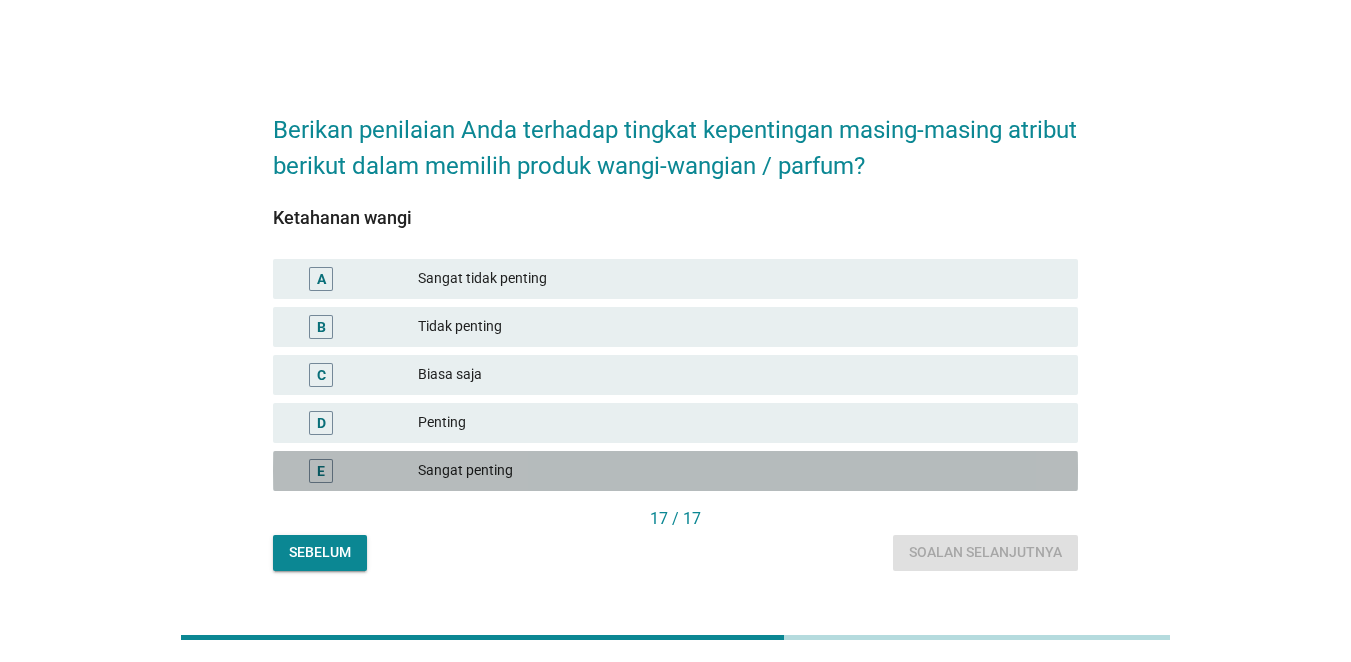 drag, startPoint x: 560, startPoint y: 470, endPoint x: 818, endPoint y: 504, distance: 260.23065 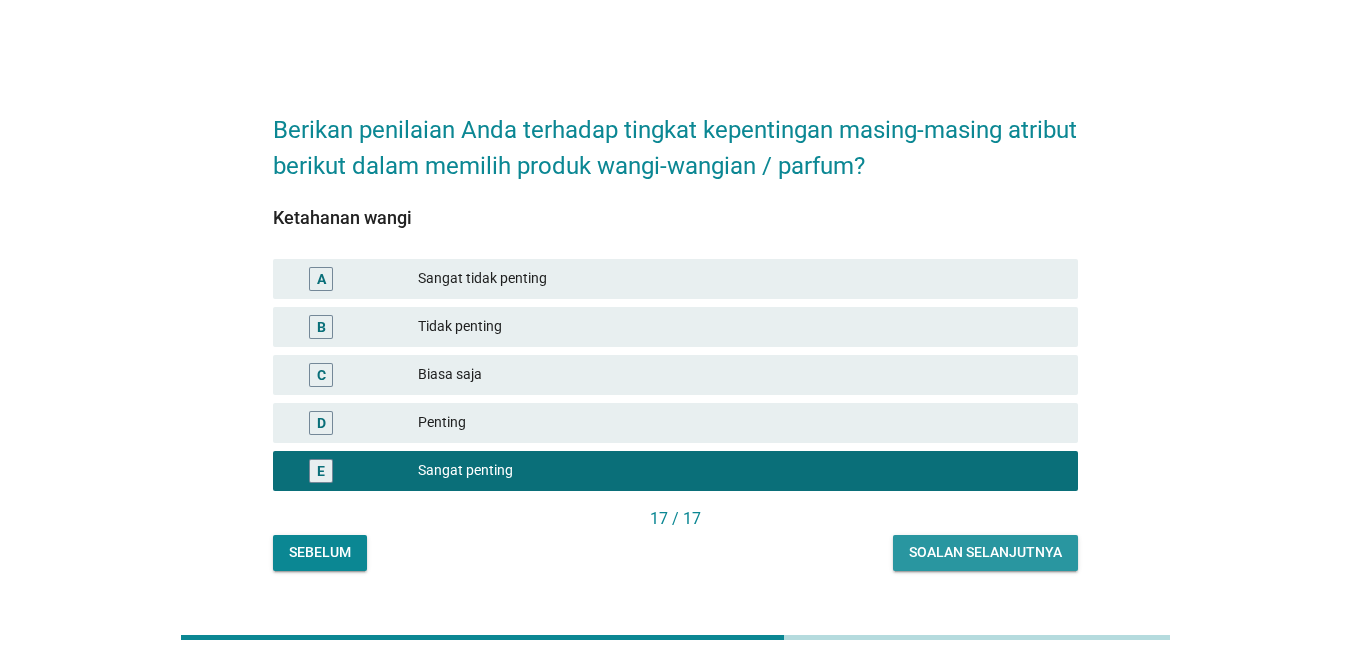 click on "Soalan selanjutnya" at bounding box center [985, 552] 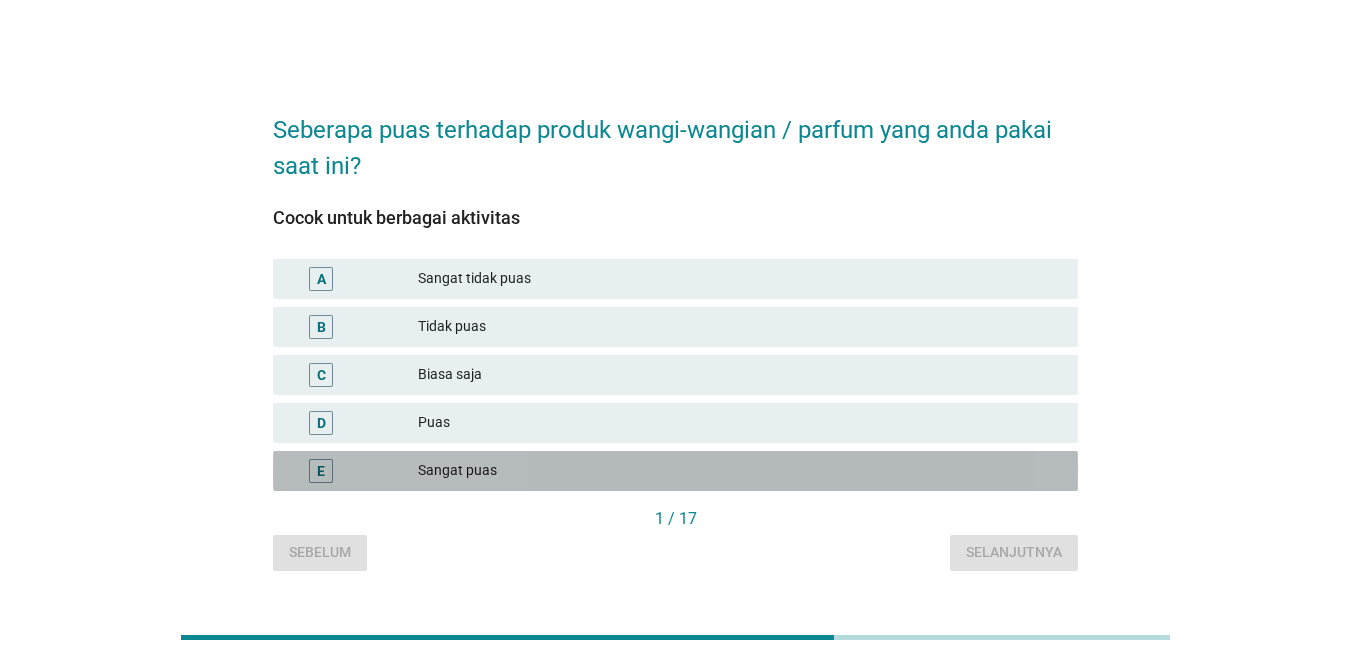 drag, startPoint x: 539, startPoint y: 459, endPoint x: 650, endPoint y: 489, distance: 114.982605 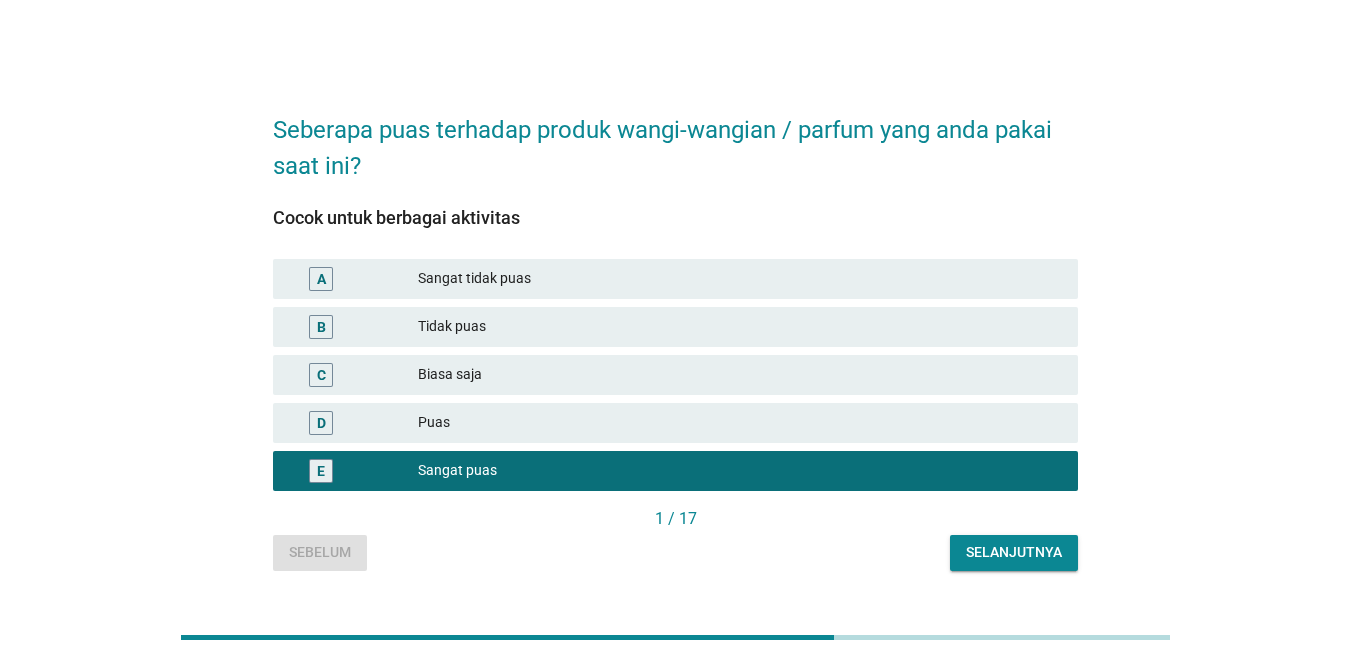 click on "Selanjutnya" at bounding box center (1014, 552) 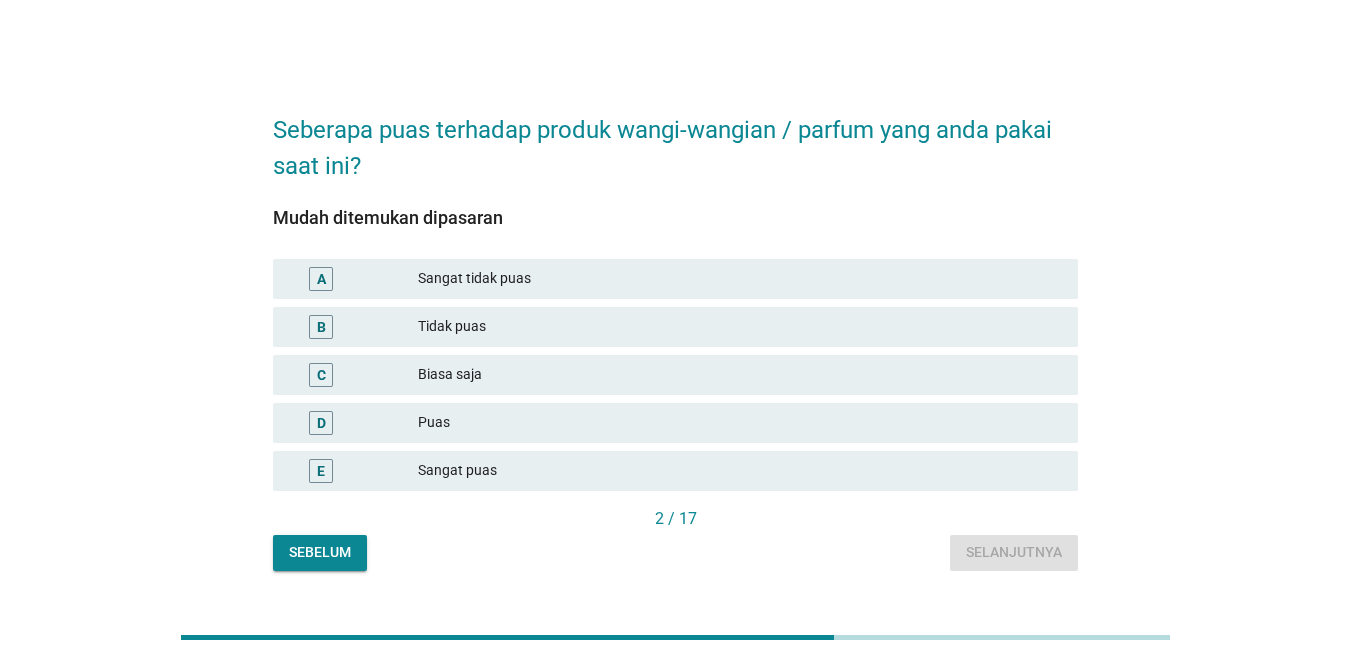 click on "Puas" at bounding box center (740, 423) 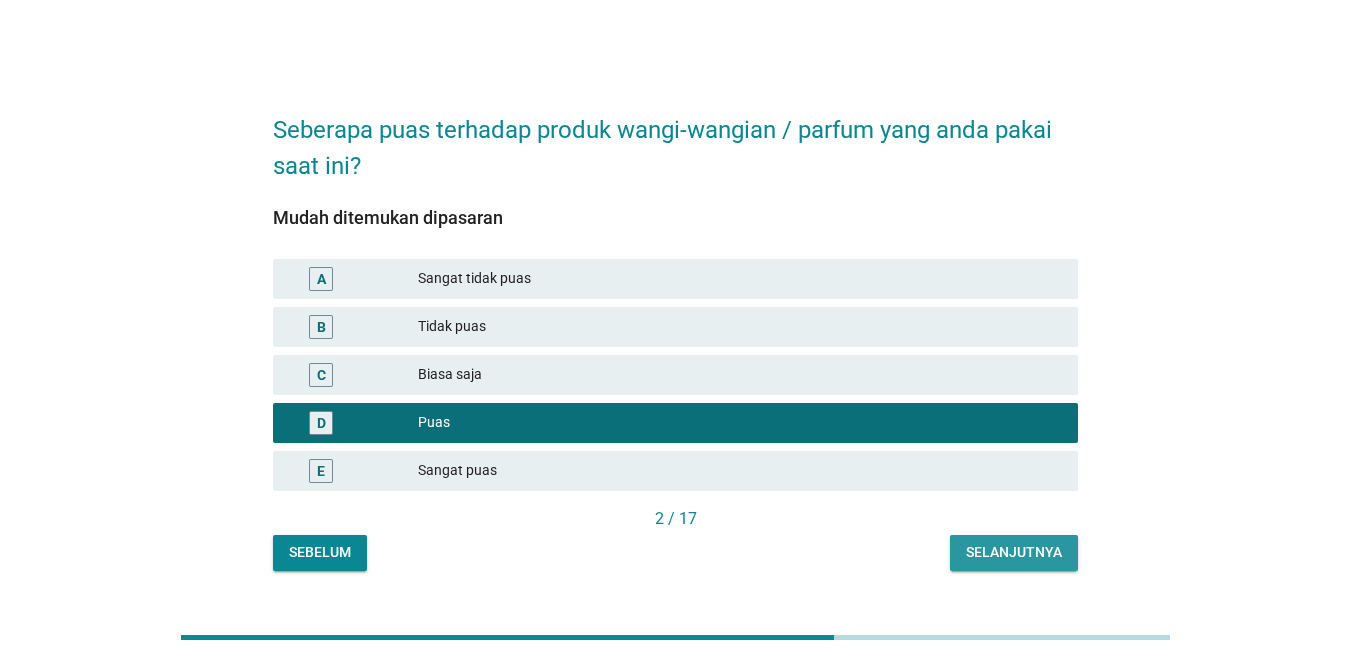 click on "Selanjutnya" at bounding box center (1014, 552) 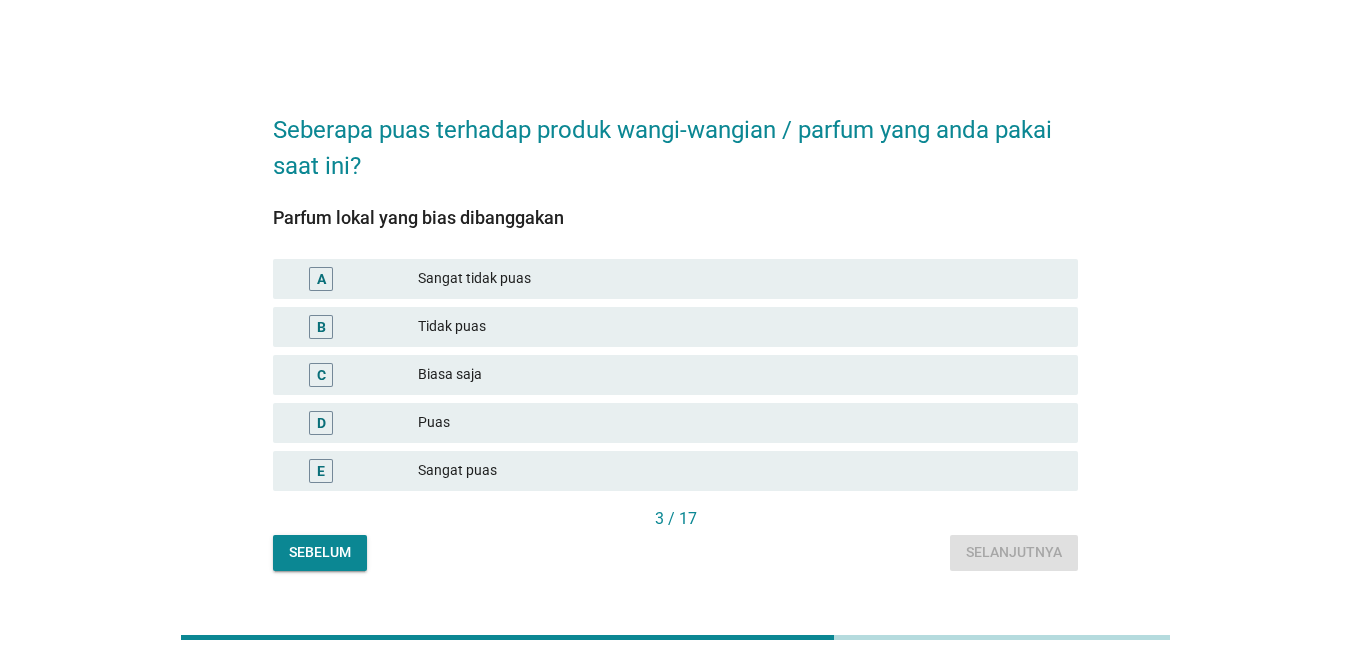 click on "Biasa saja" at bounding box center [740, 375] 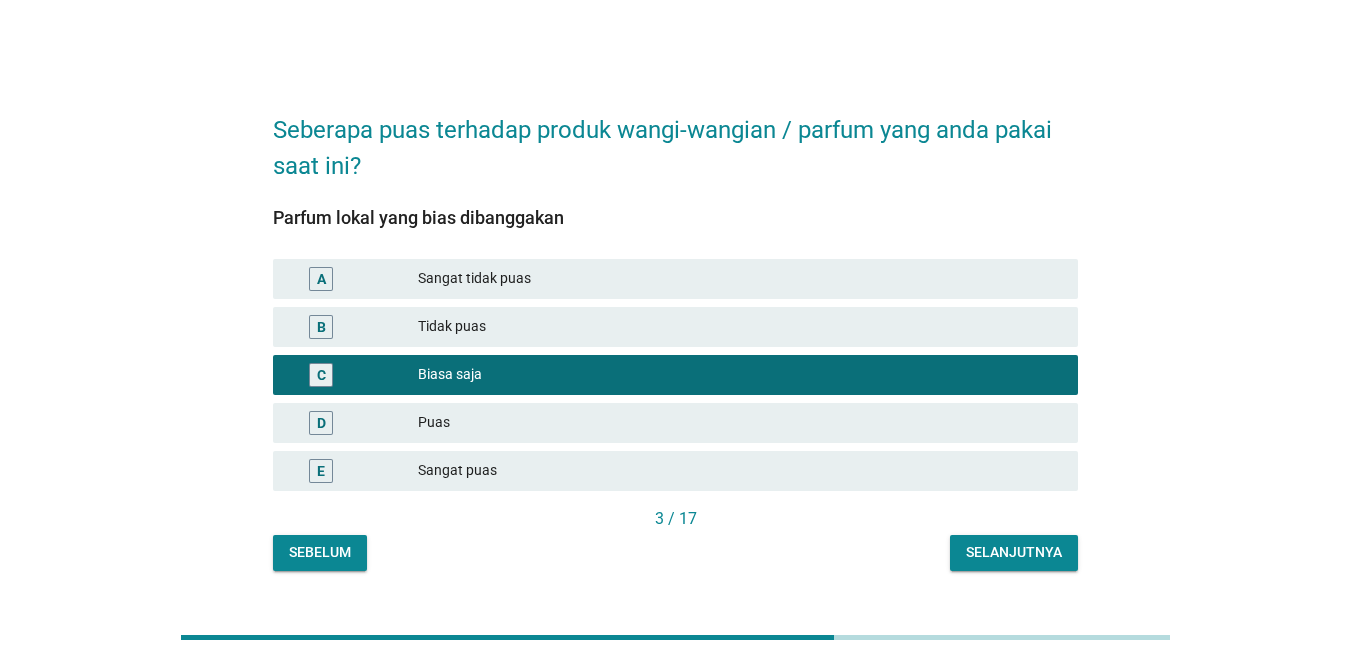 click on "Selanjutnya" at bounding box center [1014, 553] 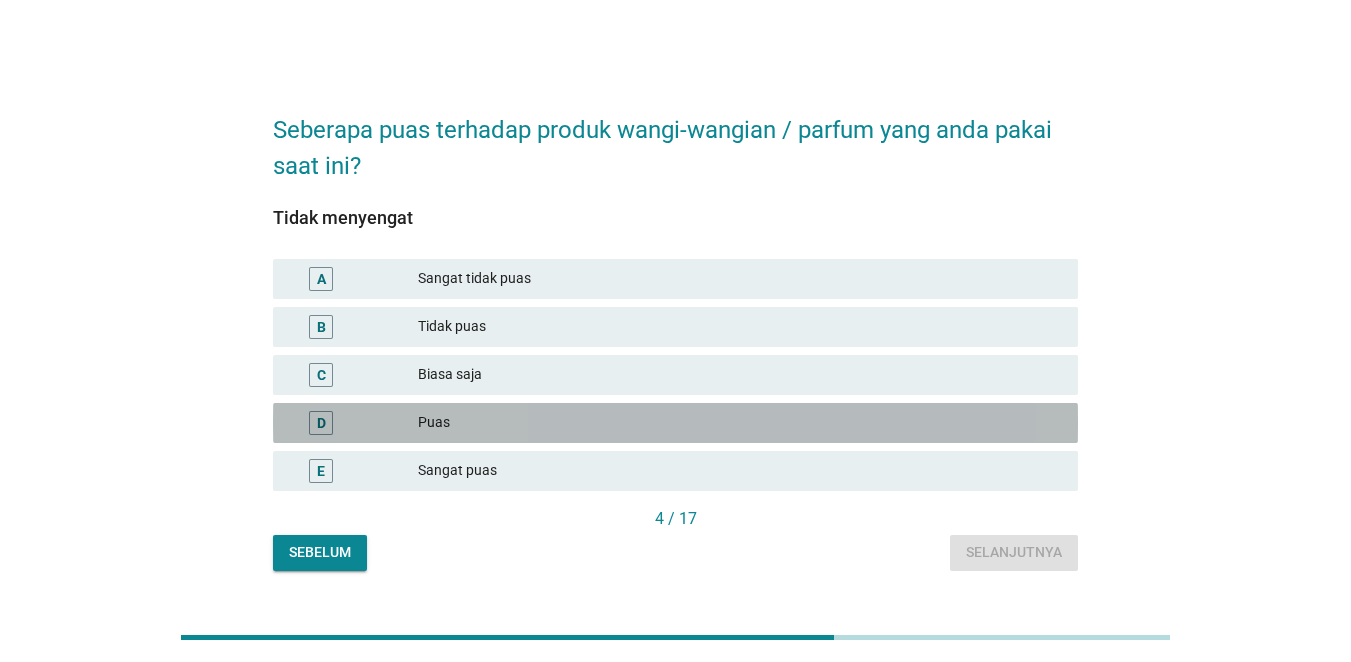 click on "D   Puas" at bounding box center (675, 423) 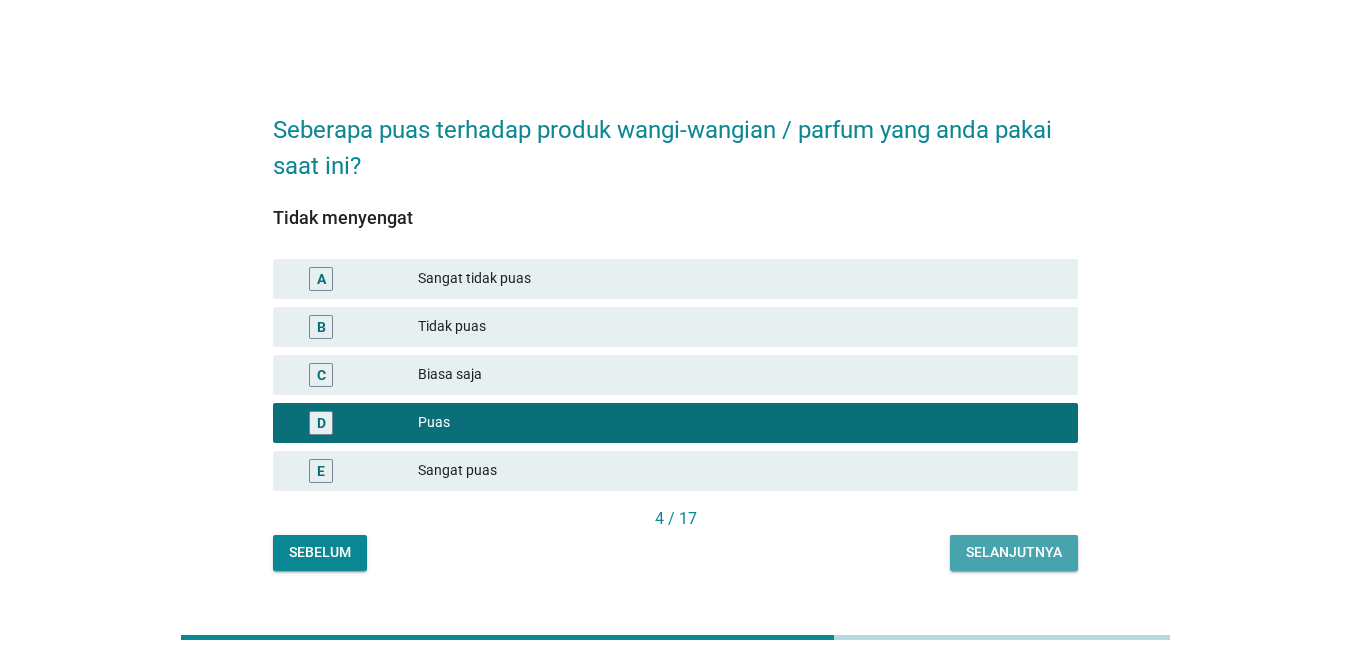 click on "Selanjutnya" at bounding box center (1014, 552) 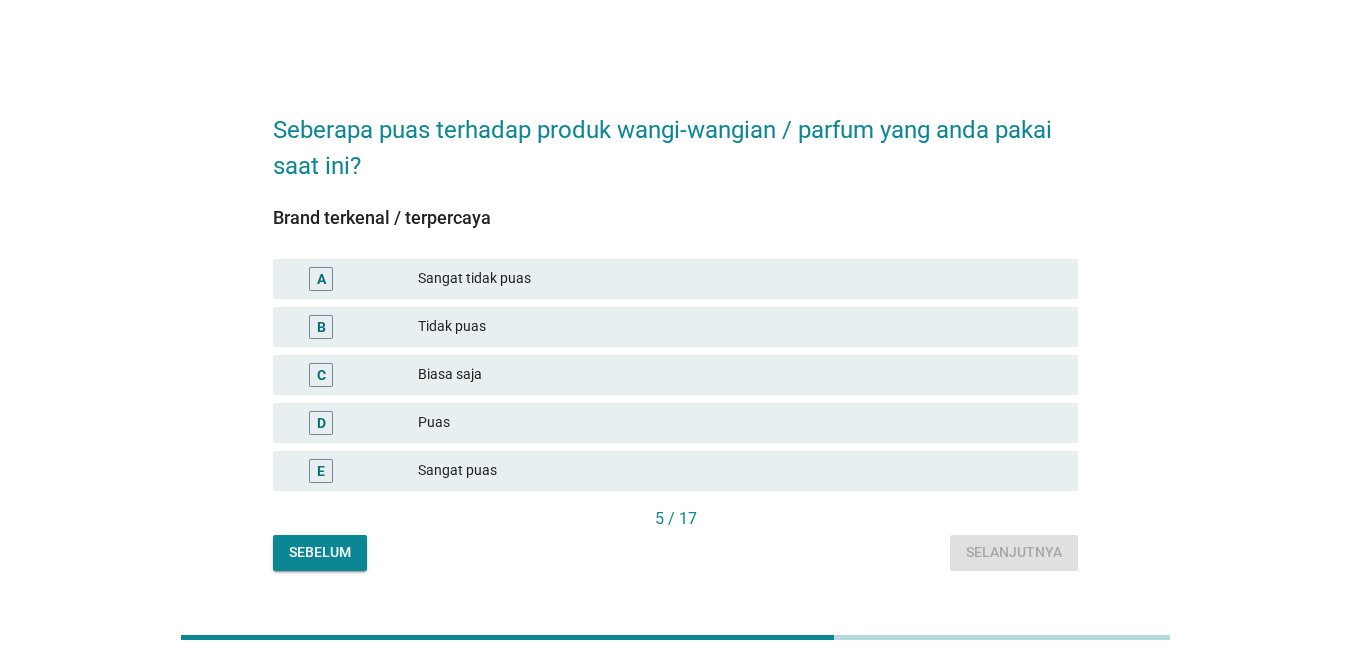 click on "Biasa saja" at bounding box center [740, 375] 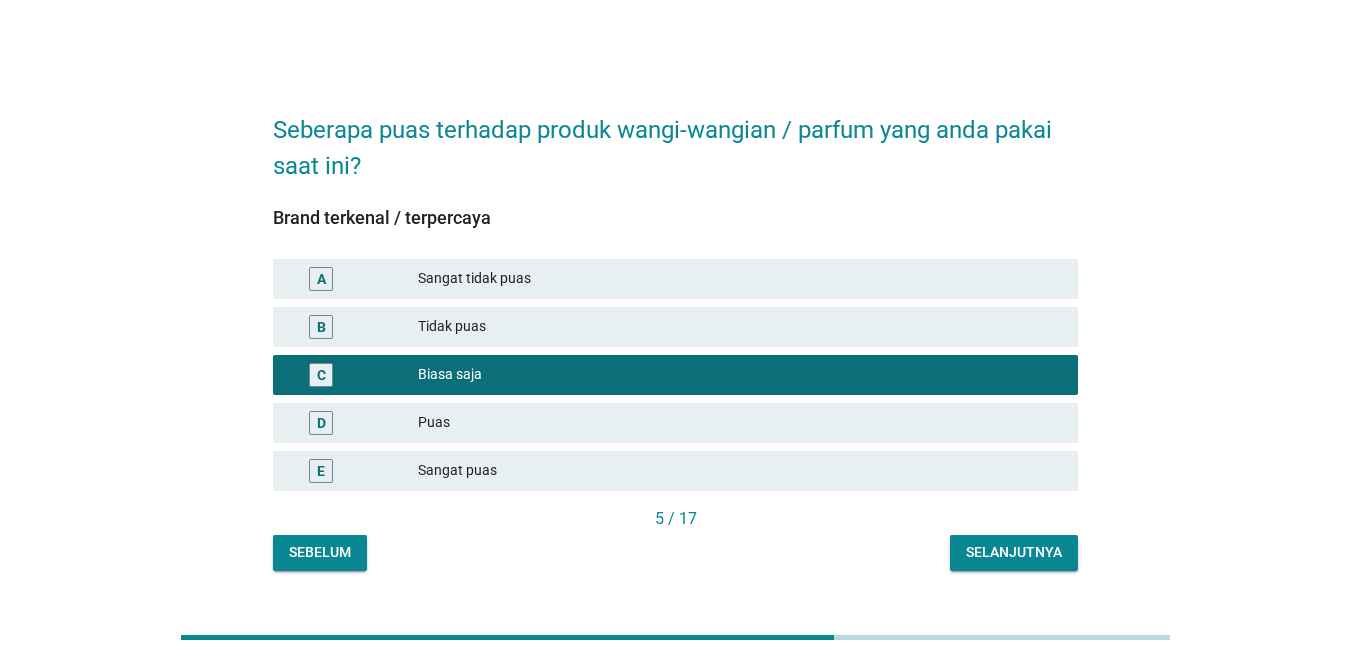 drag, startPoint x: 1000, startPoint y: 524, endPoint x: 1015, endPoint y: 545, distance: 25.806976 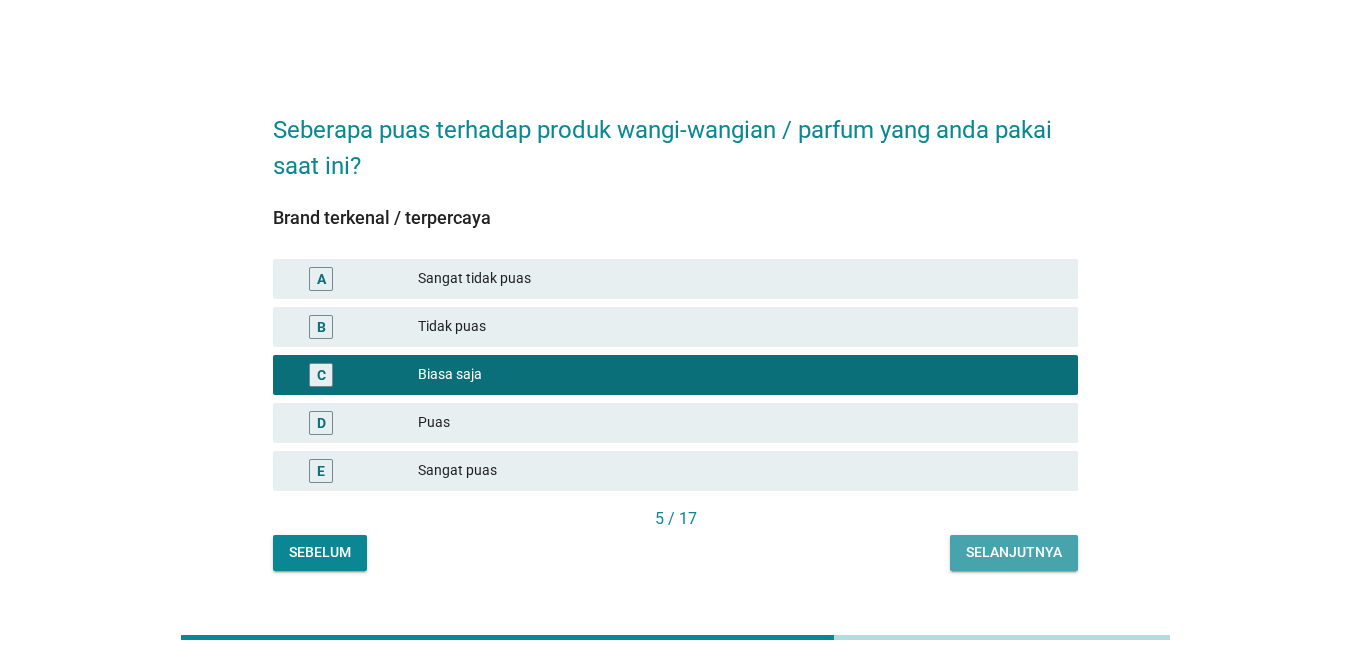 click on "Selanjutnya" at bounding box center [1014, 552] 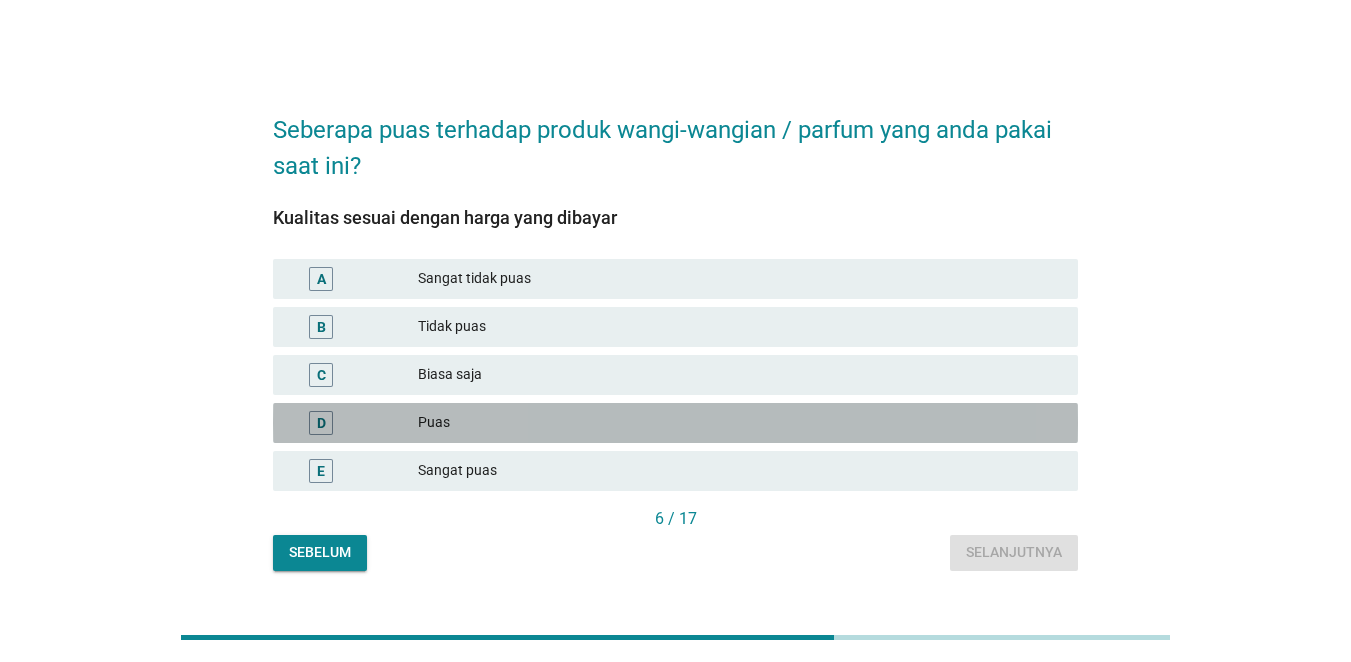 click on "Puas" at bounding box center [740, 423] 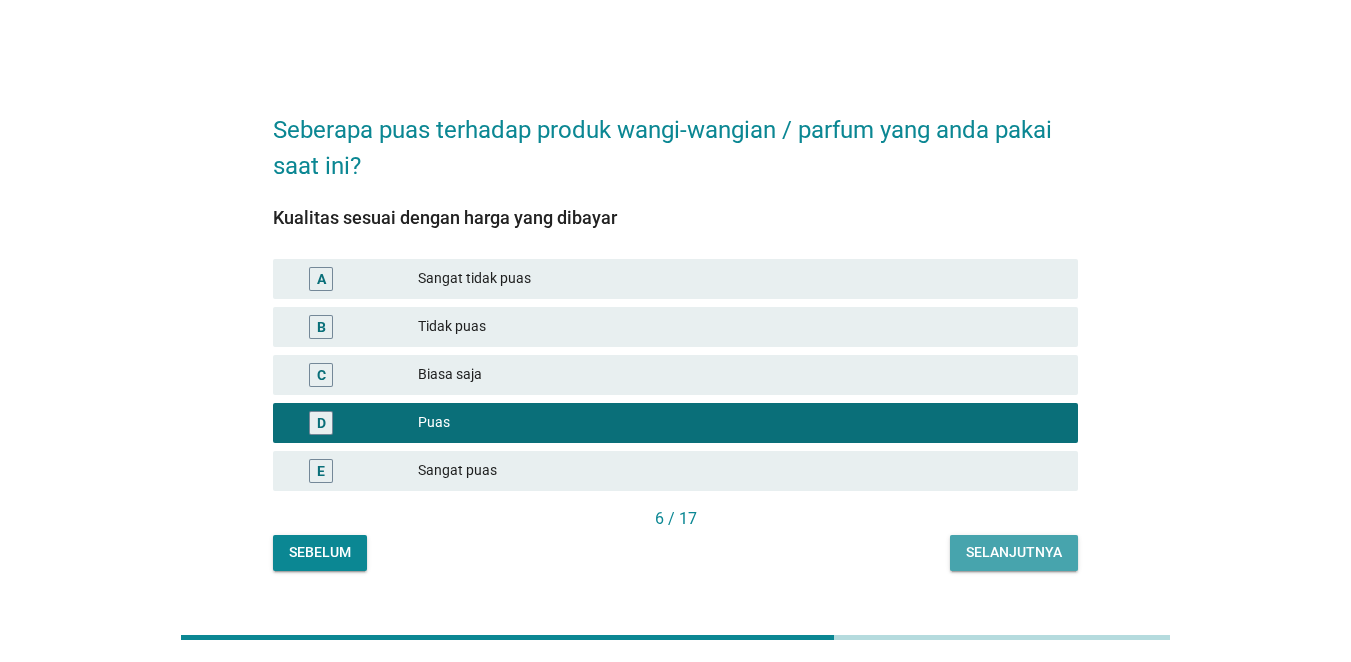 drag, startPoint x: 1002, startPoint y: 551, endPoint x: 939, endPoint y: 531, distance: 66.09841 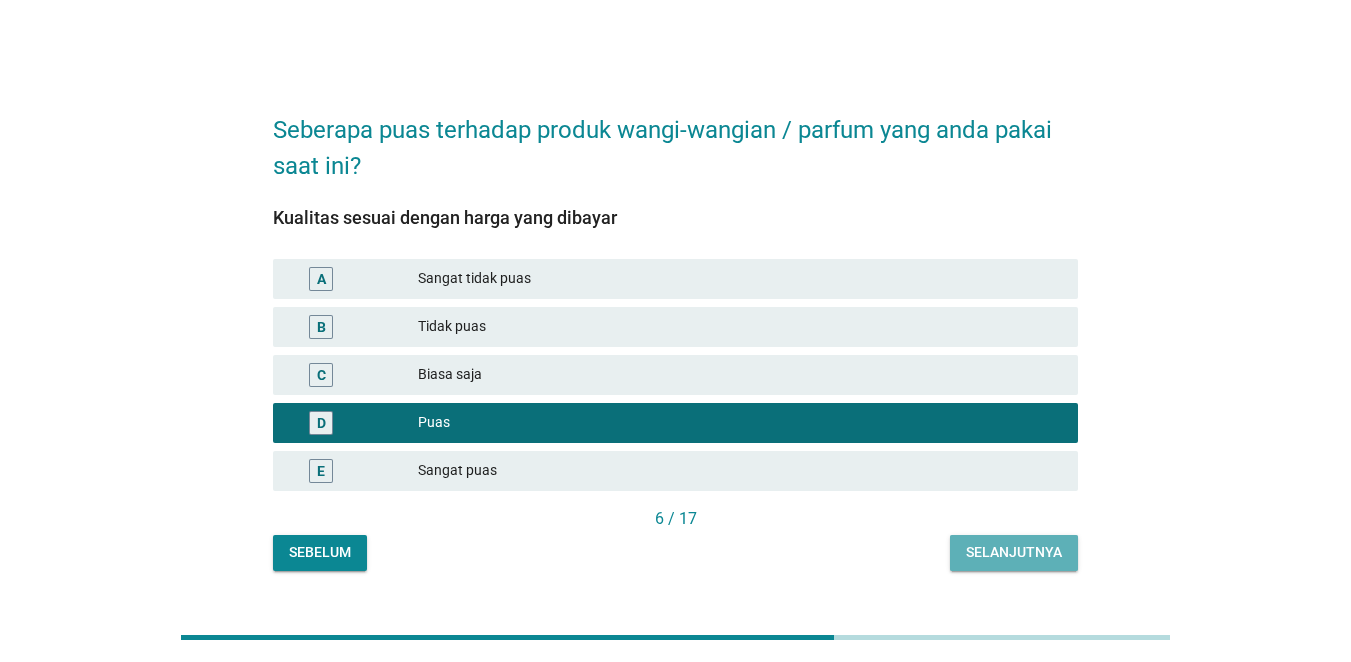 click on "Selanjutnya" at bounding box center [1014, 552] 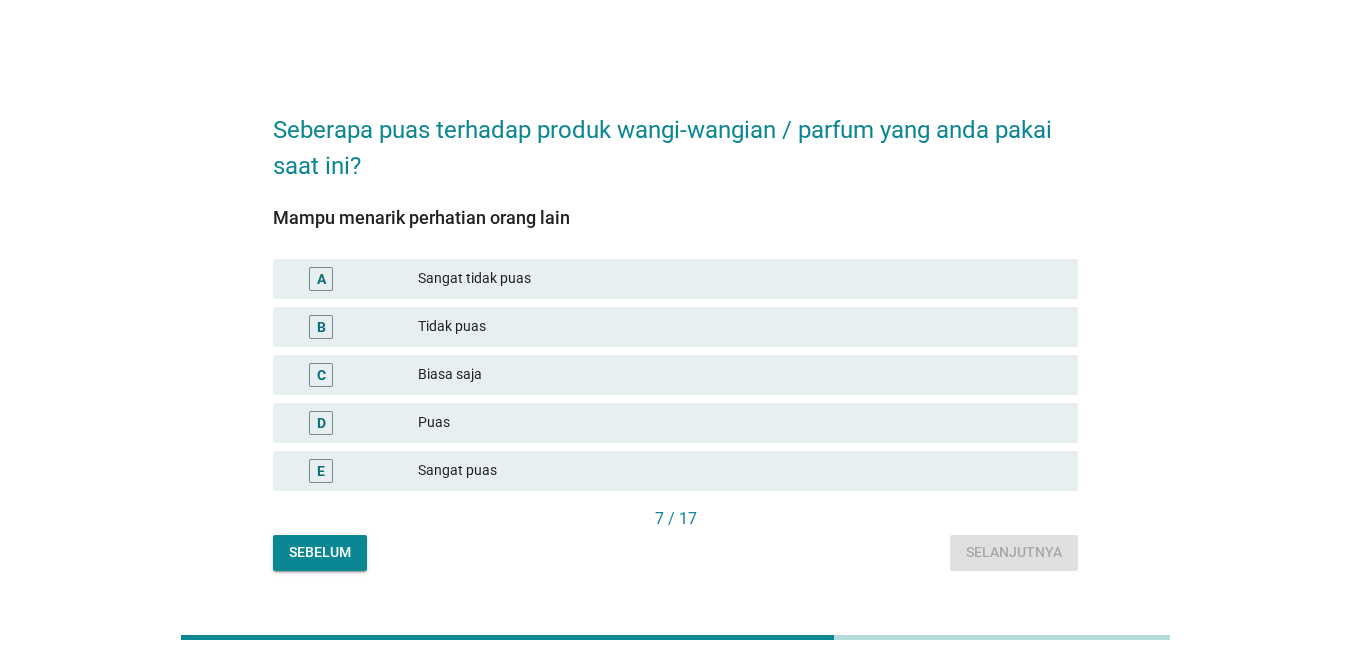 click on "C   Biasa saja" at bounding box center [675, 375] 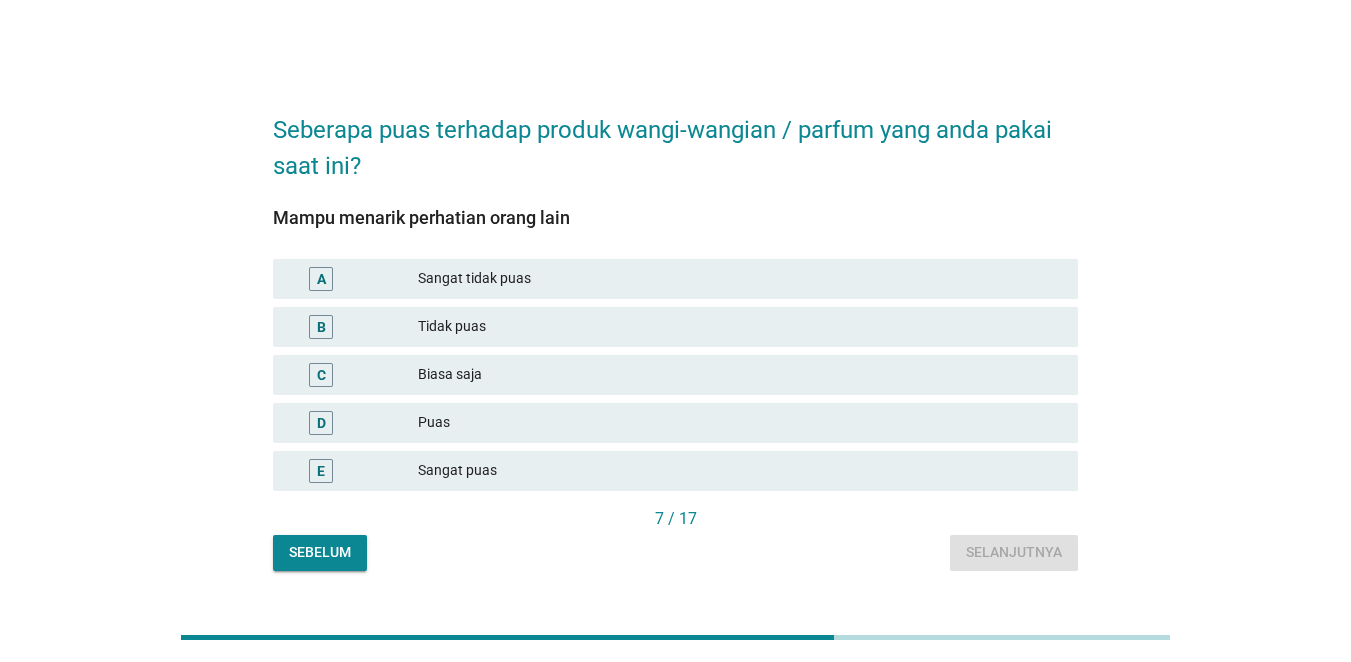 drag, startPoint x: 881, startPoint y: 387, endPoint x: 895, endPoint y: 394, distance: 15.652476 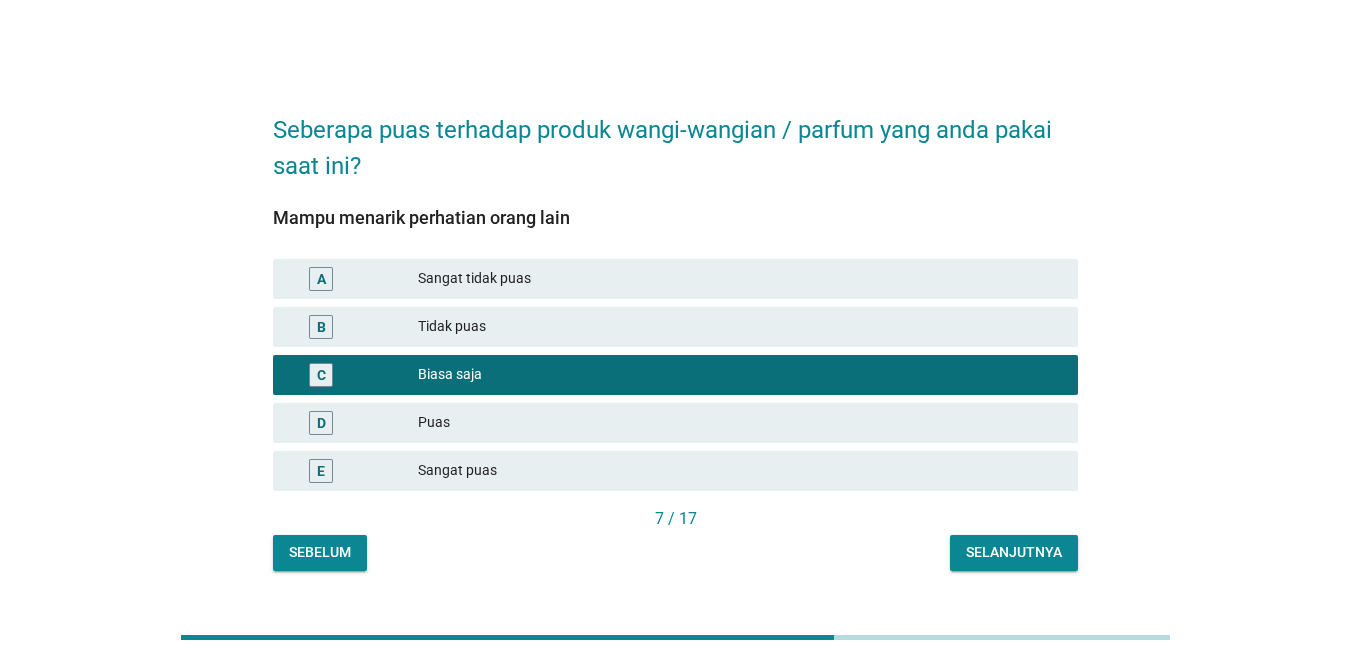 click on "Selanjutnya" at bounding box center (1014, 552) 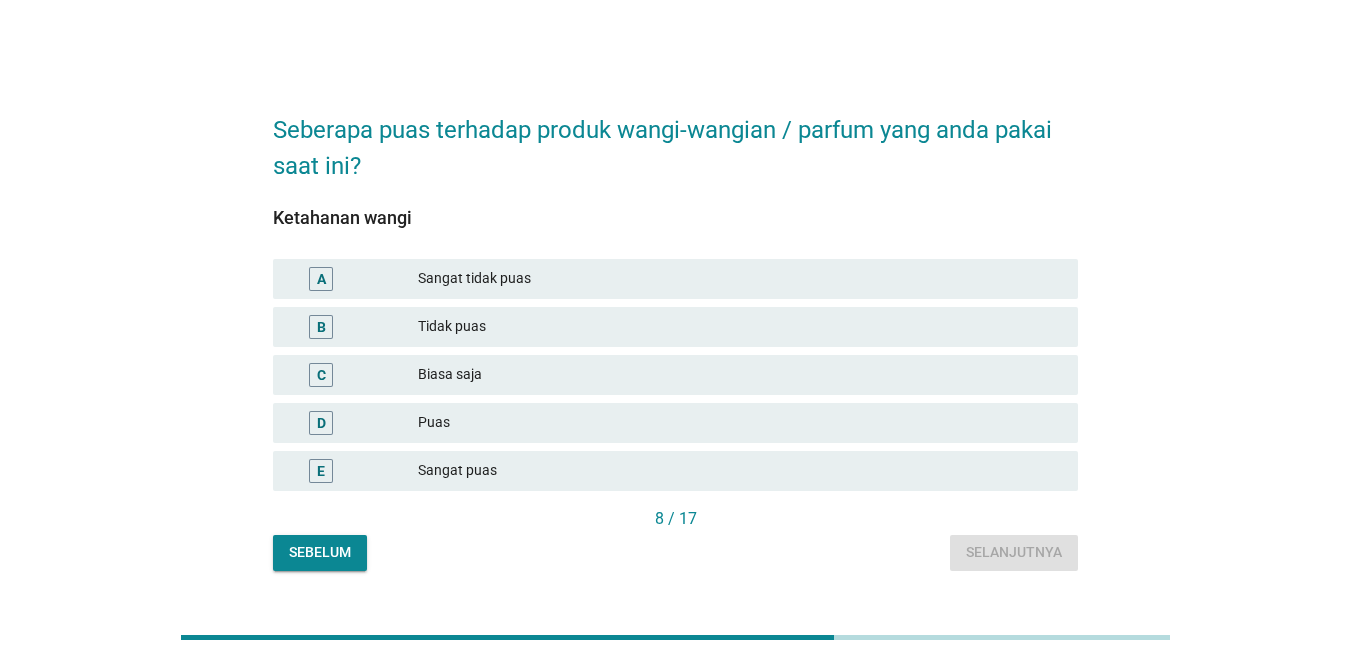 click on "Tidak puas" at bounding box center [740, 327] 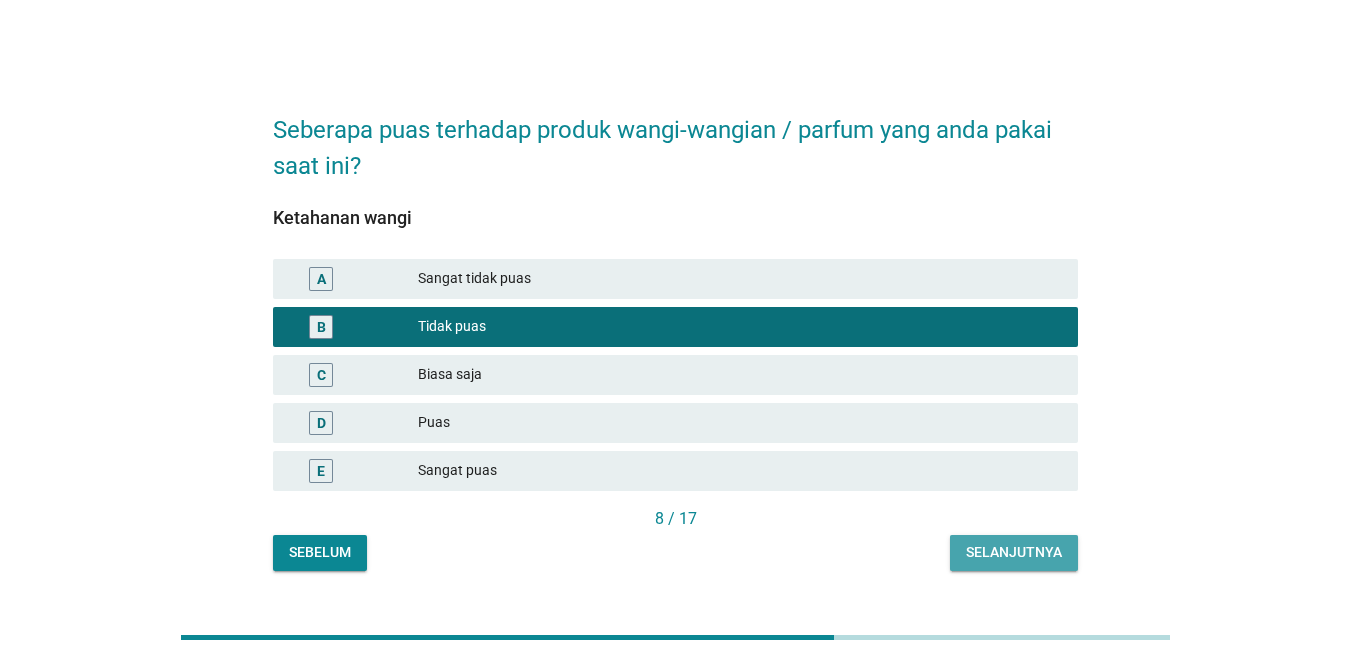 click on "Selanjutnya" at bounding box center [1014, 552] 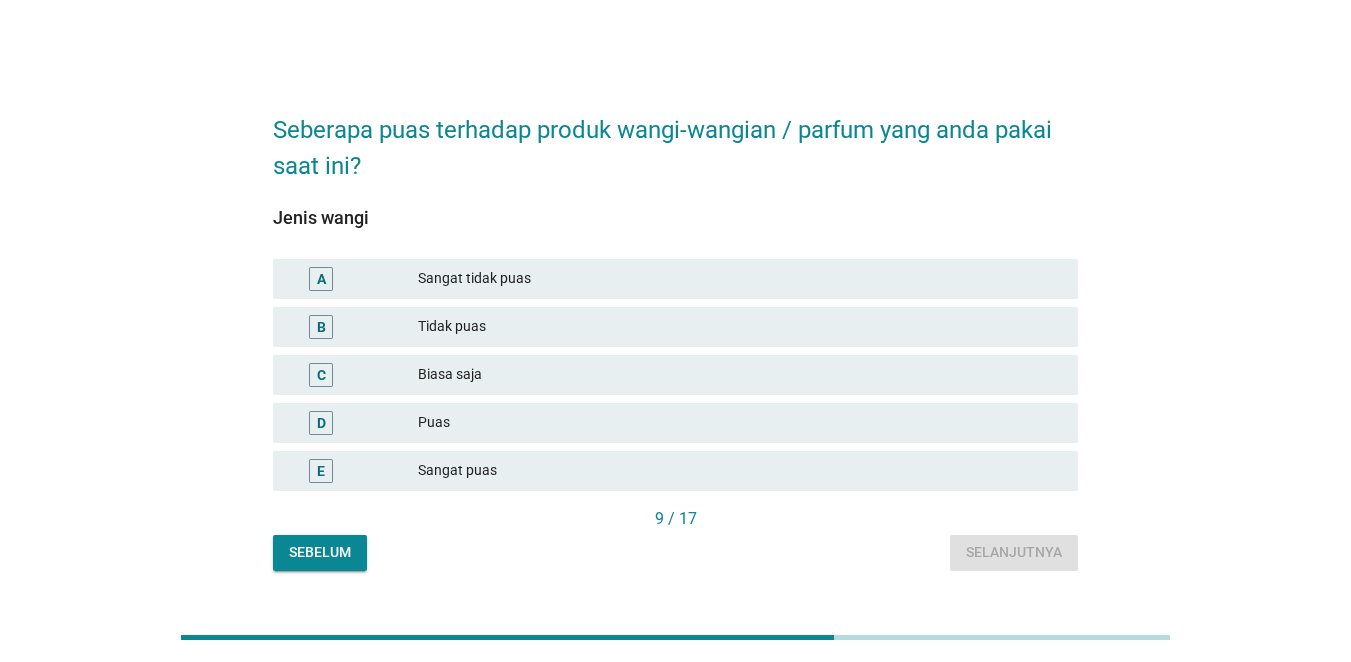 click on "D   Puas" at bounding box center [675, 423] 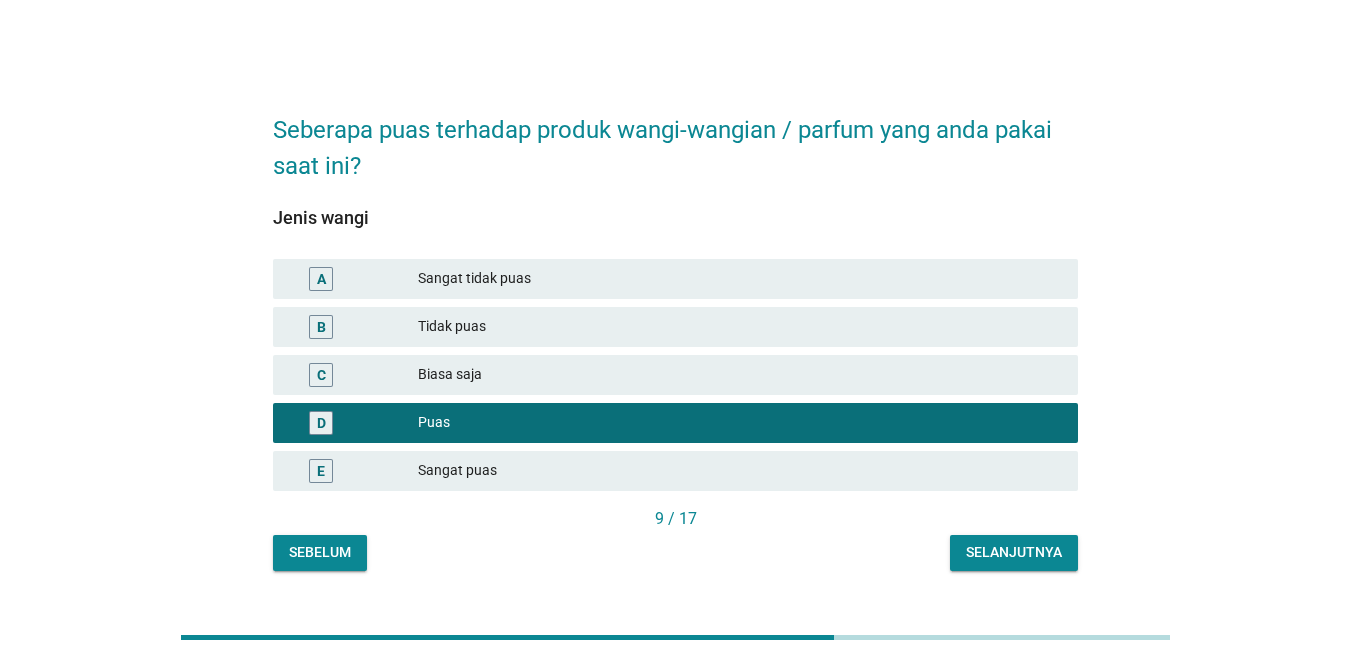 click on "C   Biasa saja" at bounding box center [675, 375] 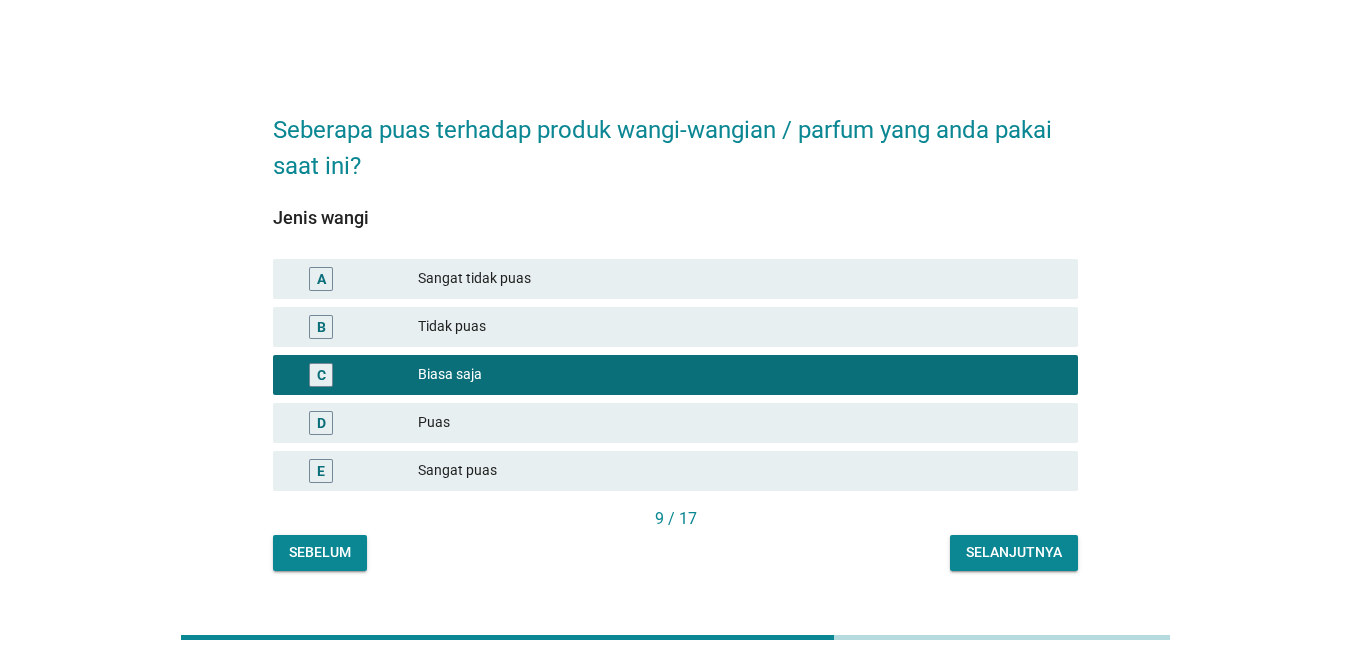 click on "Jenis wangi
A   Sangat tidak puas B   Tidak puas C   Biasa saja D   Puas E   Sangat puas
9 / 17
Sebelum   Selanjutnya" at bounding box center [675, 377] 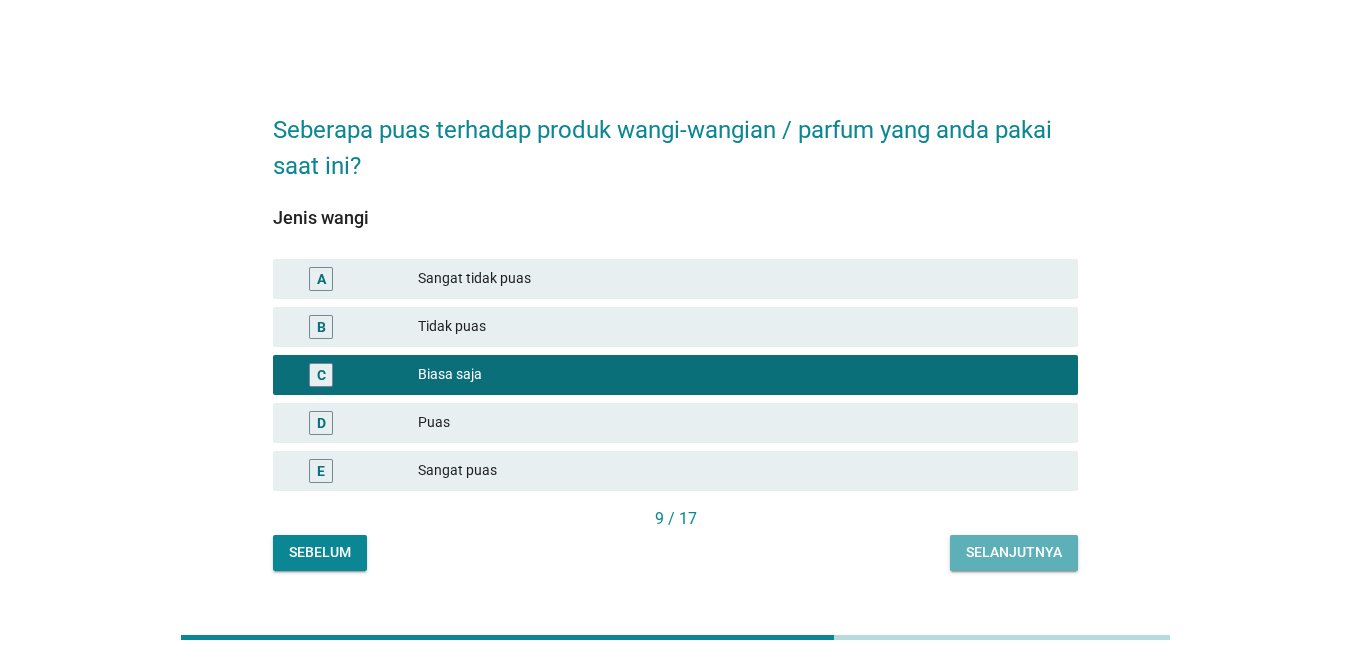 click on "Selanjutnya" at bounding box center (1014, 552) 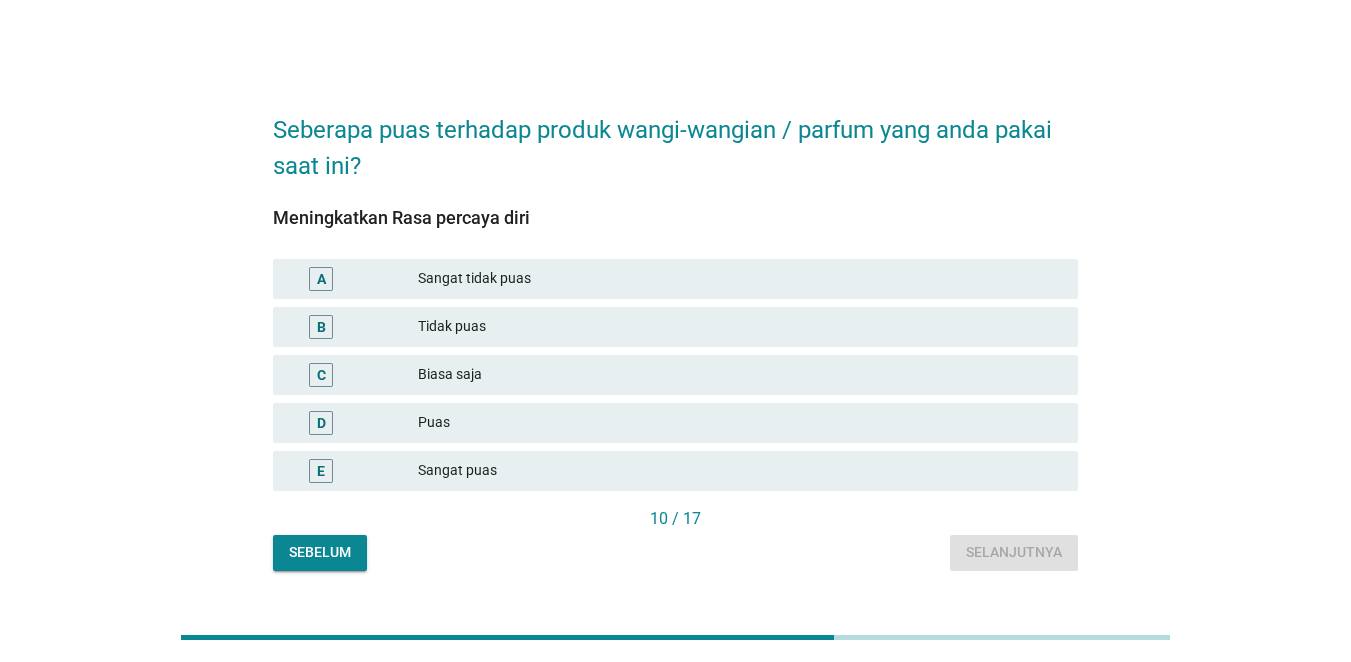 click on "C   Biasa saja" at bounding box center (675, 375) 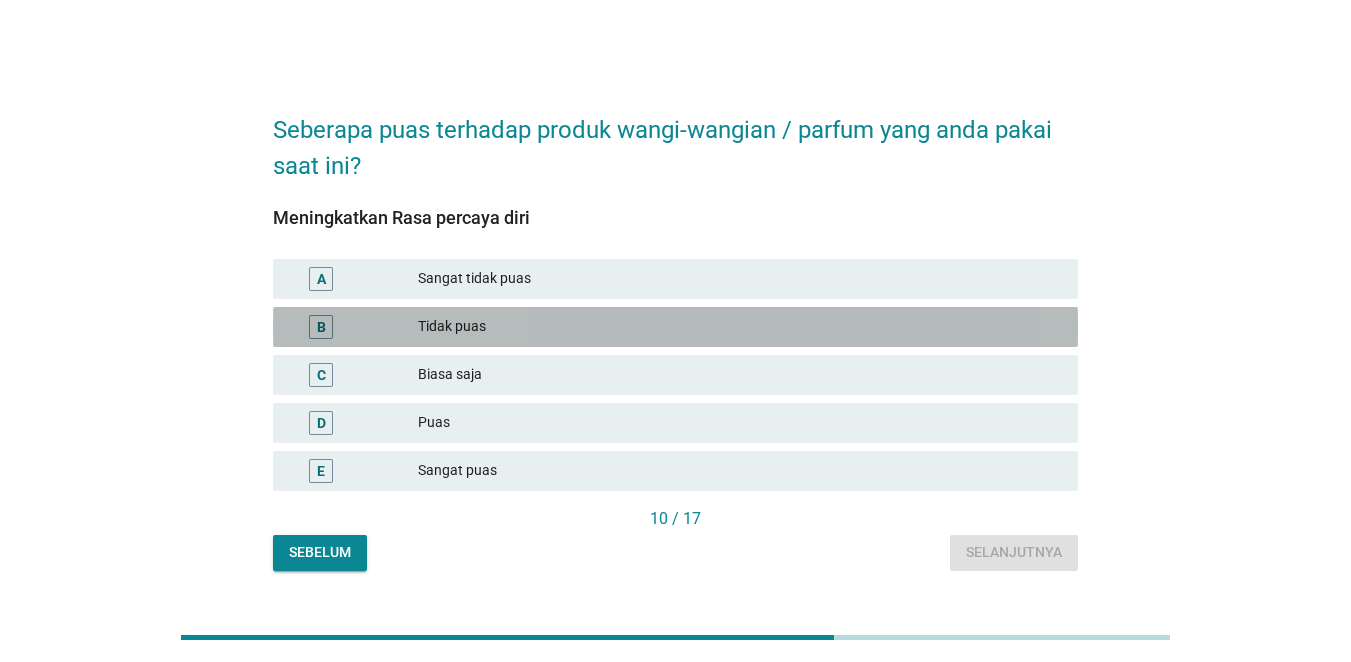 click on "B   Tidak puas" at bounding box center [675, 327] 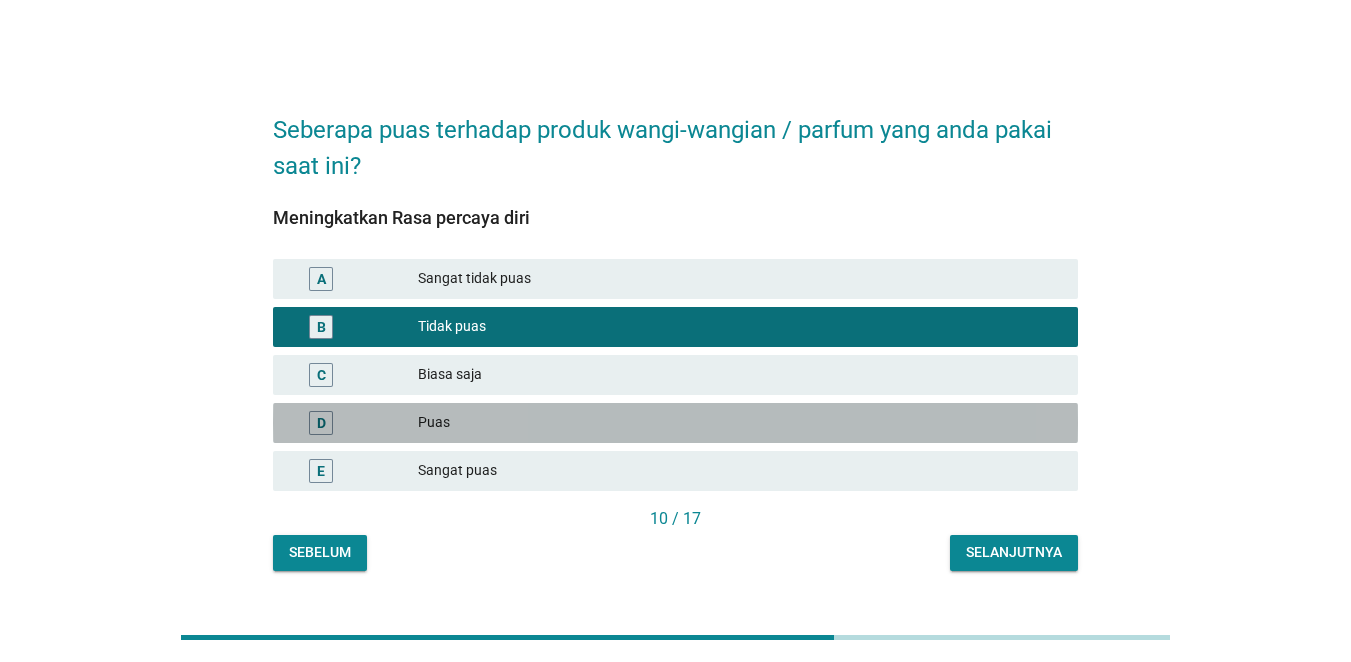 drag, startPoint x: 724, startPoint y: 405, endPoint x: 760, endPoint y: 431, distance: 44.407207 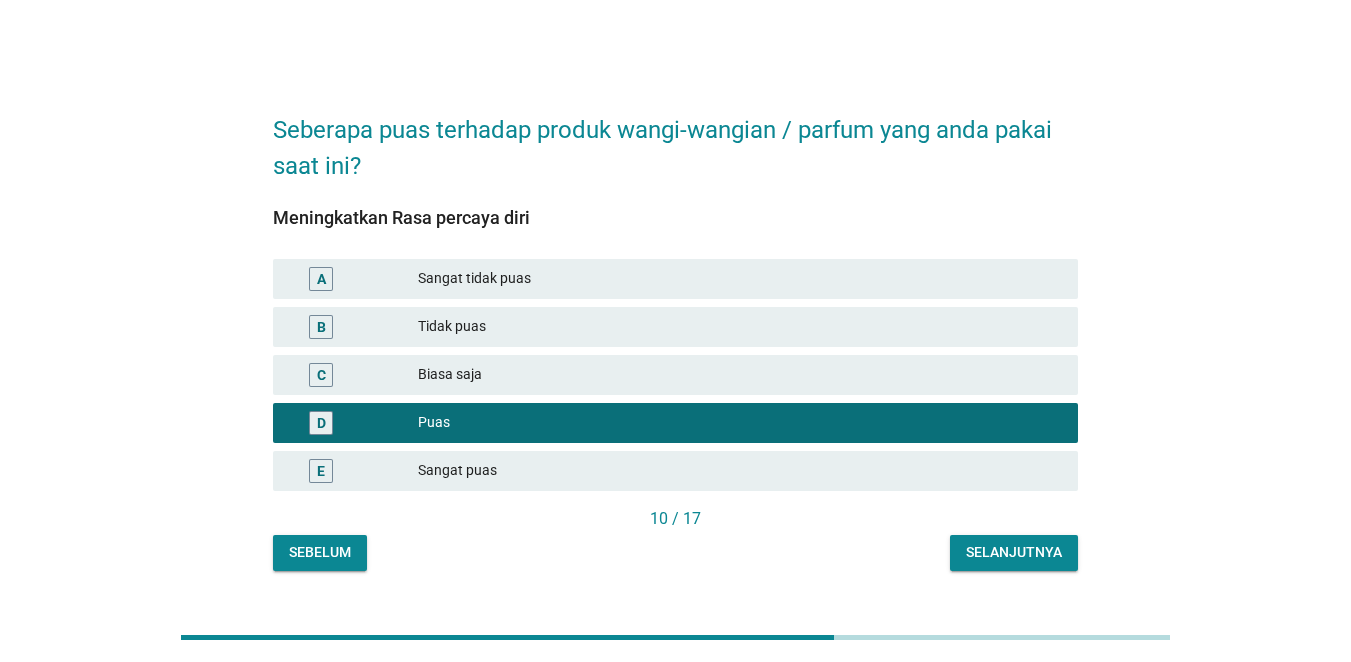 click on "Selanjutnya" at bounding box center [1014, 552] 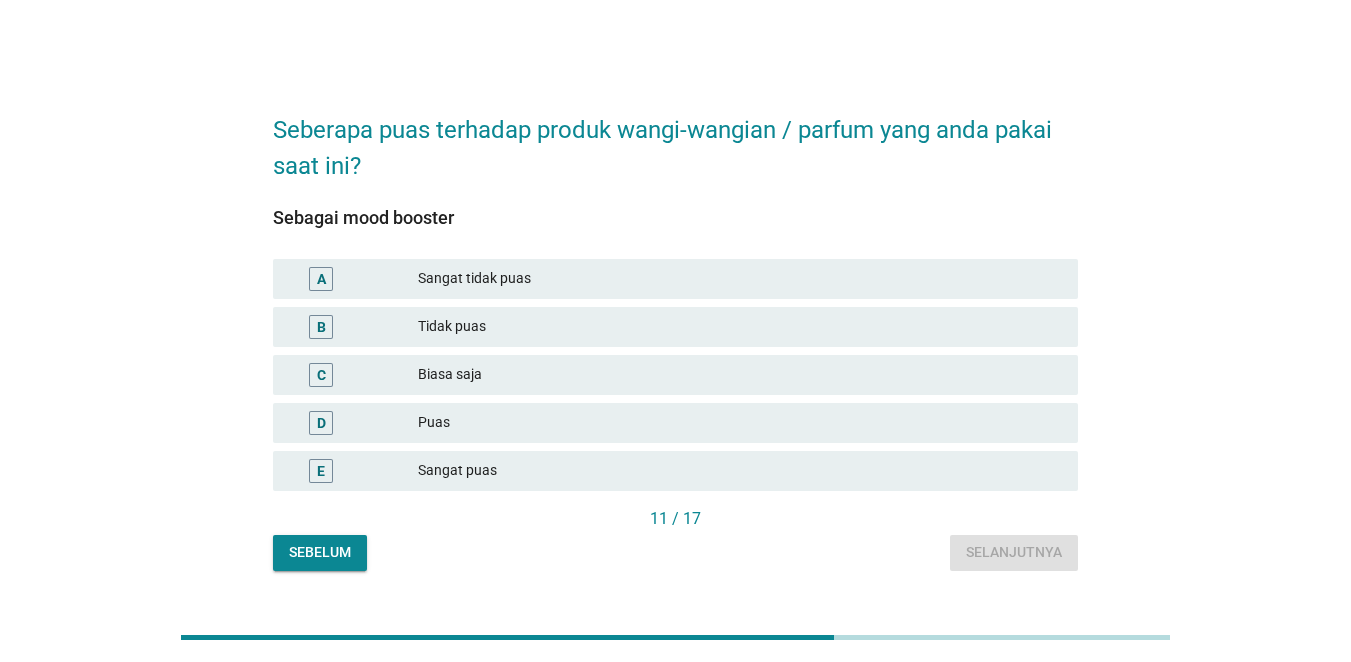 click on "D   Puas" at bounding box center [675, 423] 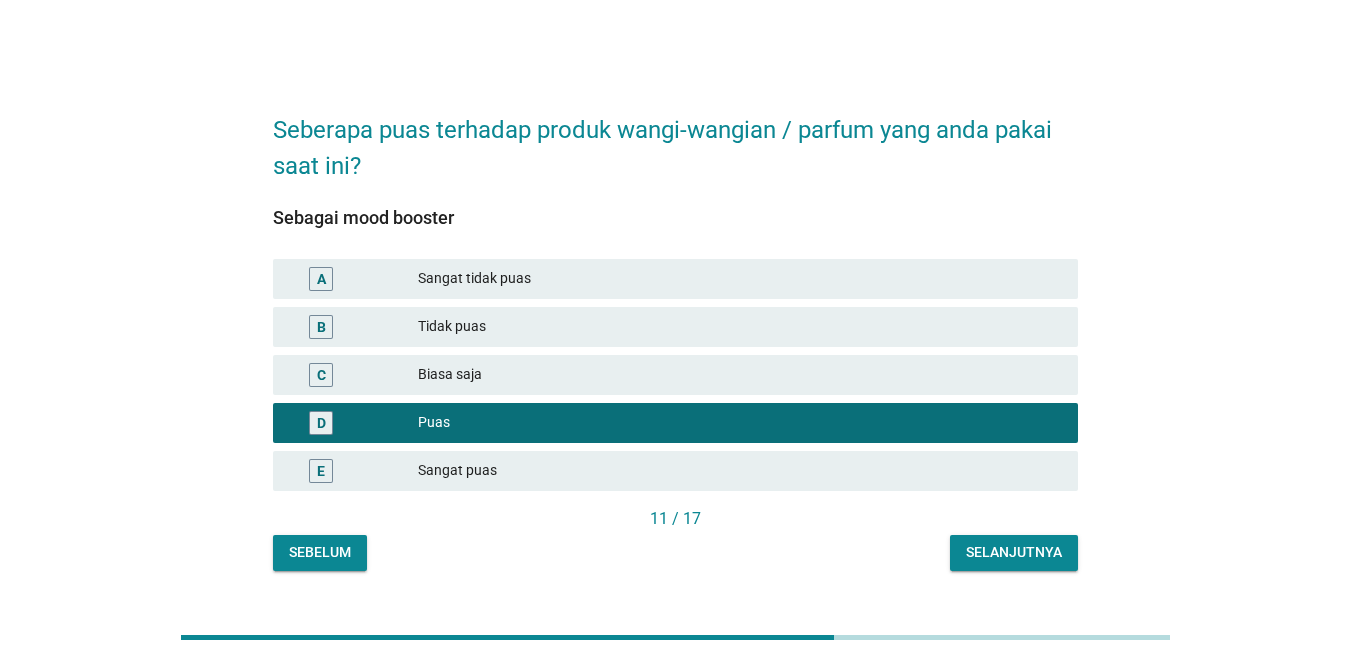 click on "C   Biasa saja" at bounding box center (675, 375) 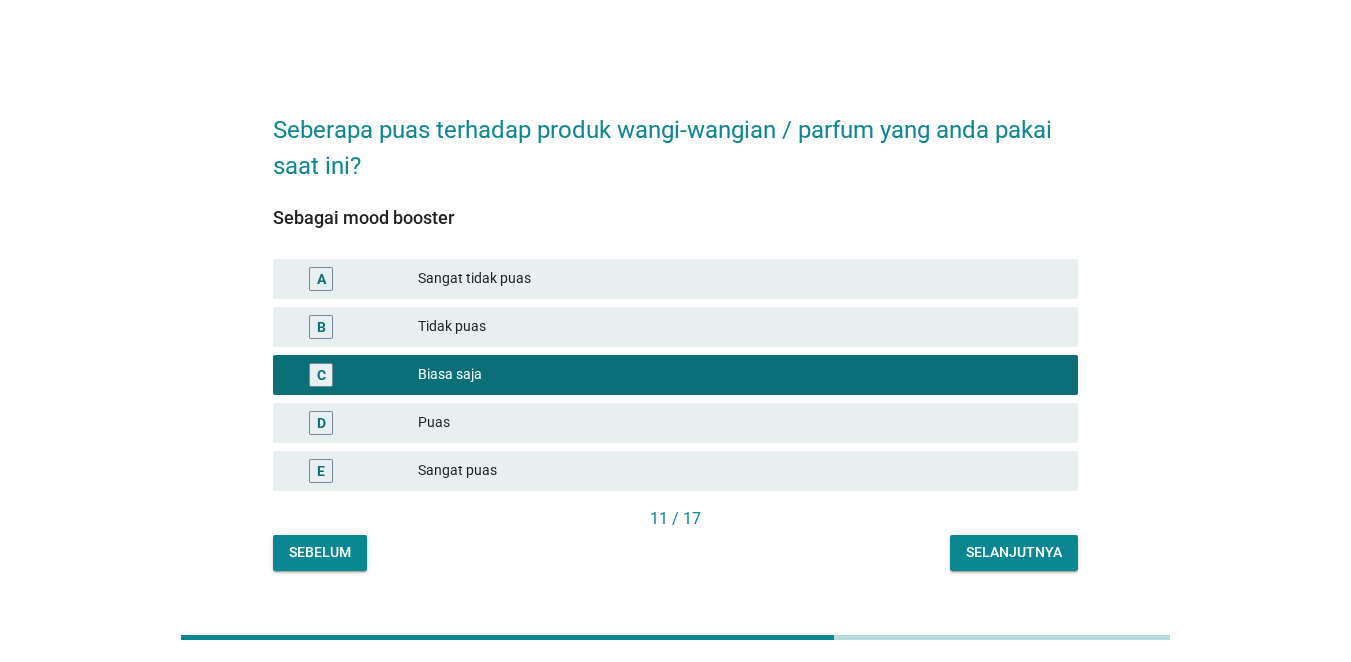 click on "Selanjutnya" at bounding box center (1014, 553) 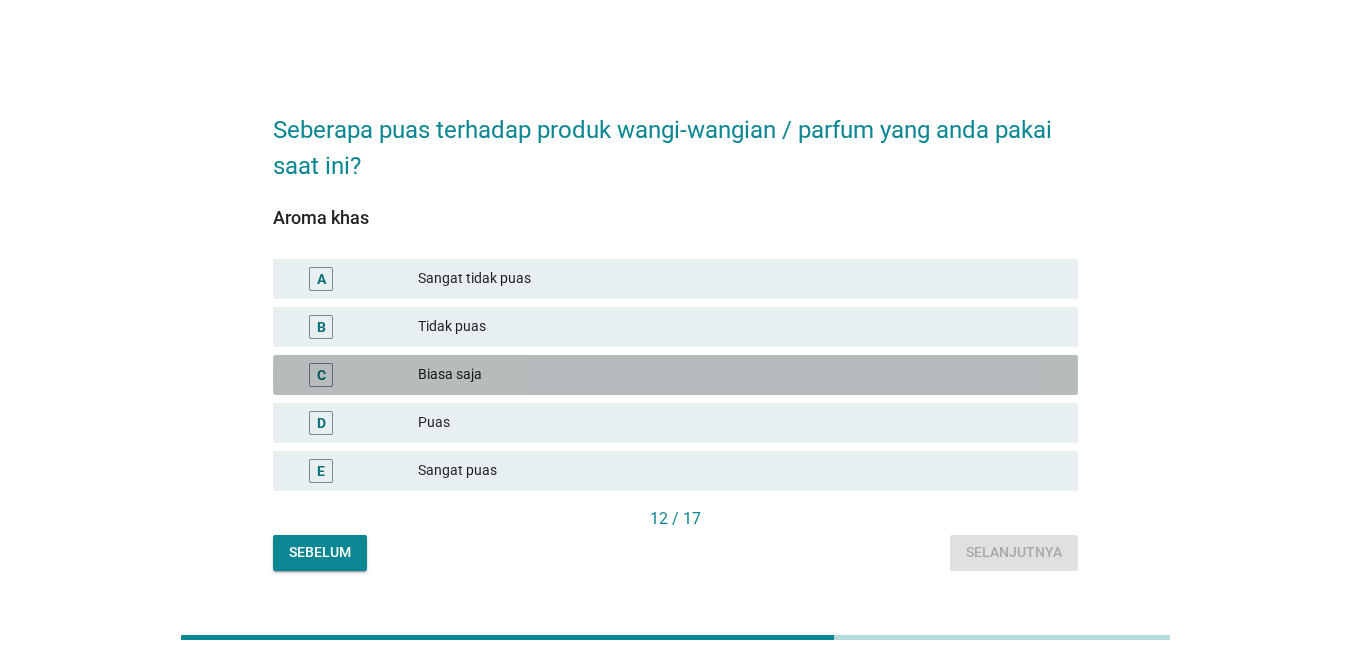 click on "C   Biasa saja" at bounding box center (675, 375) 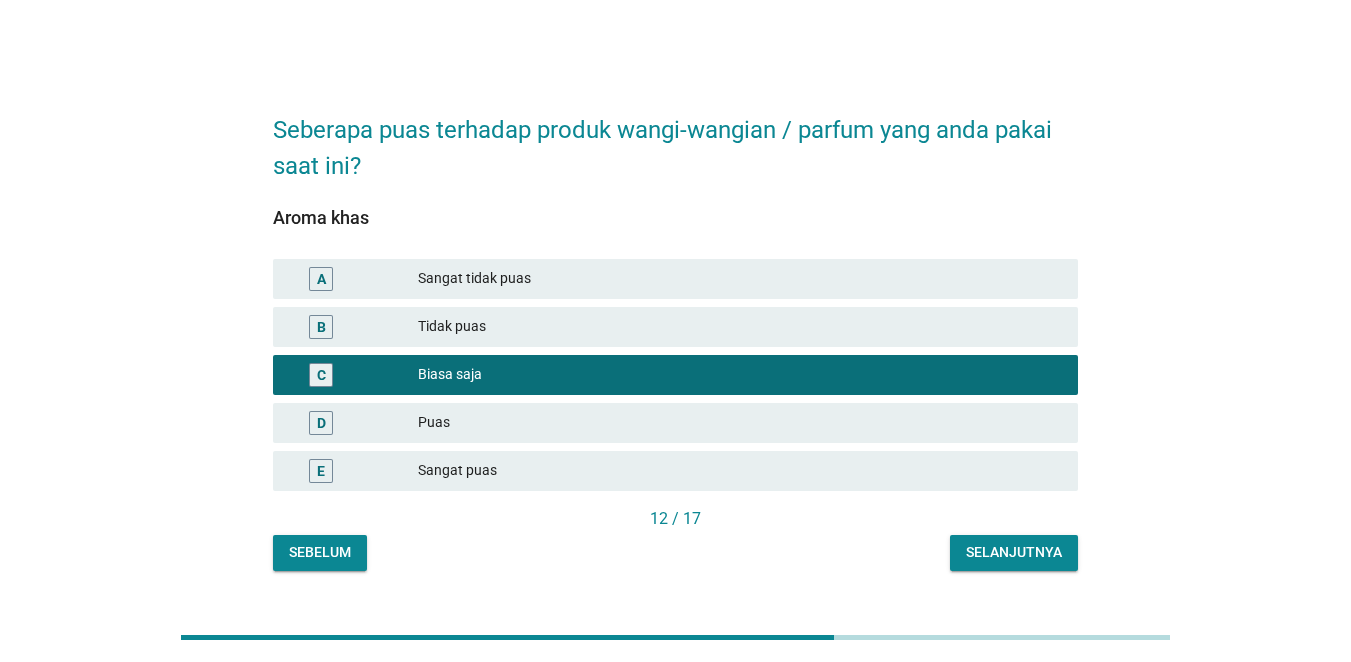 click on "Selanjutnya" at bounding box center [1014, 552] 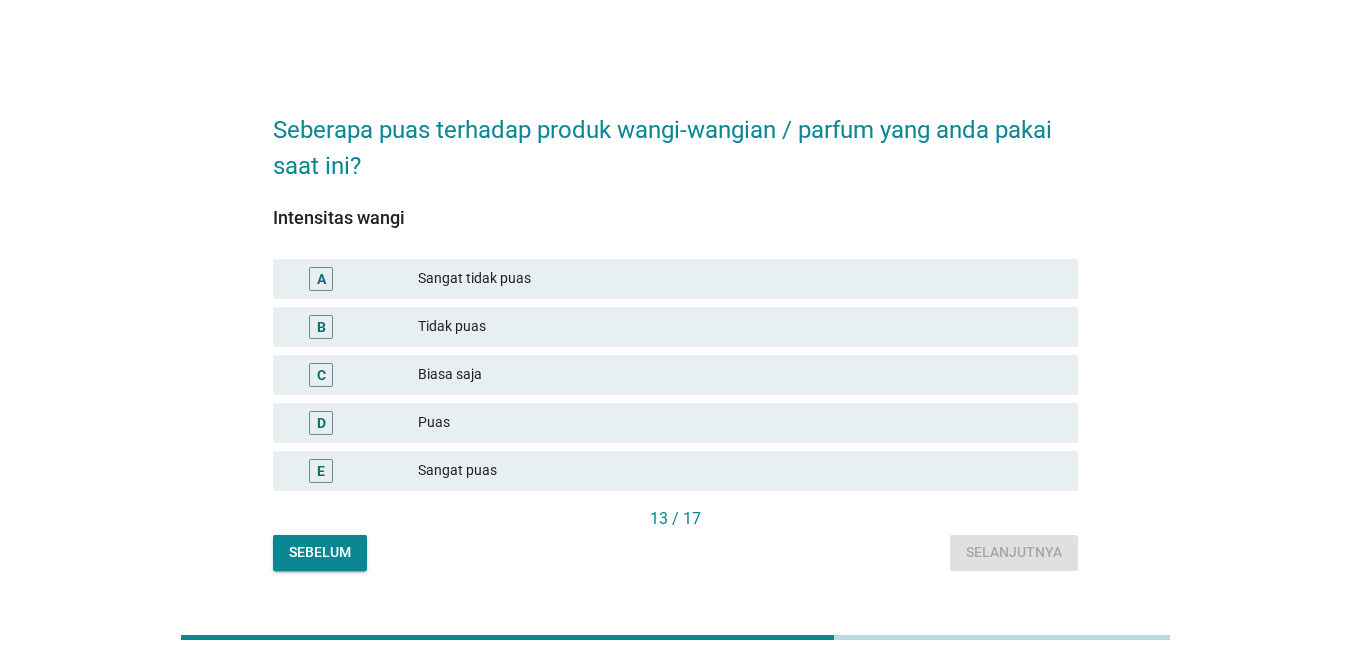 click on "Puas" at bounding box center [740, 423] 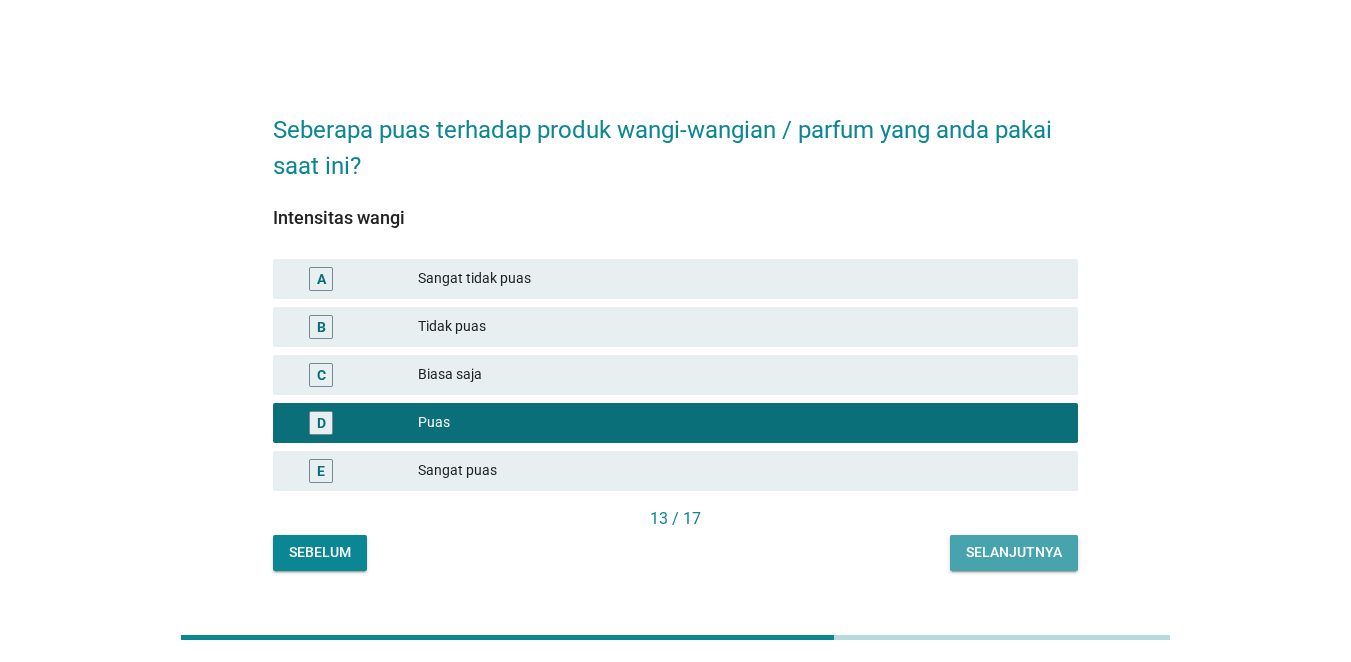 click on "Selanjutnya" at bounding box center (1014, 552) 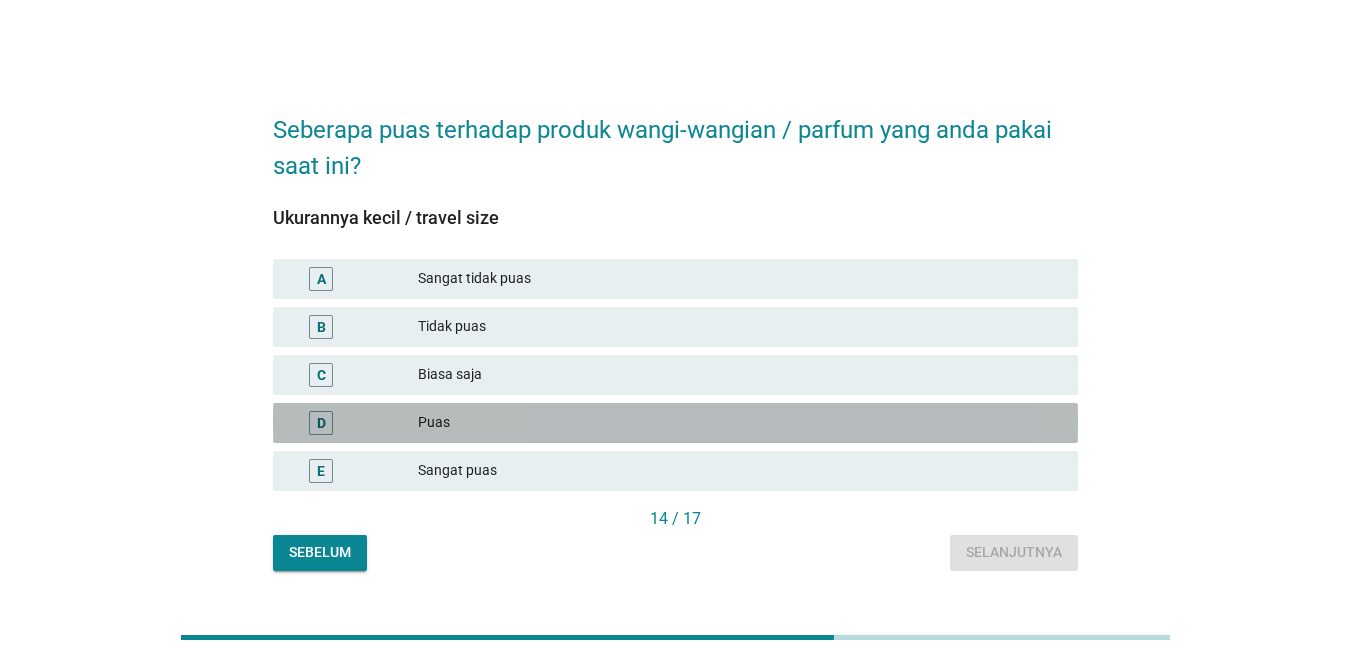drag, startPoint x: 746, startPoint y: 432, endPoint x: 863, endPoint y: 474, distance: 124.3101 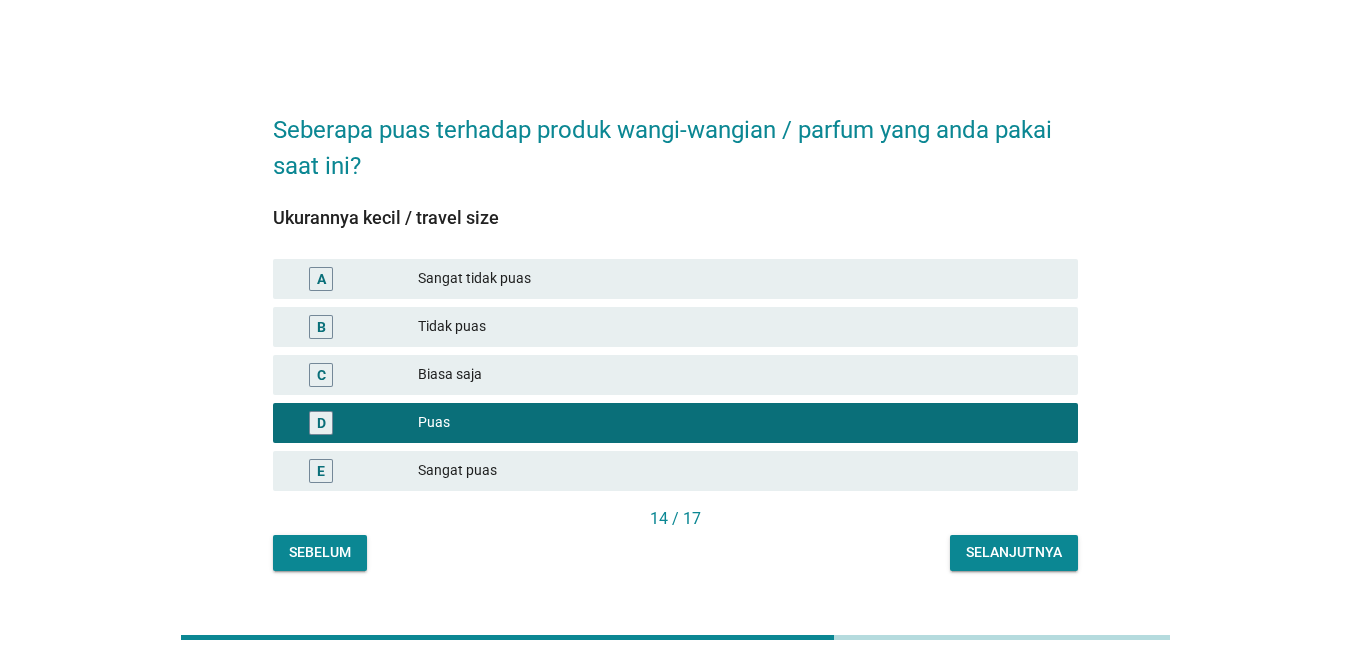 drag, startPoint x: 1002, startPoint y: 524, endPoint x: 1010, endPoint y: 538, distance: 16.124516 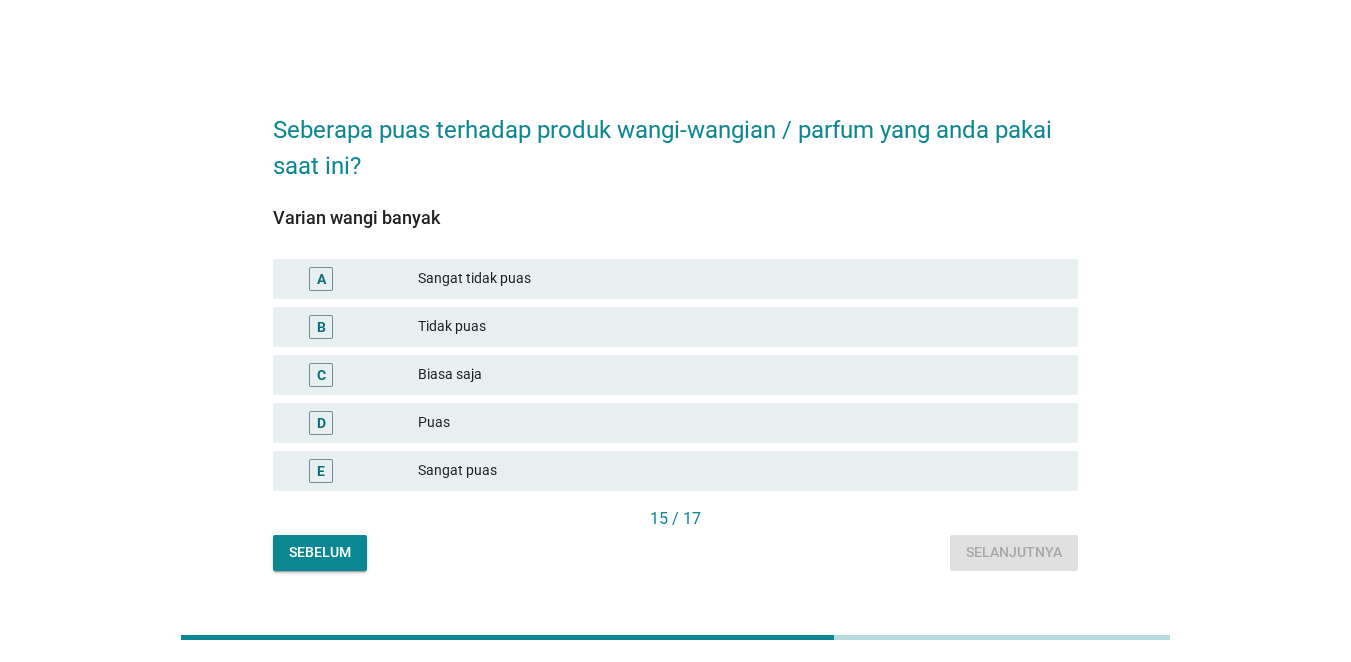 click on "Puas" at bounding box center [740, 423] 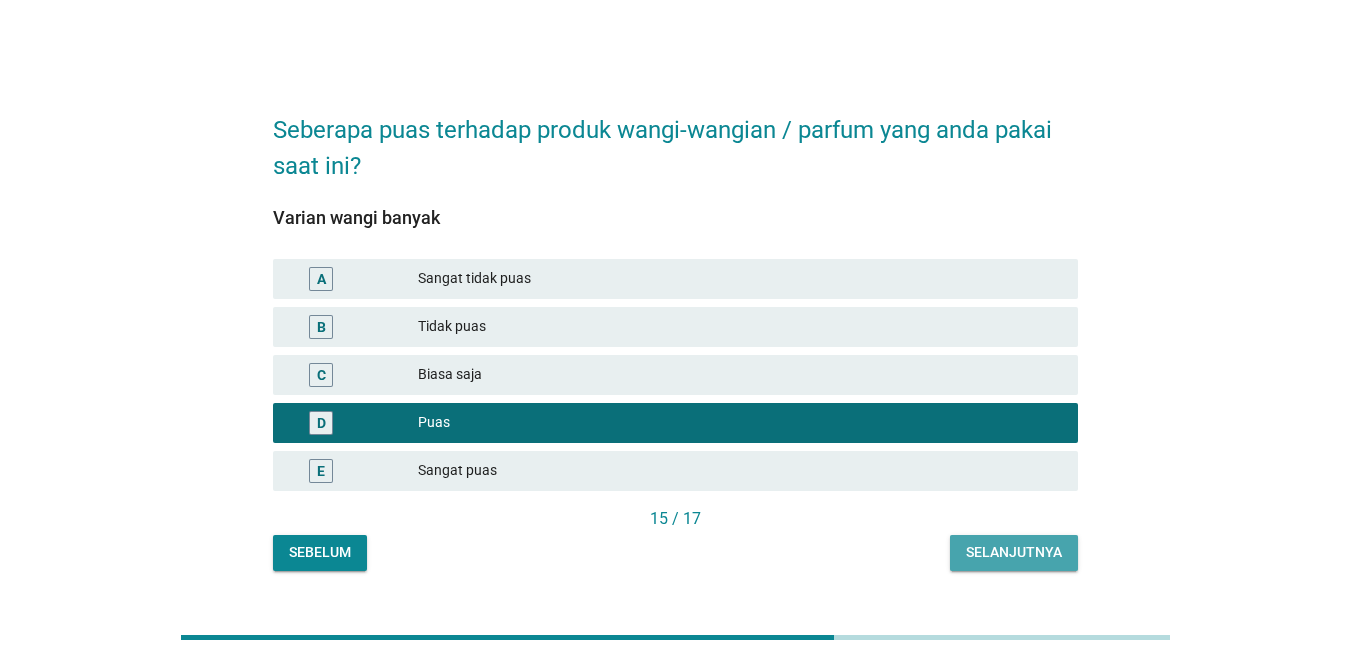 click on "Selanjutnya" at bounding box center (1014, 552) 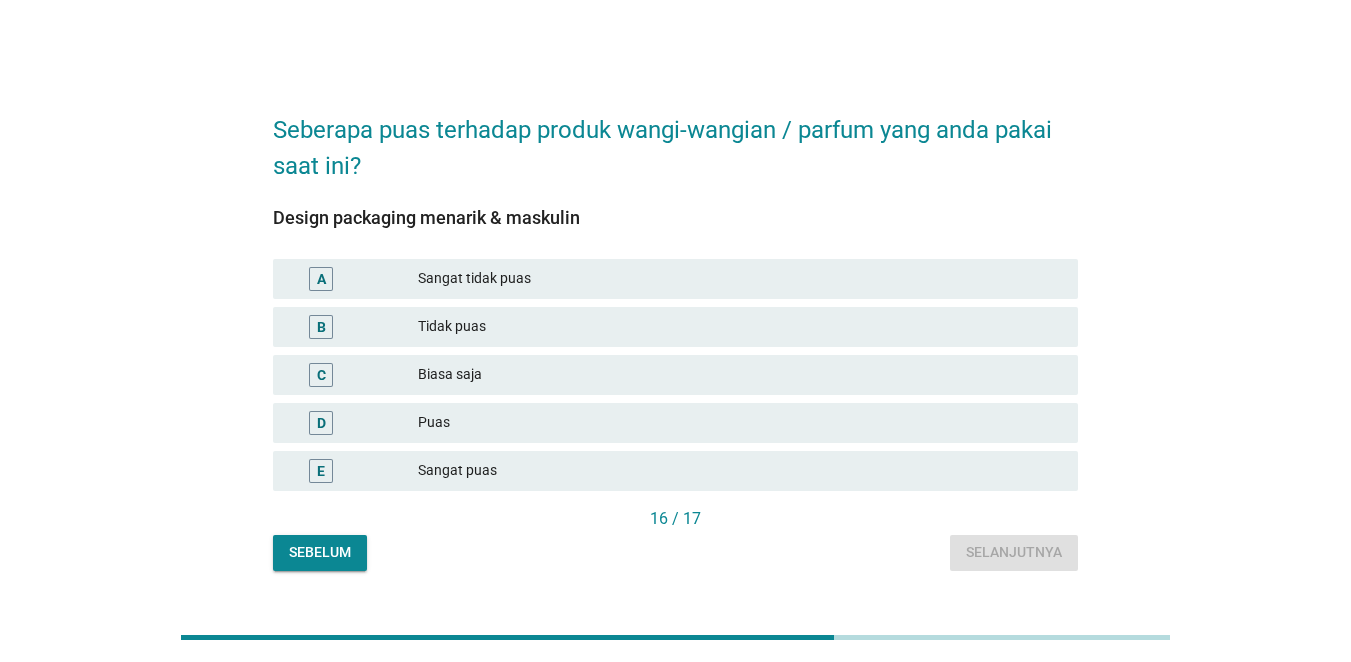 click on "Biasa saja" at bounding box center (740, 375) 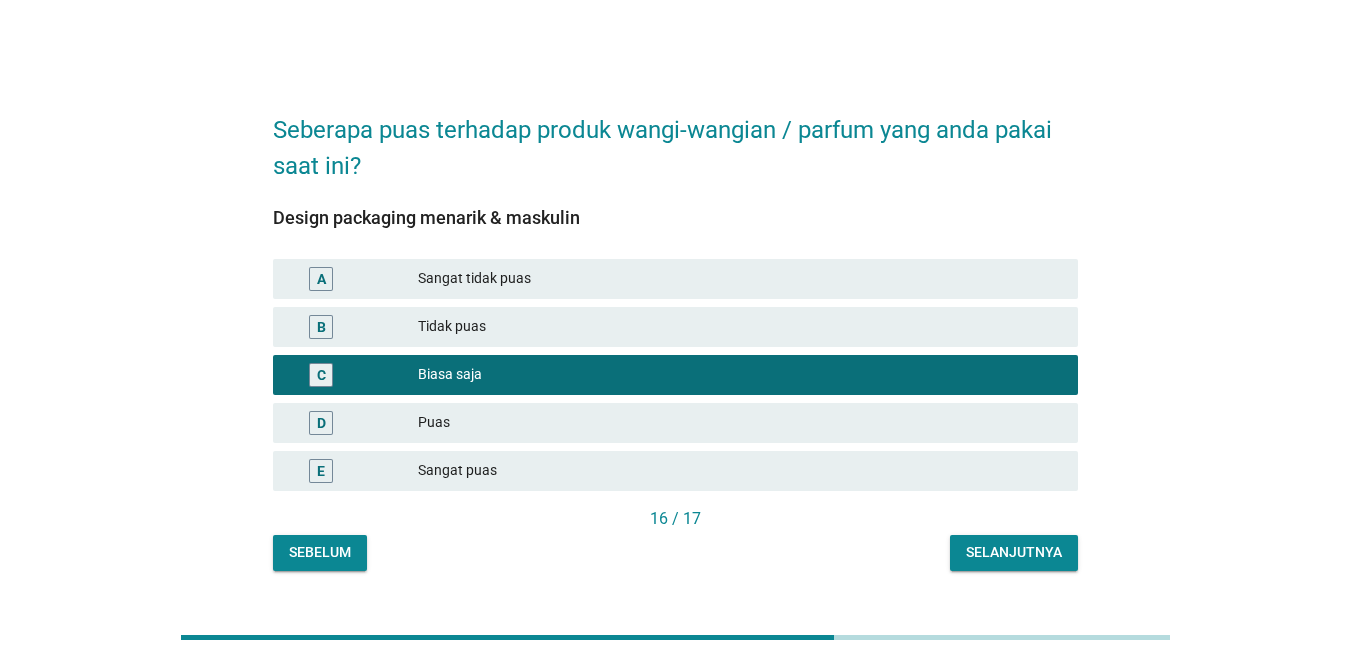 click on "Selanjutnya" at bounding box center (1014, 552) 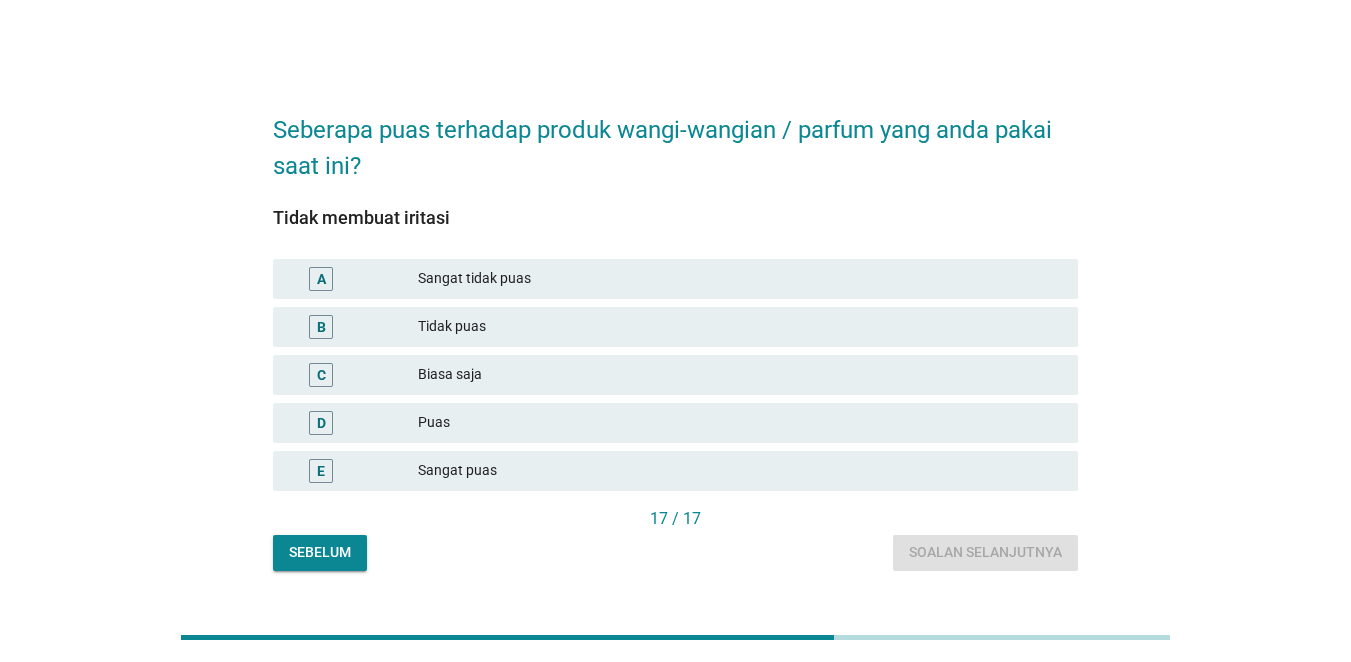 click on "Biasa saja" at bounding box center [740, 375] 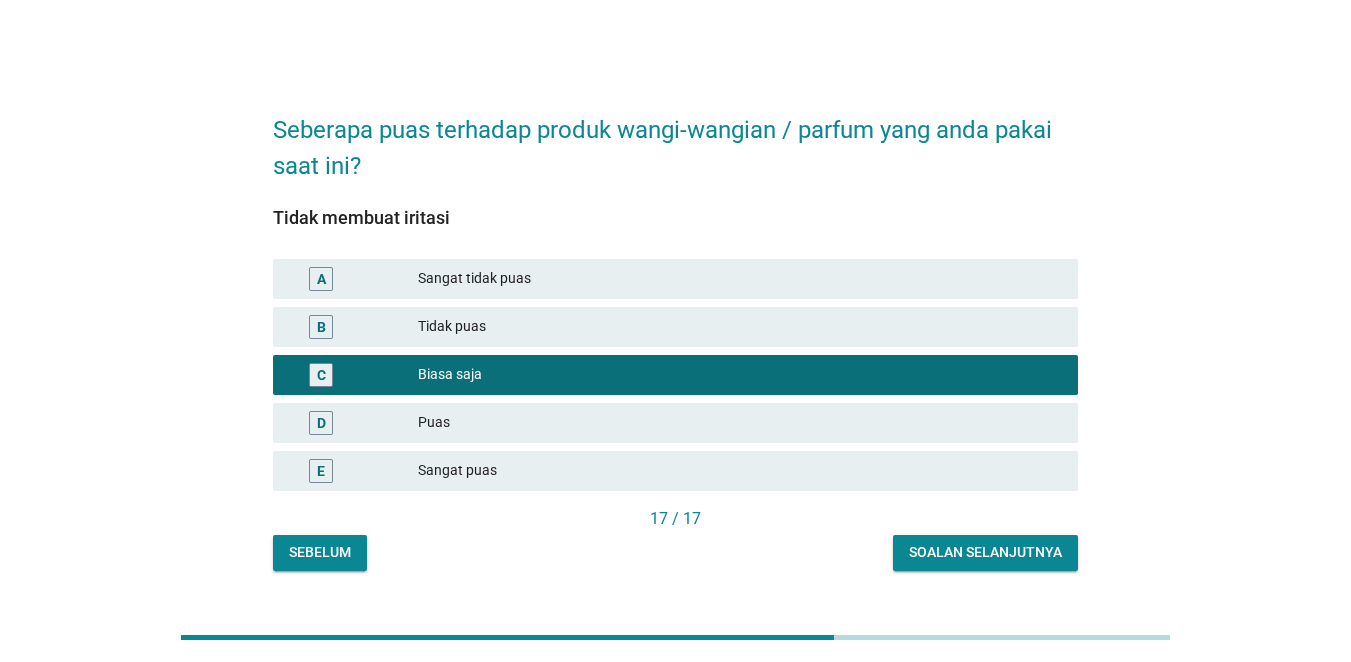 drag, startPoint x: 964, startPoint y: 500, endPoint x: 978, endPoint y: 517, distance: 22.022715 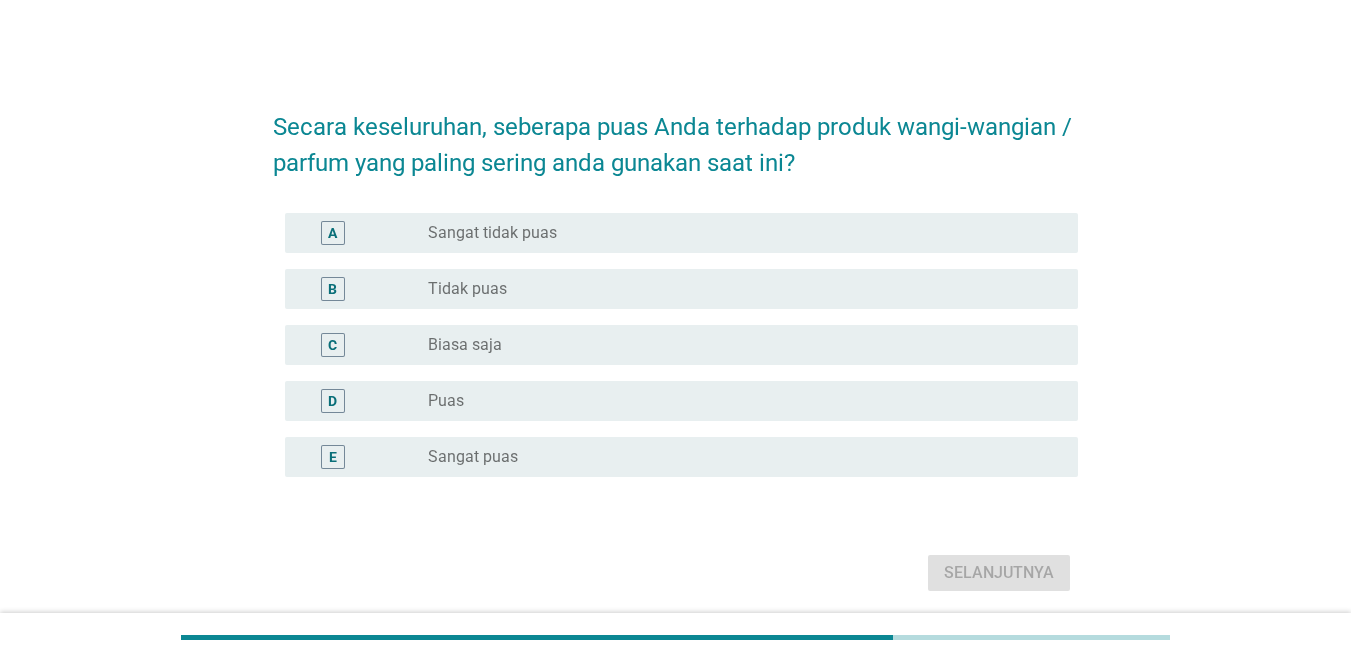 click on "C     radio_button_unchecked Biasa saja" at bounding box center (681, 345) 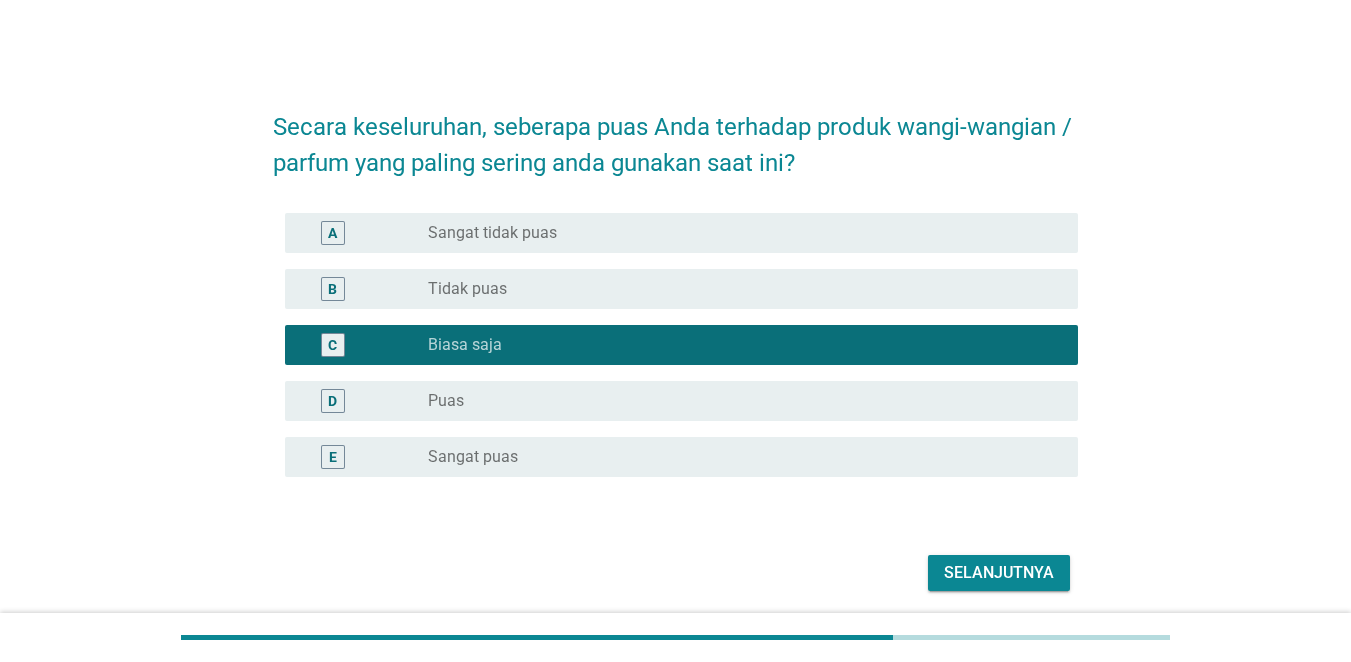 click on "E     radio_button_unchecked Sangat puas" at bounding box center (675, 457) 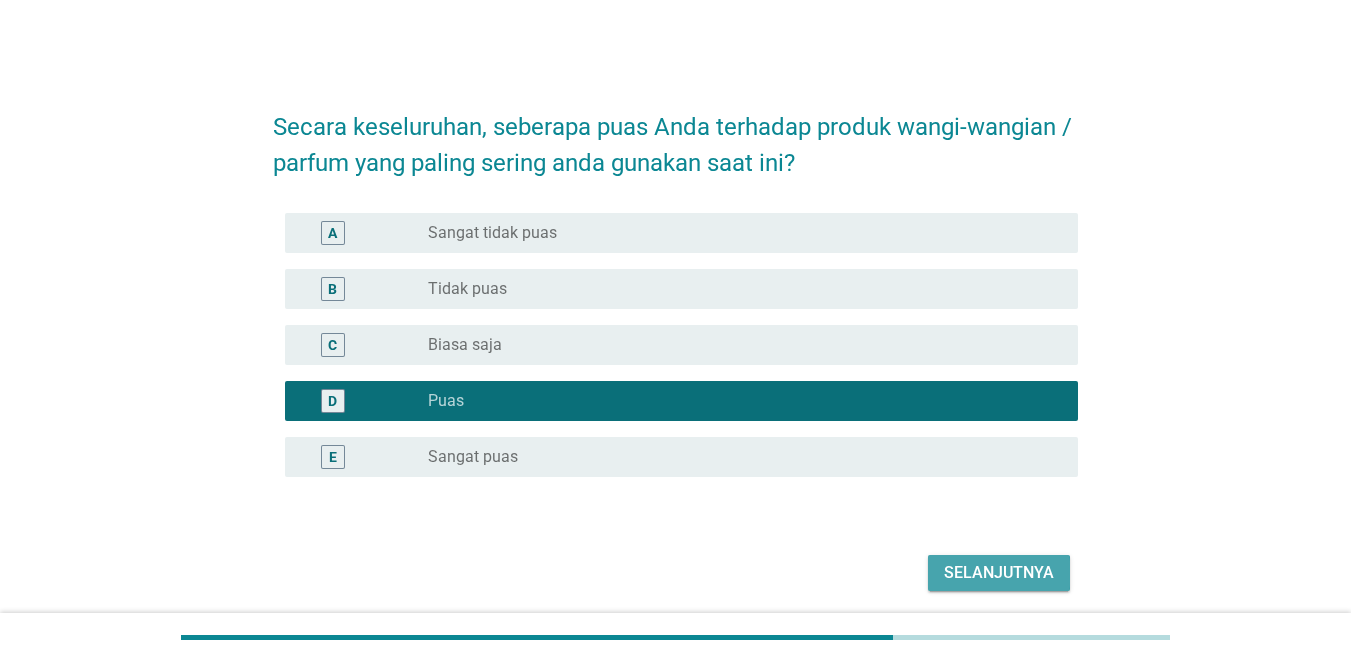 click on "Selanjutnya" at bounding box center (999, 573) 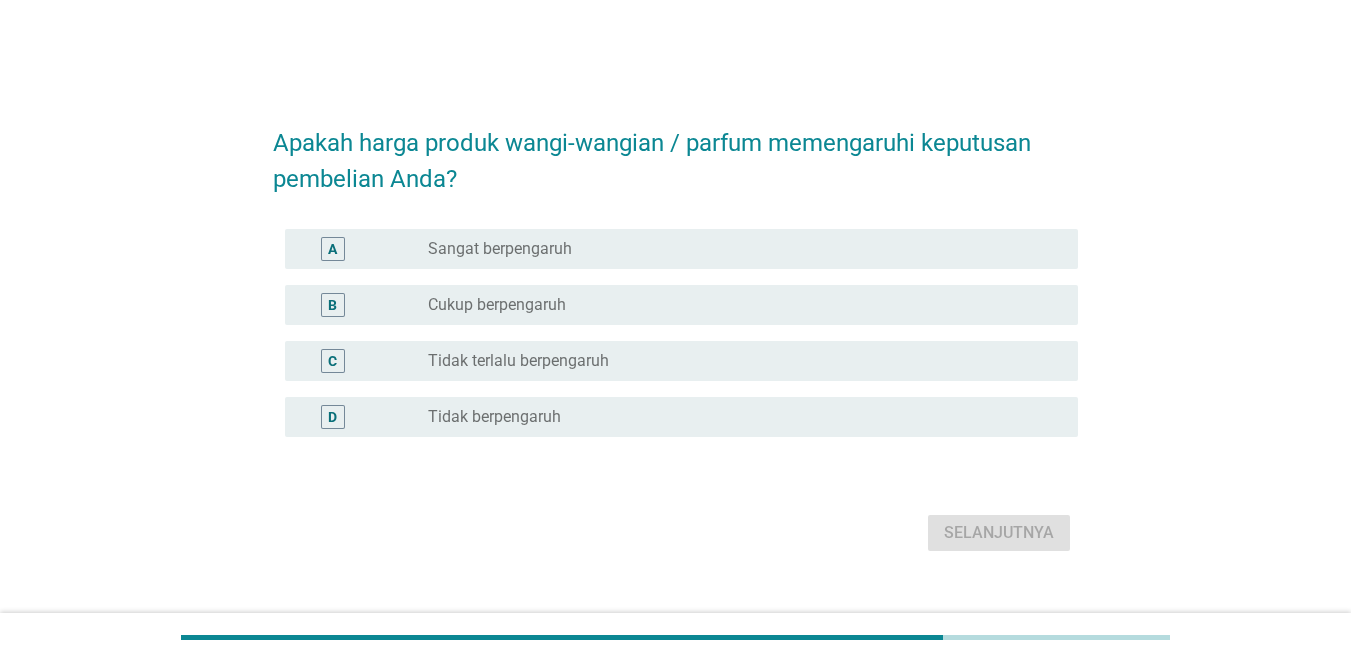 click on "radio_button_unchecked Cukup berpengaruh" at bounding box center (737, 305) 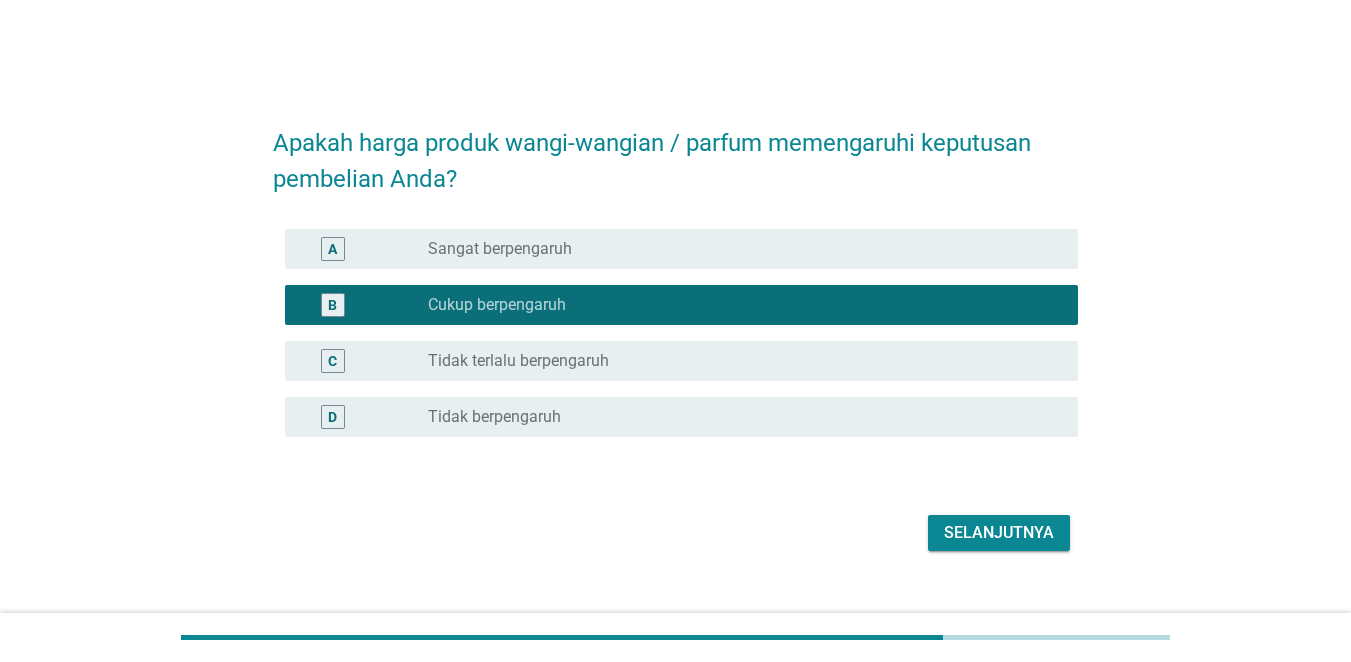 click on "Selanjutnya" at bounding box center [675, 533] 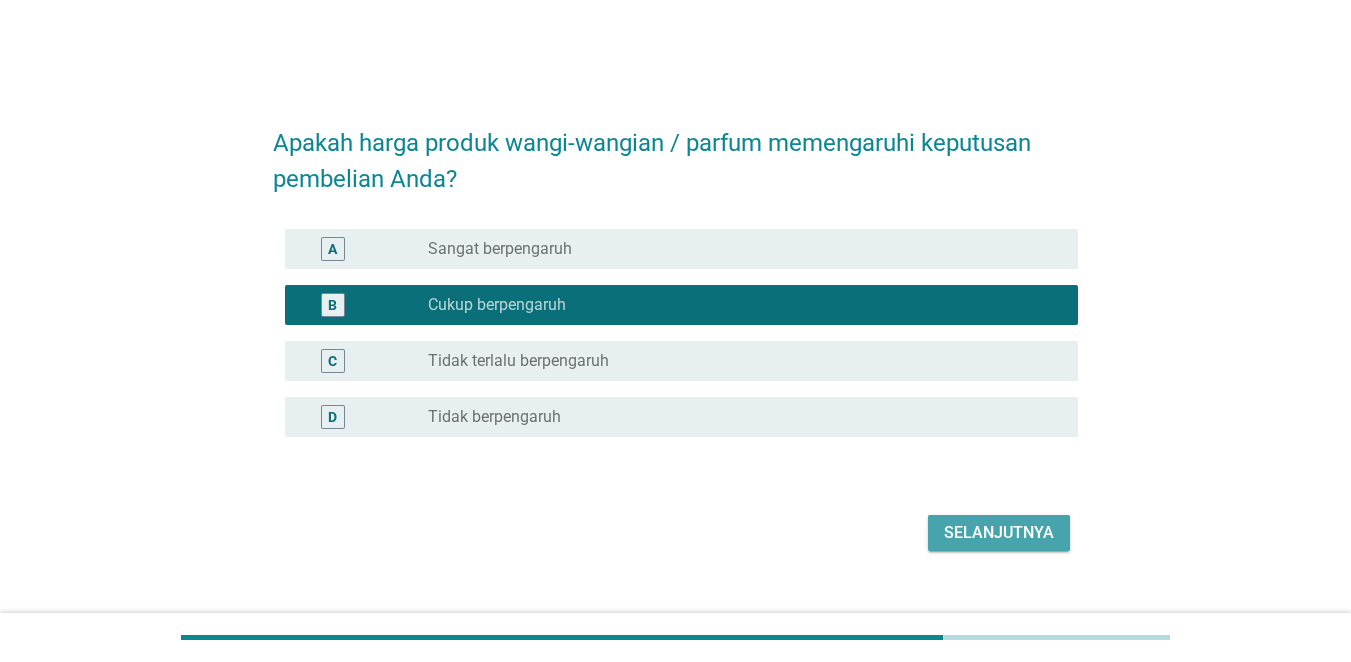 click on "Selanjutnya" at bounding box center [999, 533] 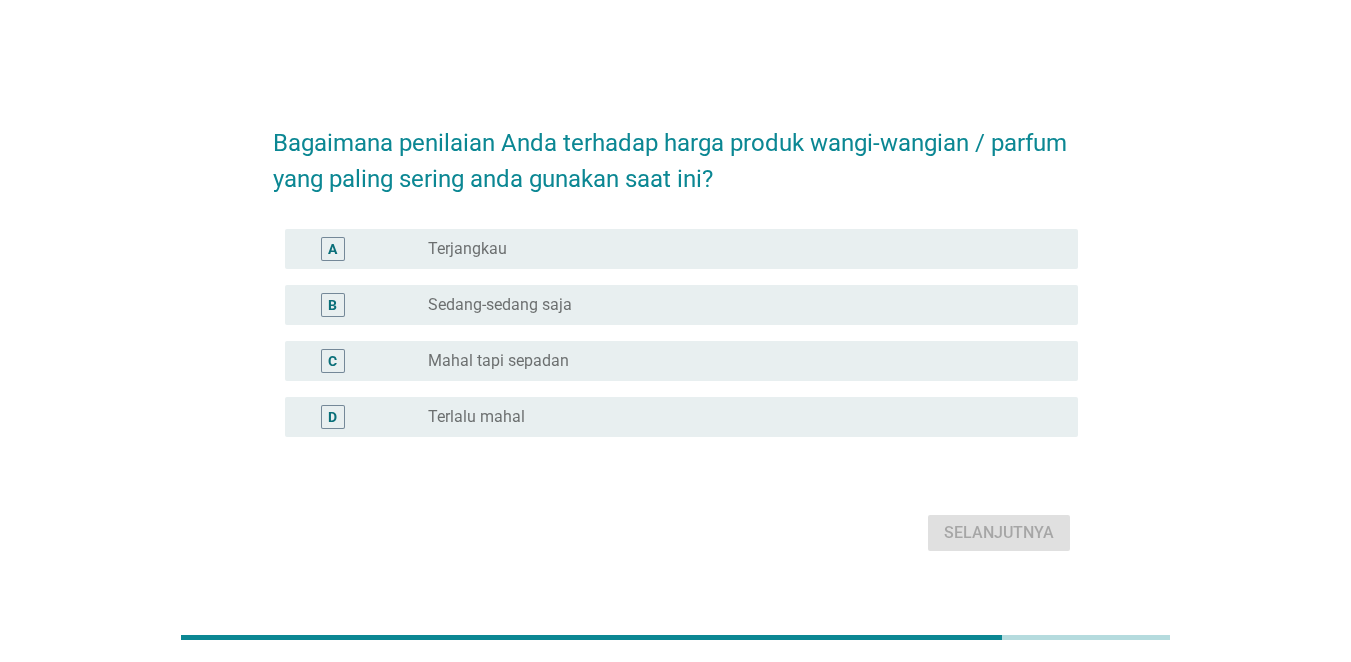 click on "C     radio_button_unchecked Mahal tapi sepadan" at bounding box center (675, 361) 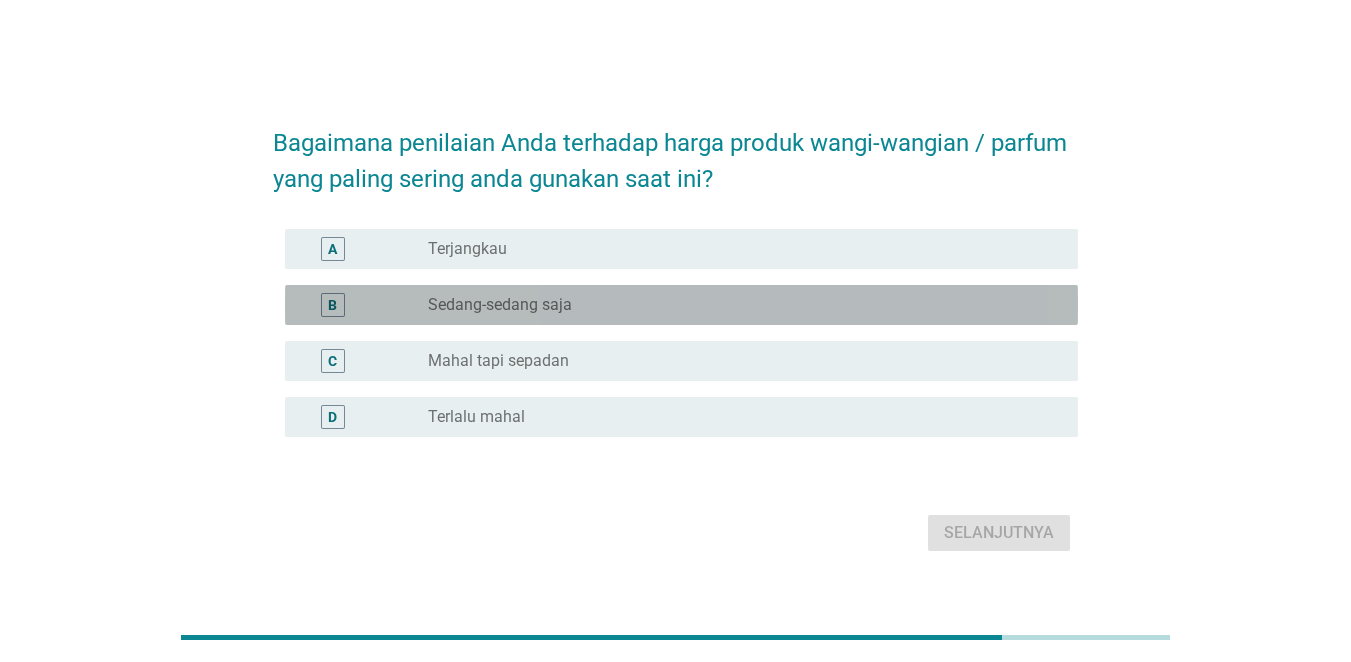 click on "radio_button_unchecked Sedang-sedang saja" at bounding box center (737, 305) 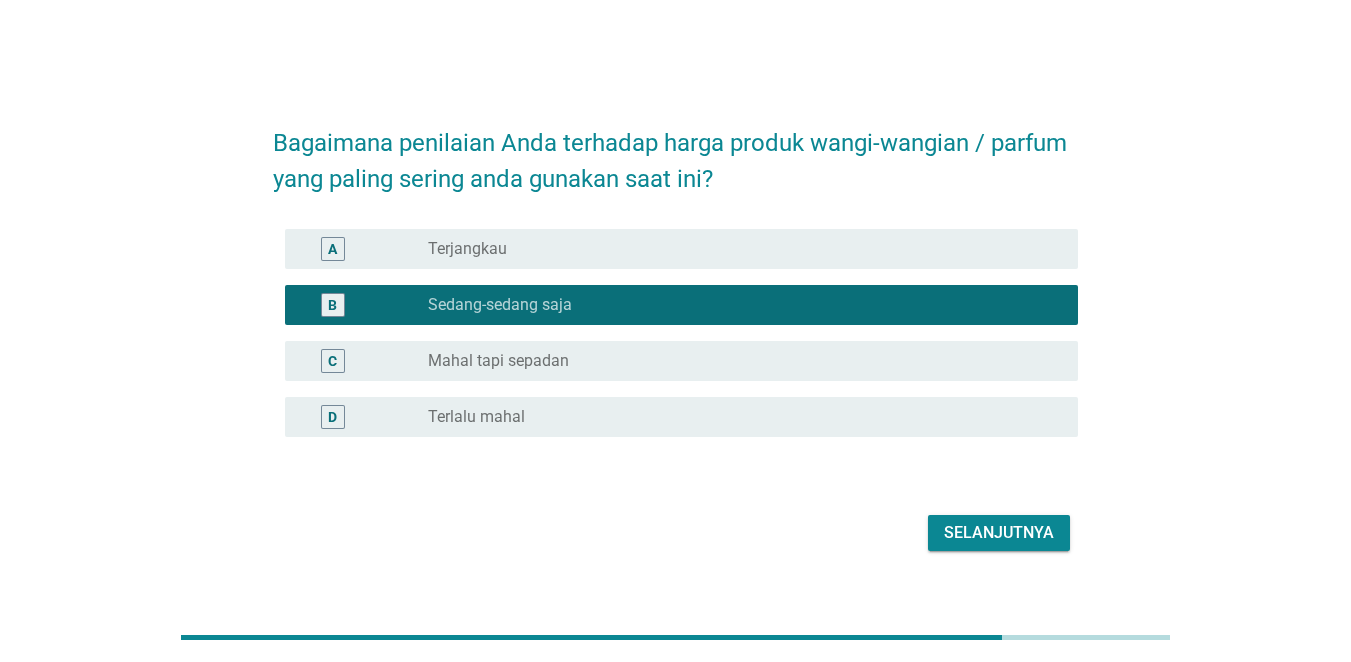 click on "Selanjutnya" at bounding box center (999, 533) 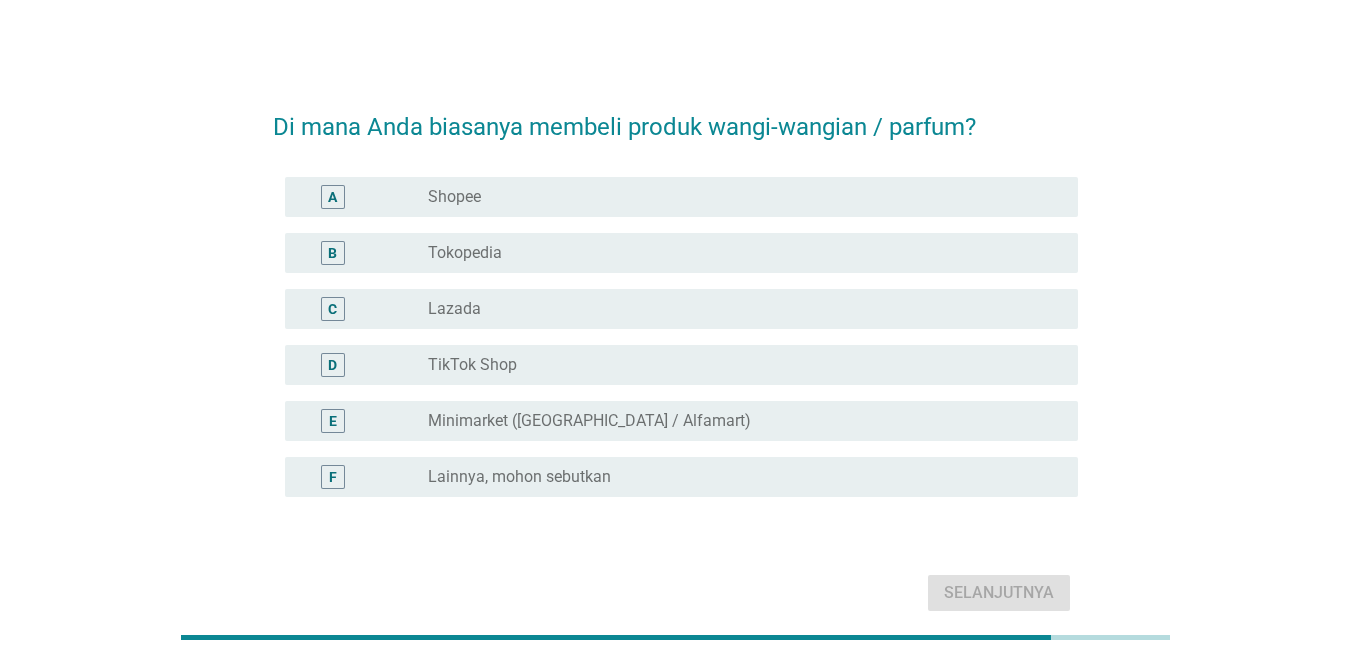 click on "radio_button_unchecked Shopee" at bounding box center [745, 197] 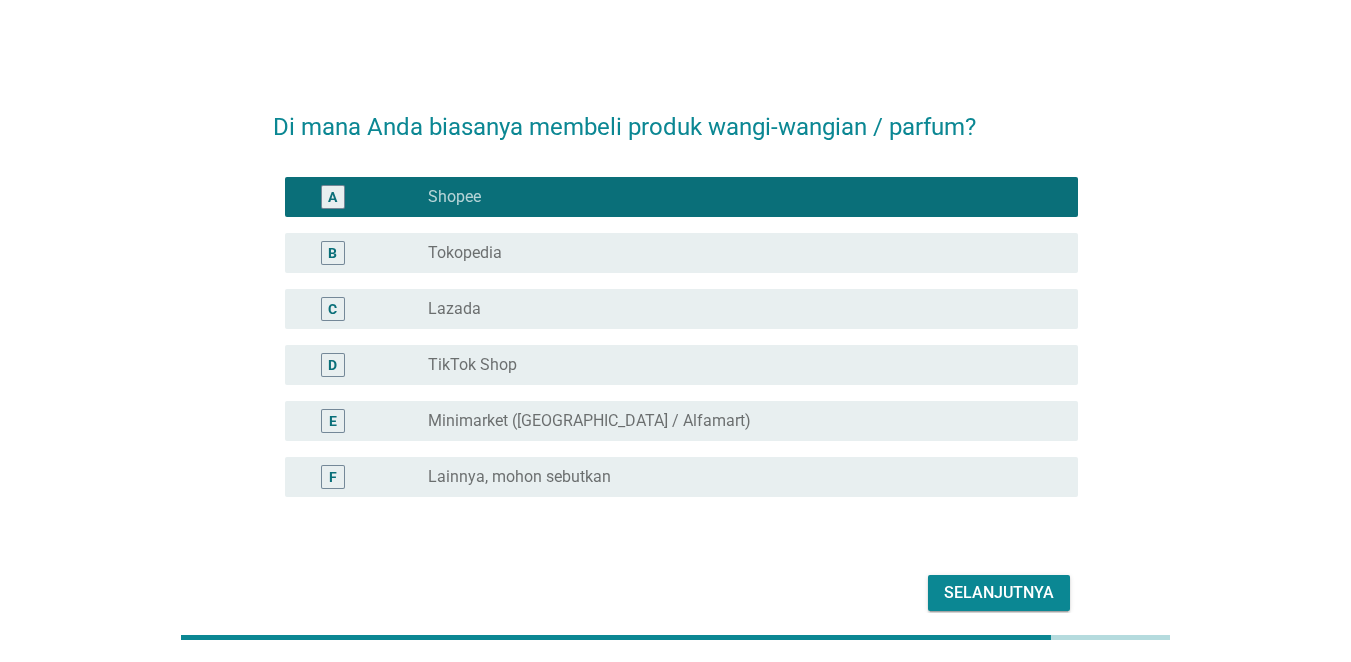 click on "D     radio_button_unchecked TikTok Shop" at bounding box center (681, 365) 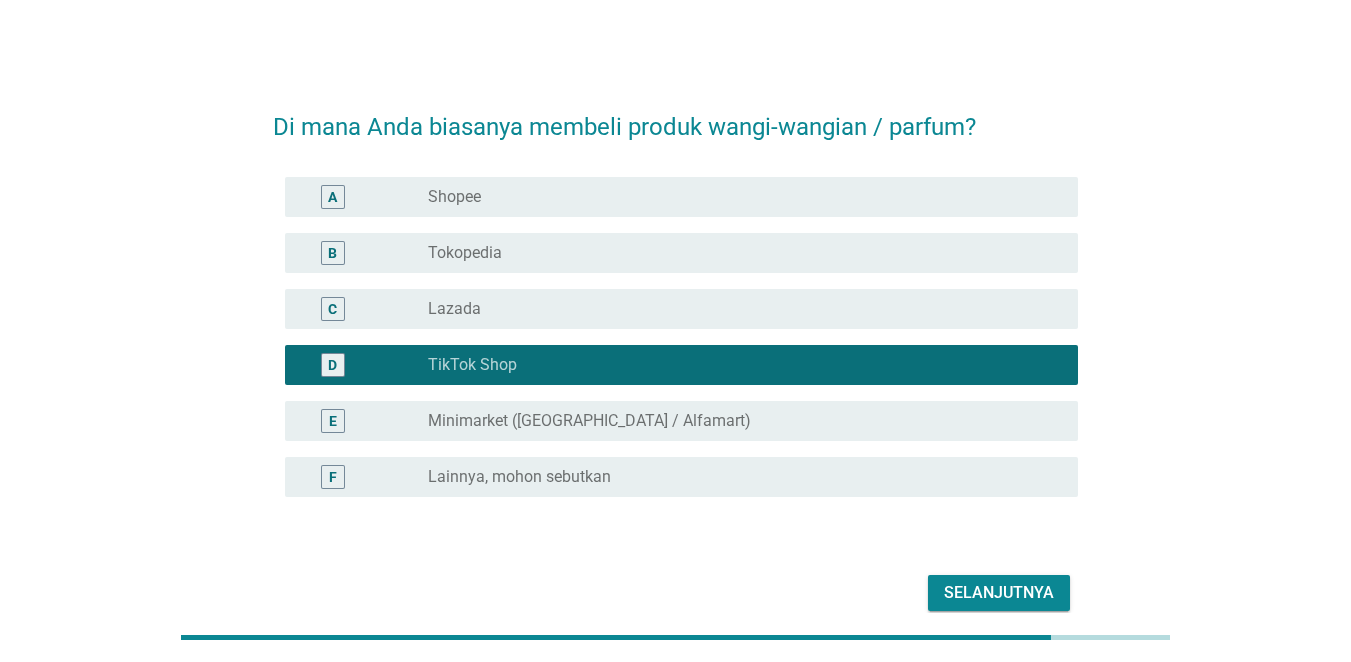 click on "A     radio_button_unchecked Shopee" at bounding box center [681, 197] 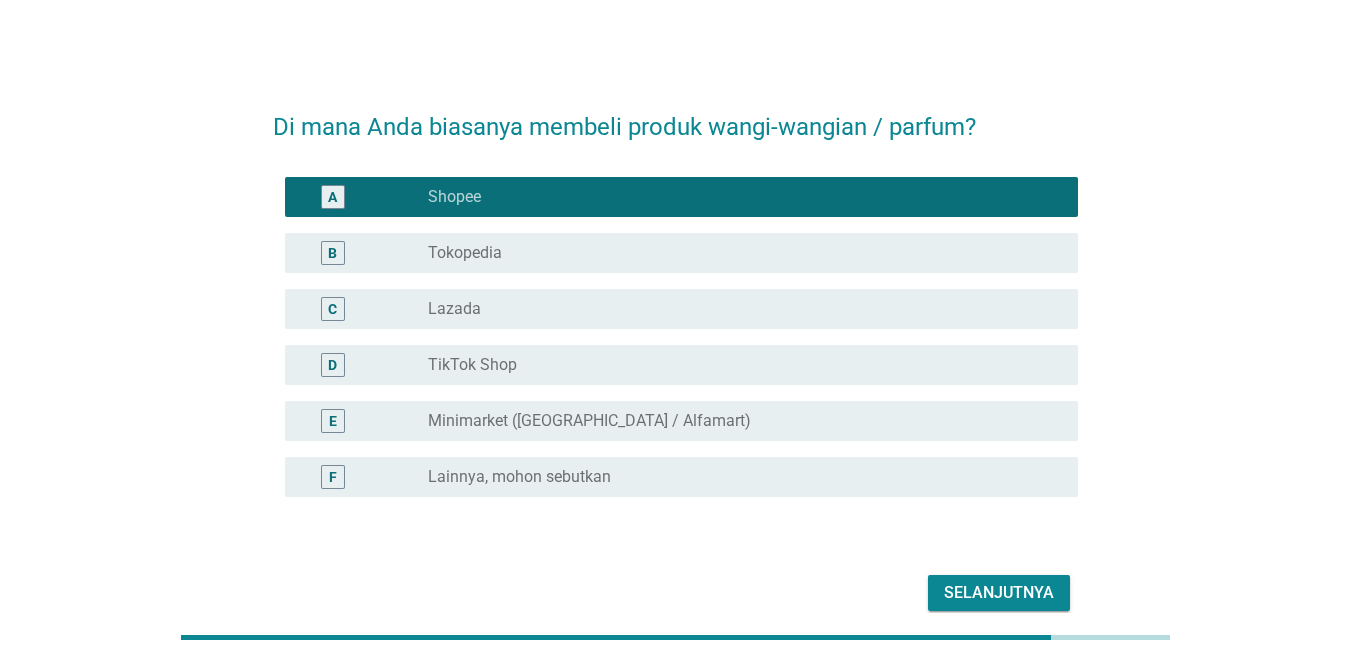 click on "Selanjutnya" at bounding box center [999, 593] 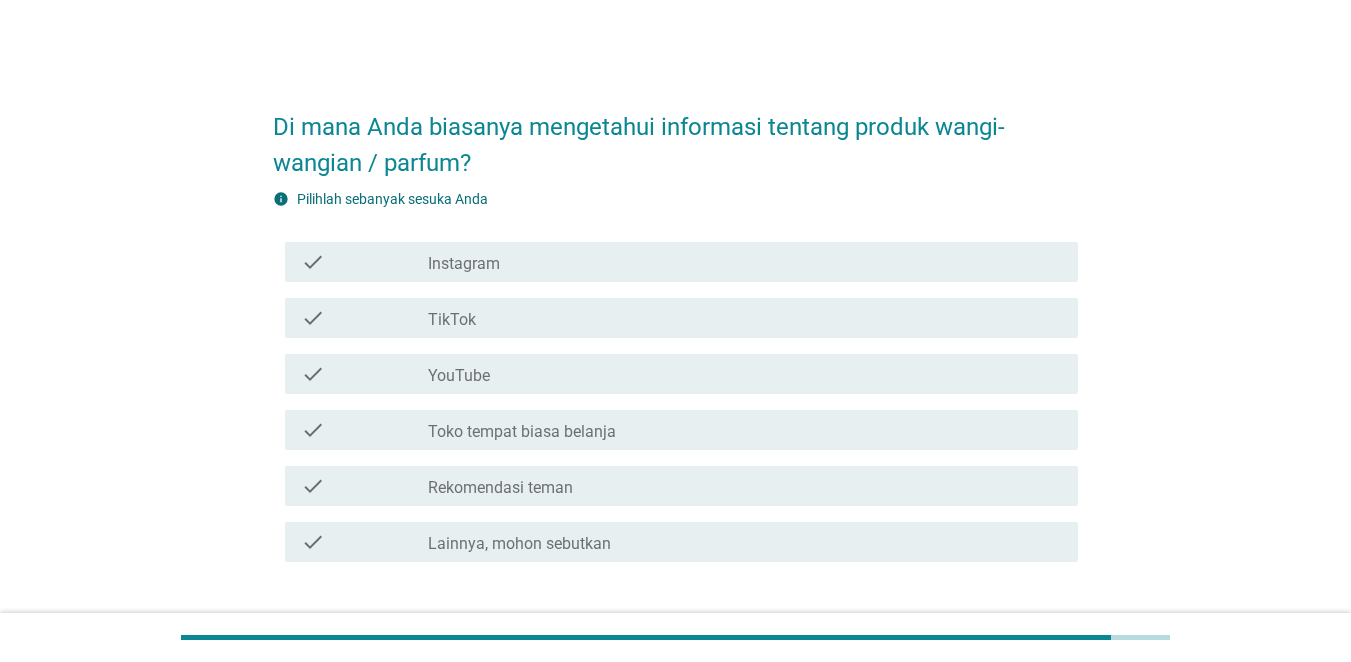 click on "check_box_outline_blank TikTok" at bounding box center (745, 318) 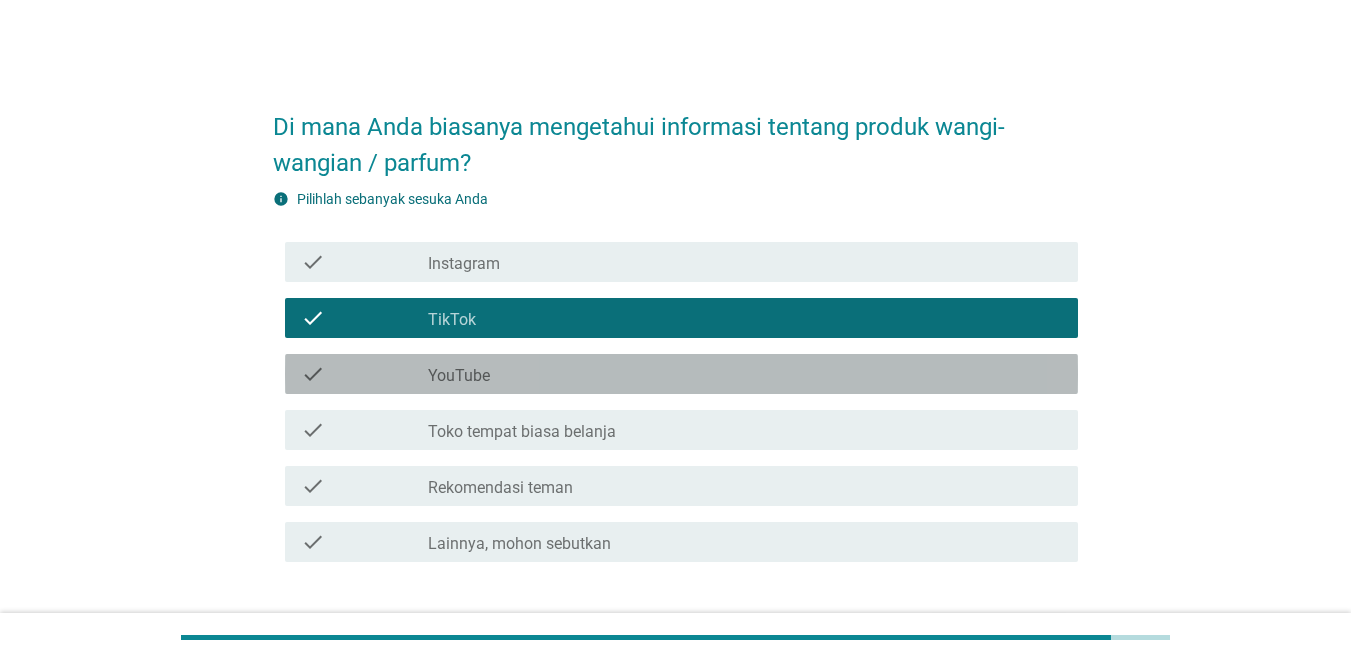 drag, startPoint x: 612, startPoint y: 390, endPoint x: 660, endPoint y: 413, distance: 53.225933 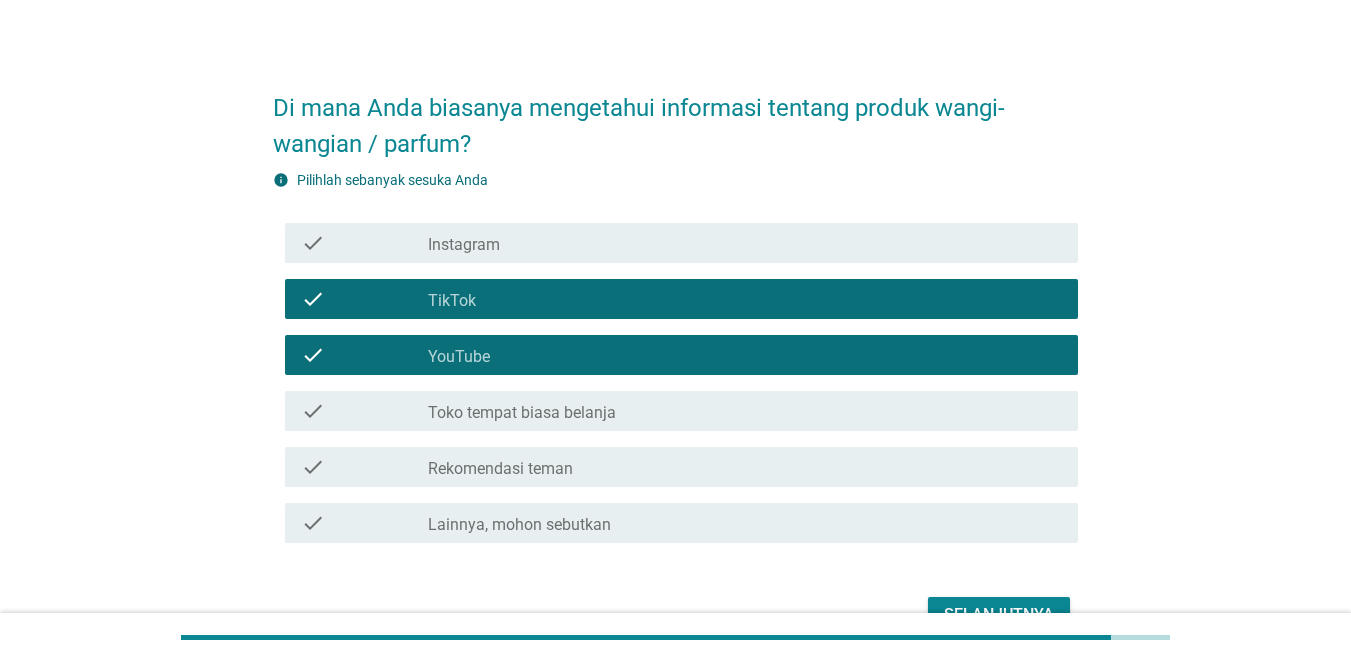 scroll, scrollTop: 133, scrollLeft: 0, axis: vertical 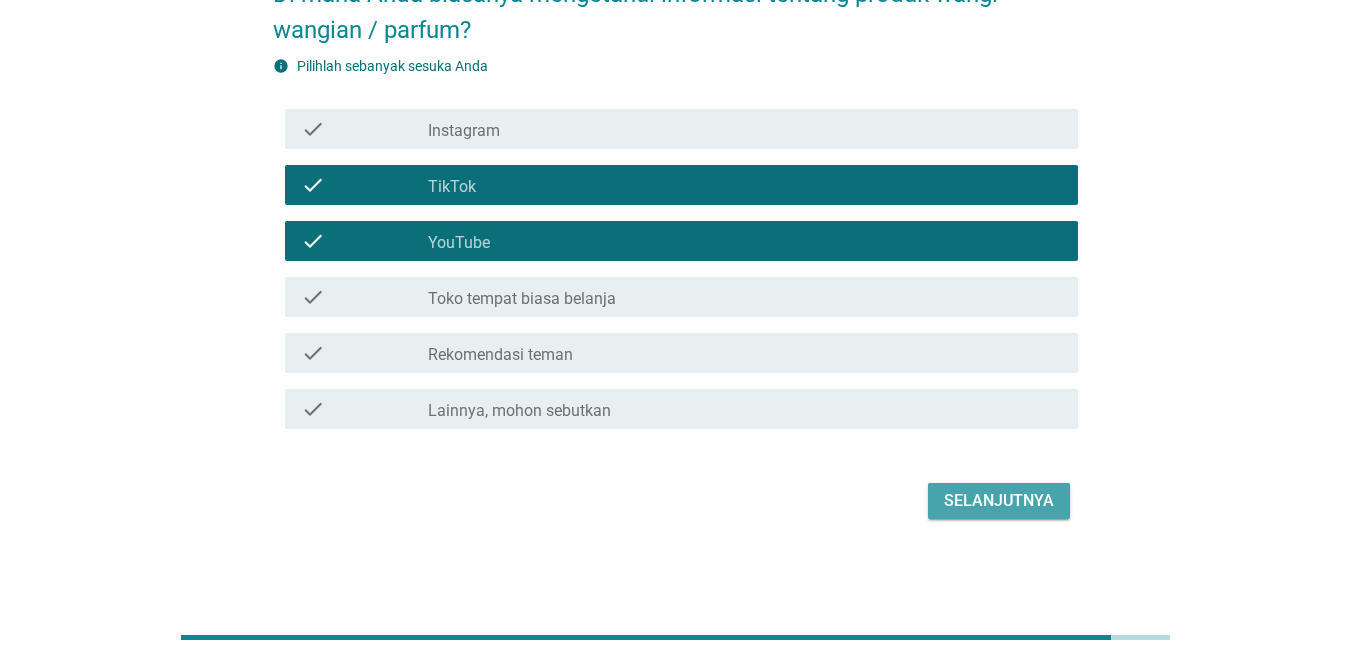 click on "Selanjutnya" at bounding box center (999, 501) 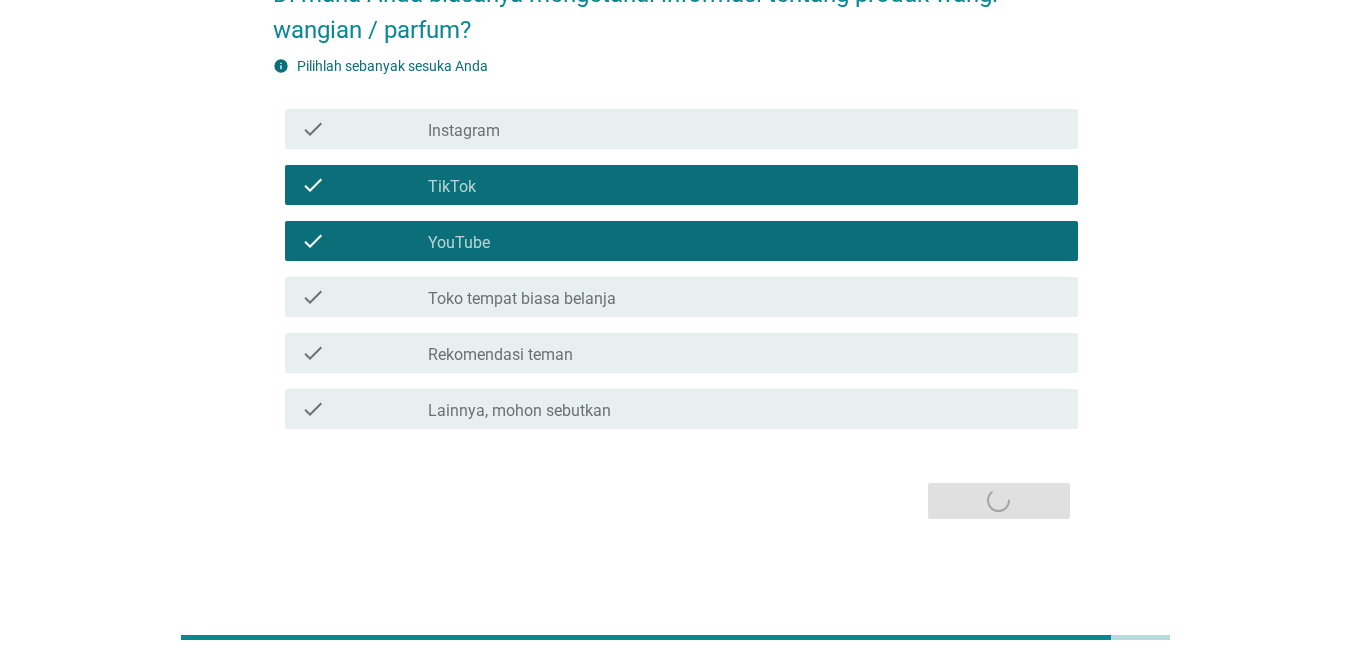 scroll, scrollTop: 0, scrollLeft: 0, axis: both 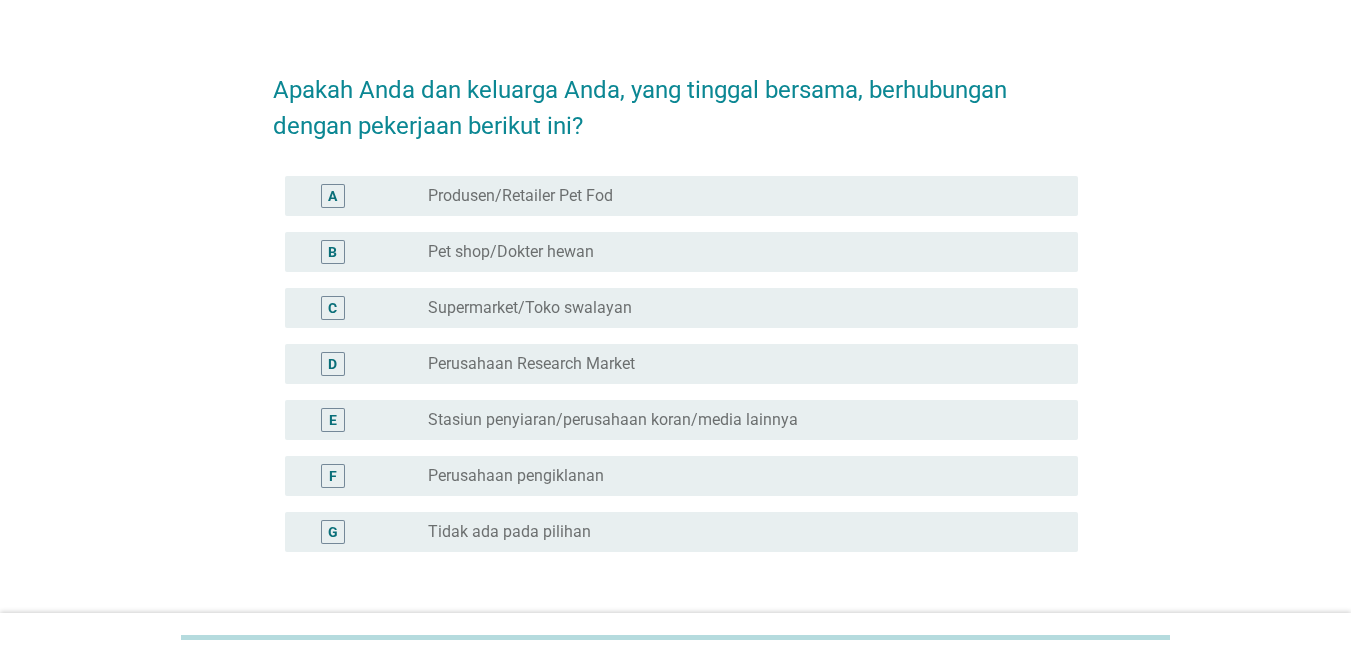 click on "B     radio_button_unchecked Pet shop/[PERSON_NAME]" at bounding box center [675, 252] 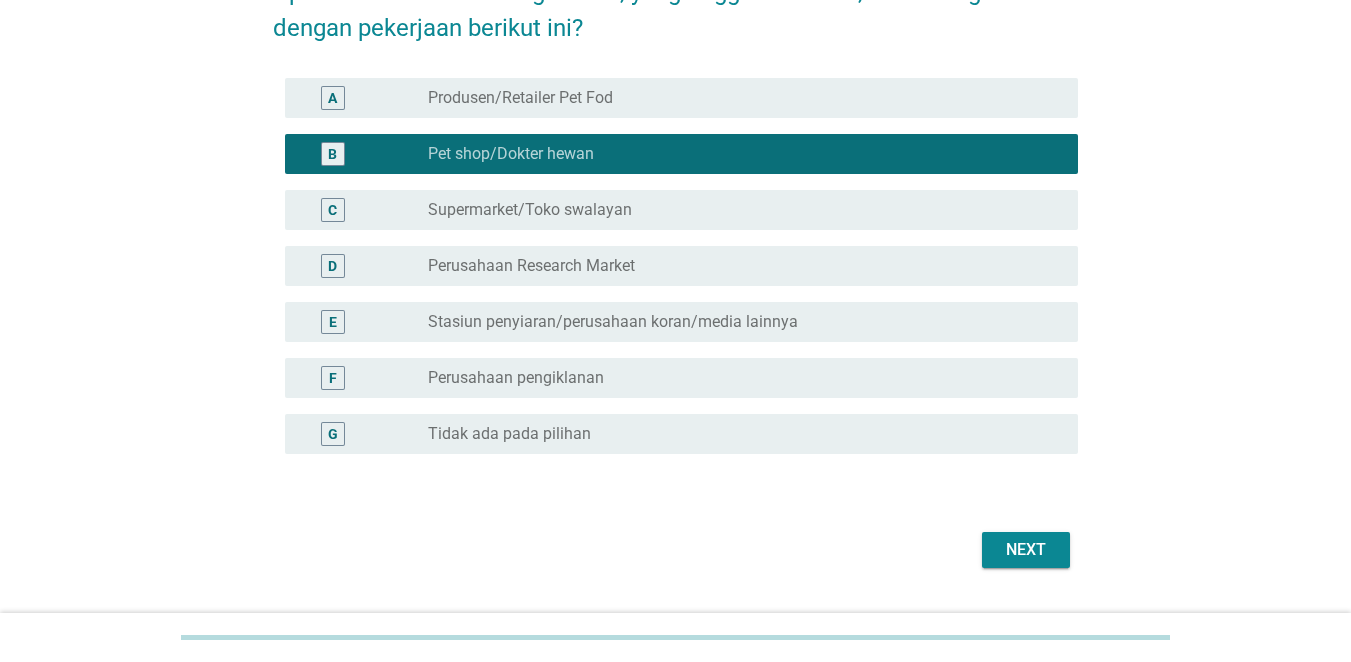 scroll, scrollTop: 184, scrollLeft: 0, axis: vertical 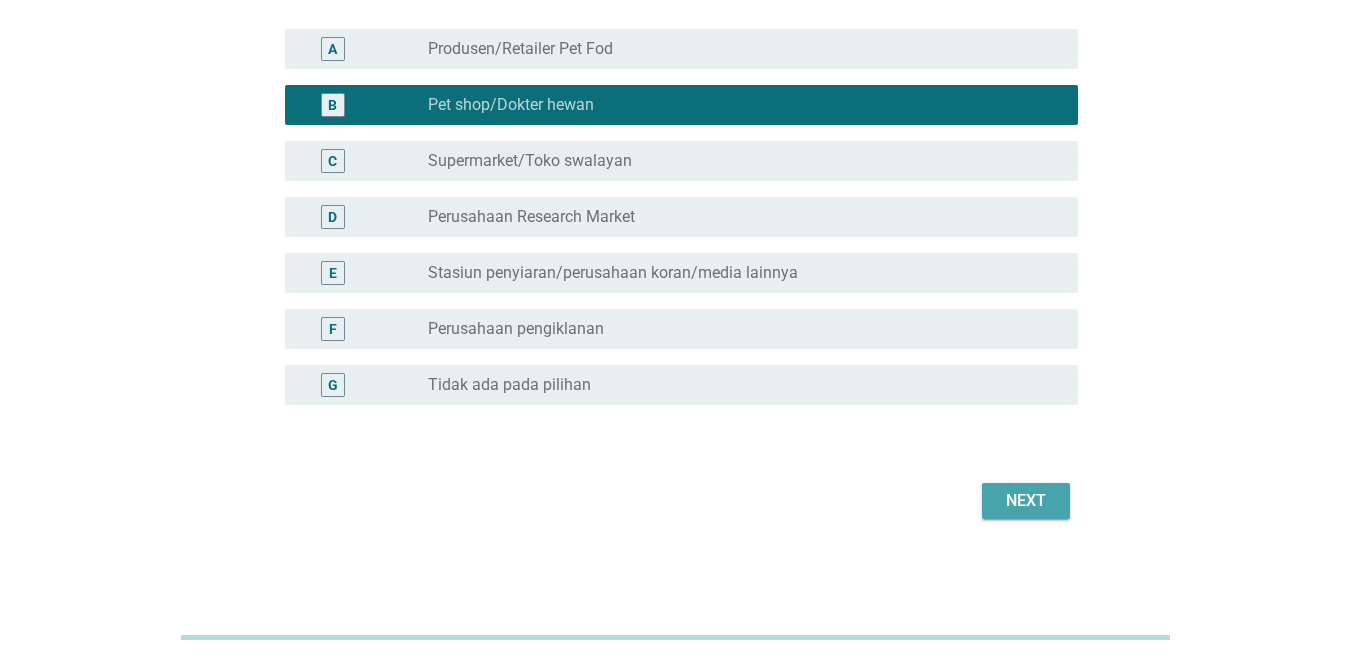 click on "Next" at bounding box center (1026, 501) 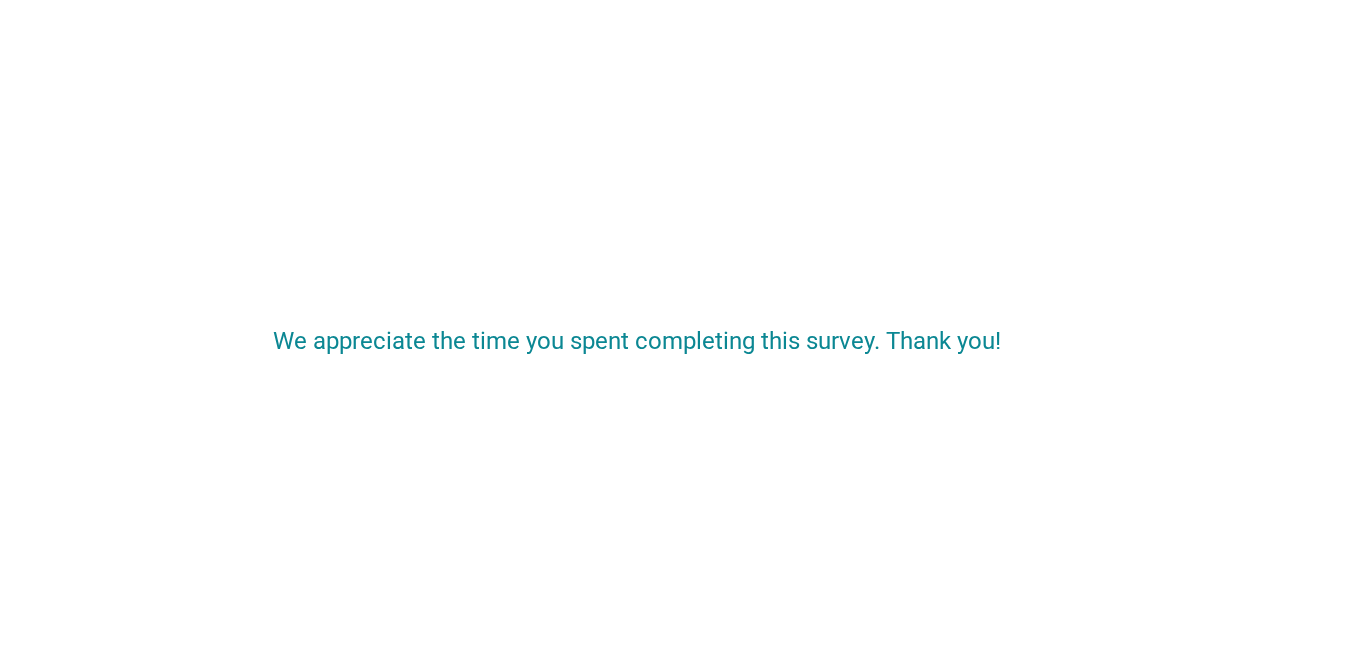 scroll, scrollTop: 0, scrollLeft: 0, axis: both 